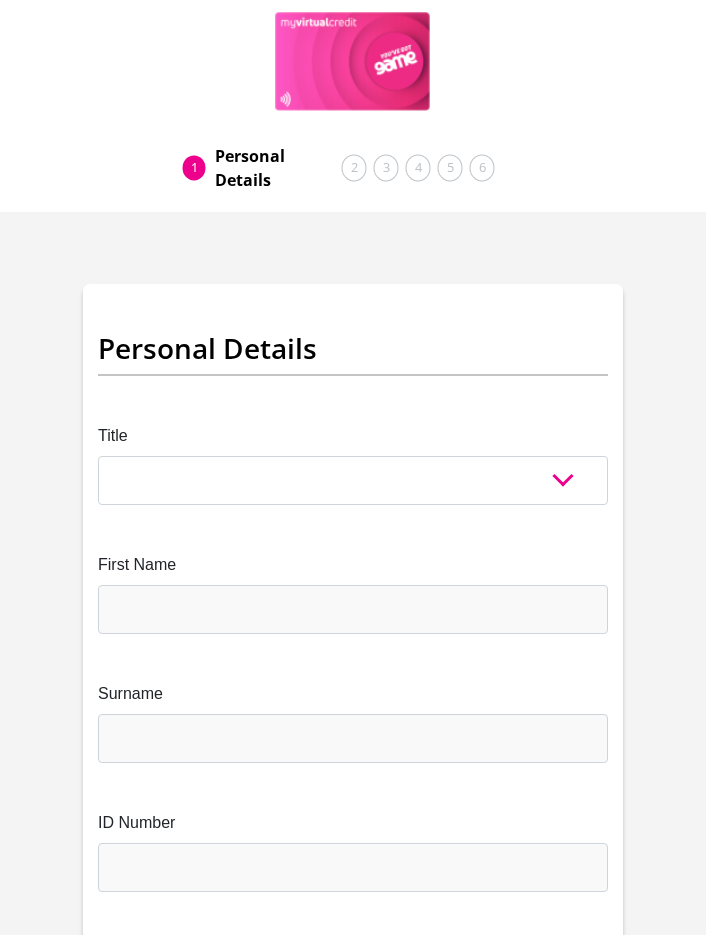 scroll, scrollTop: 0, scrollLeft: 0, axis: both 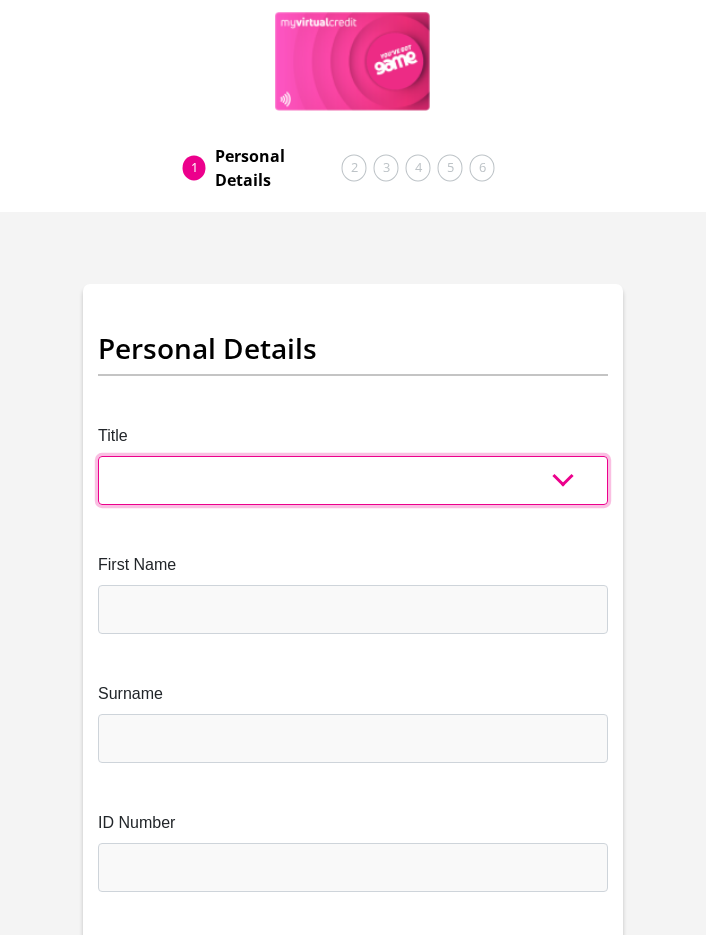 click on "Mr
Ms
Mrs
Dr
[PERSON_NAME]" at bounding box center (353, 480) 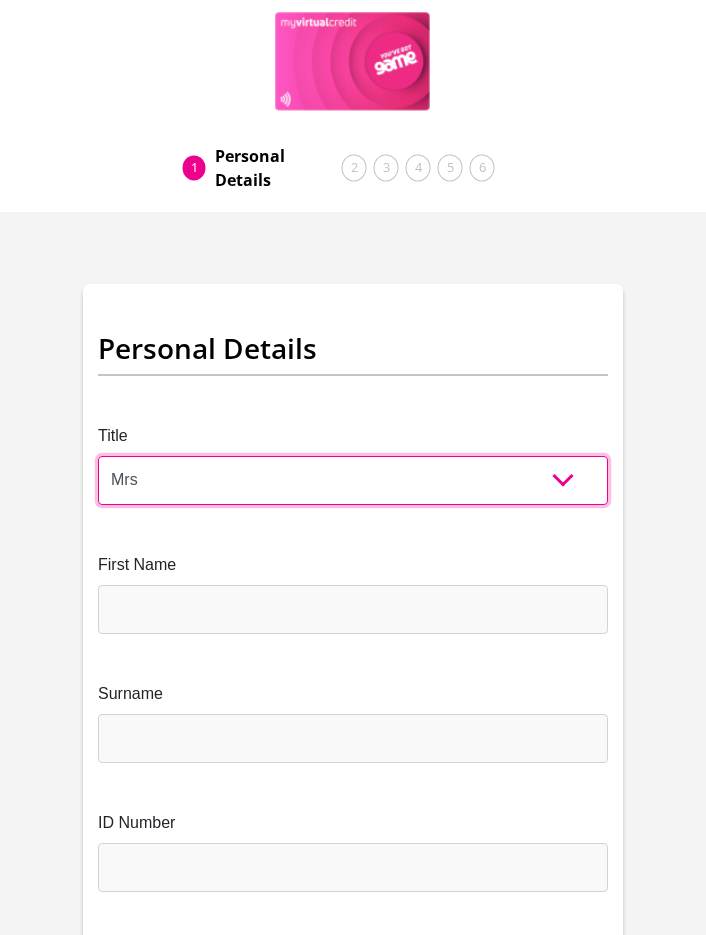click on "Mr
Ms
Mrs
Dr
[PERSON_NAME]" at bounding box center (353, 480) 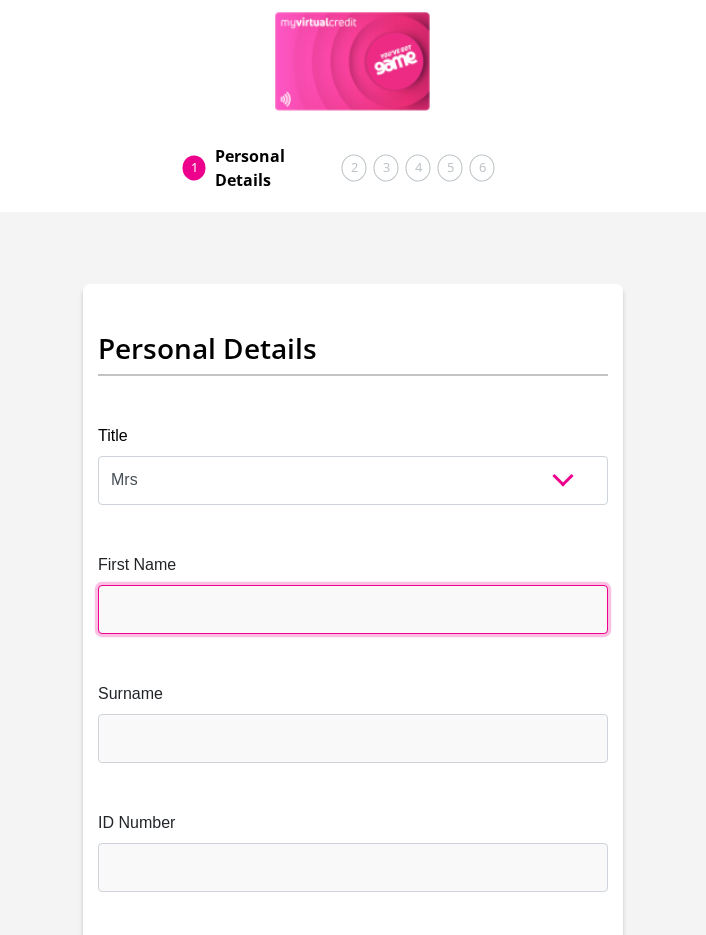 click on "First Name" at bounding box center [353, 609] 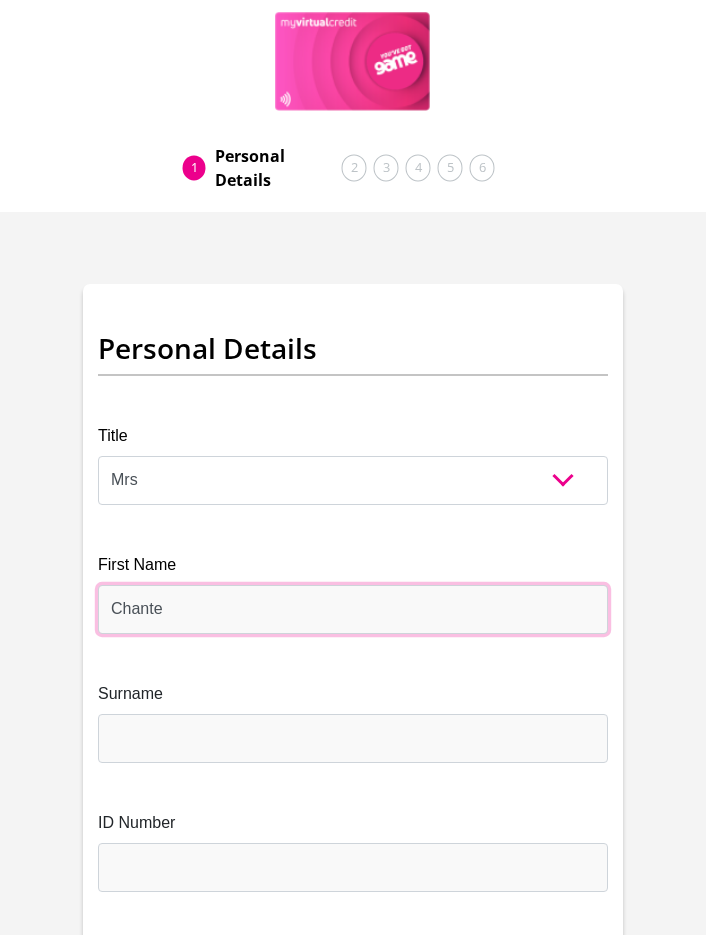 type on "Chante" 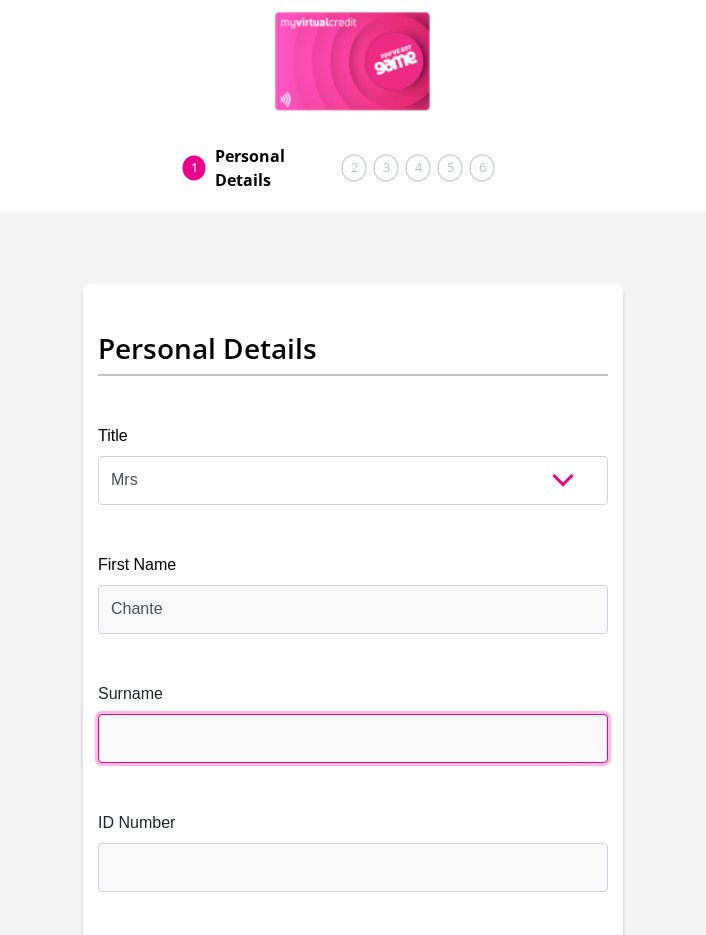 click on "Surname" at bounding box center (353, 738) 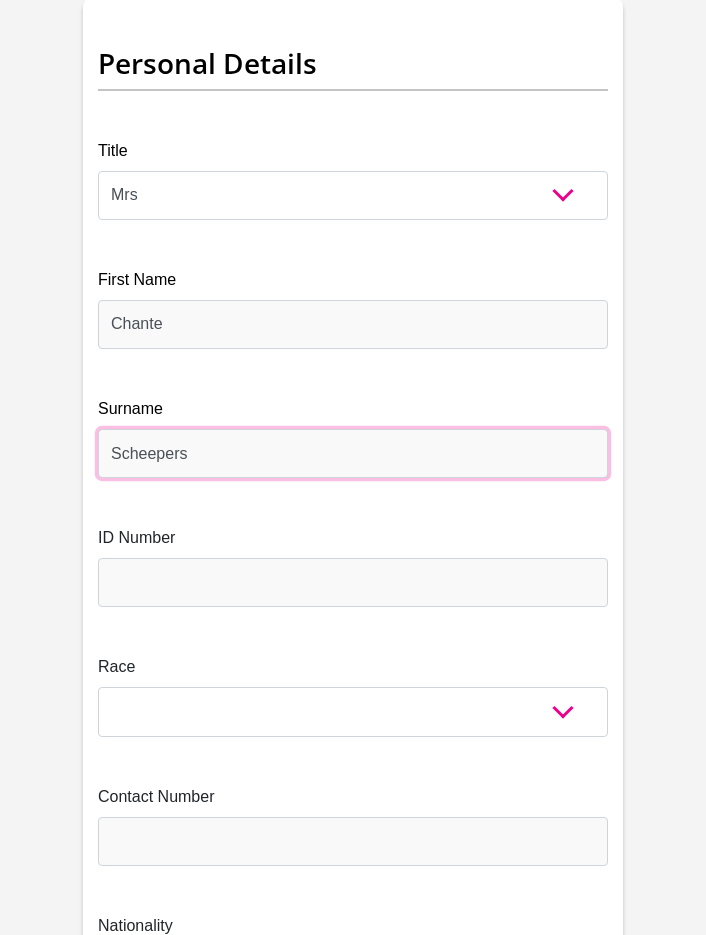 scroll, scrollTop: 300, scrollLeft: 0, axis: vertical 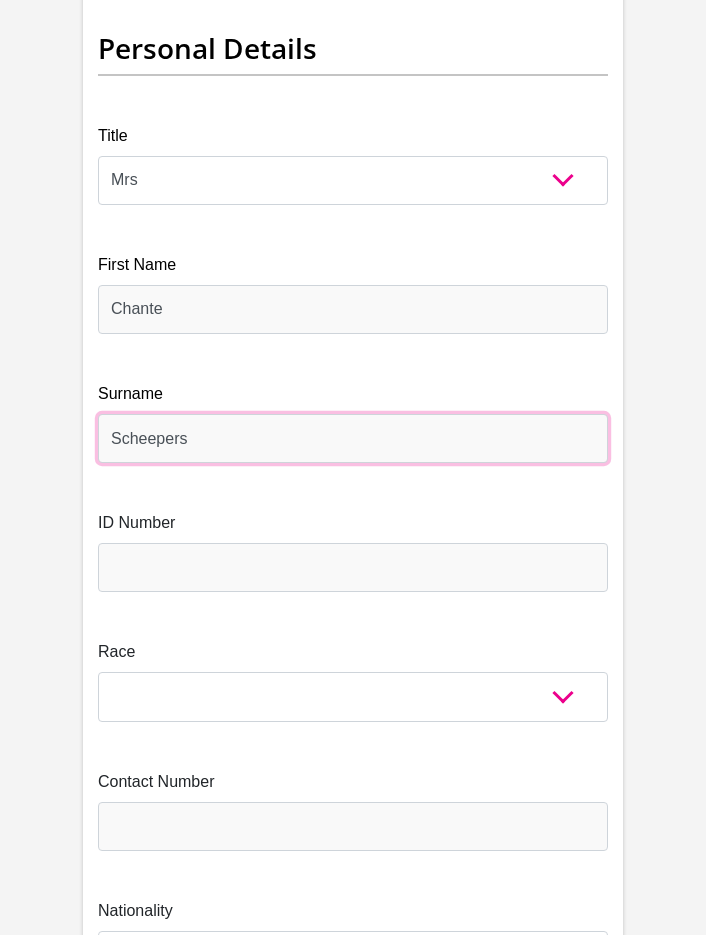type on "Scheepers" 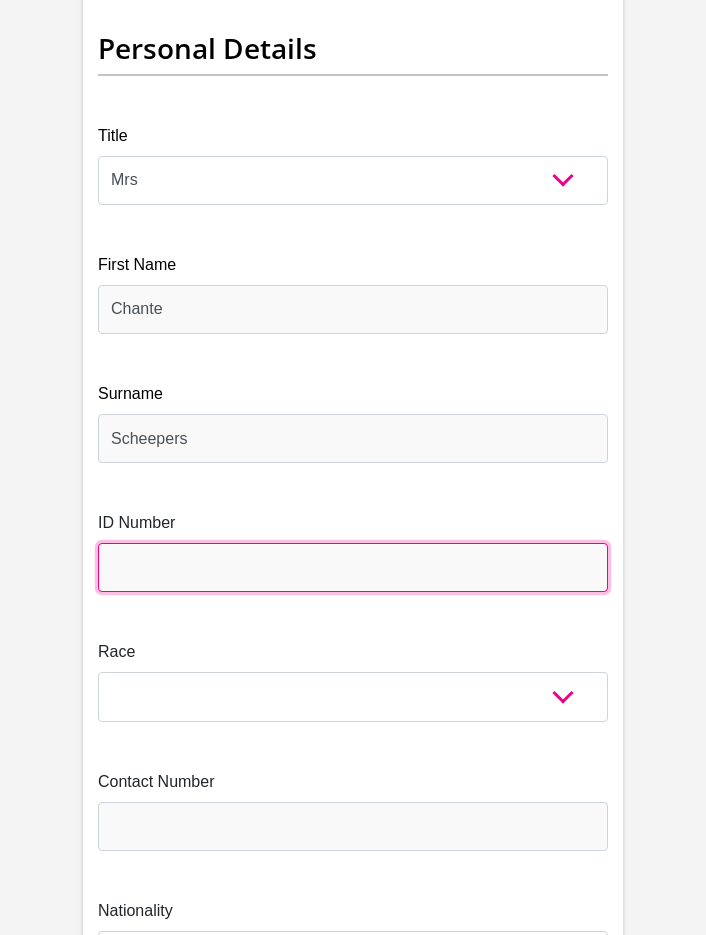 click on "ID Number" at bounding box center [353, 567] 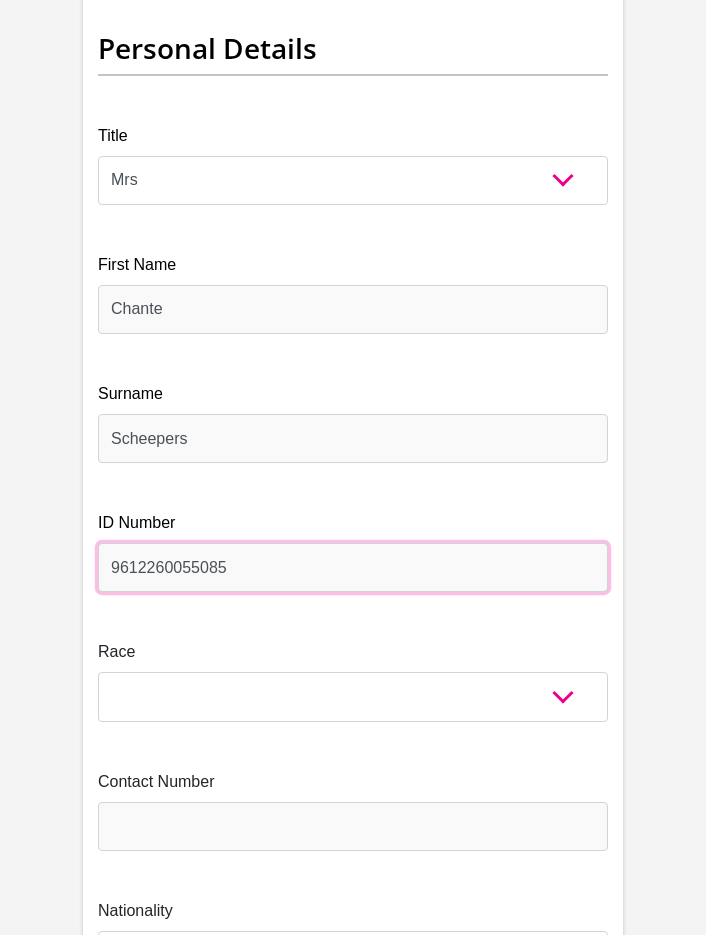 type on "9612260055085" 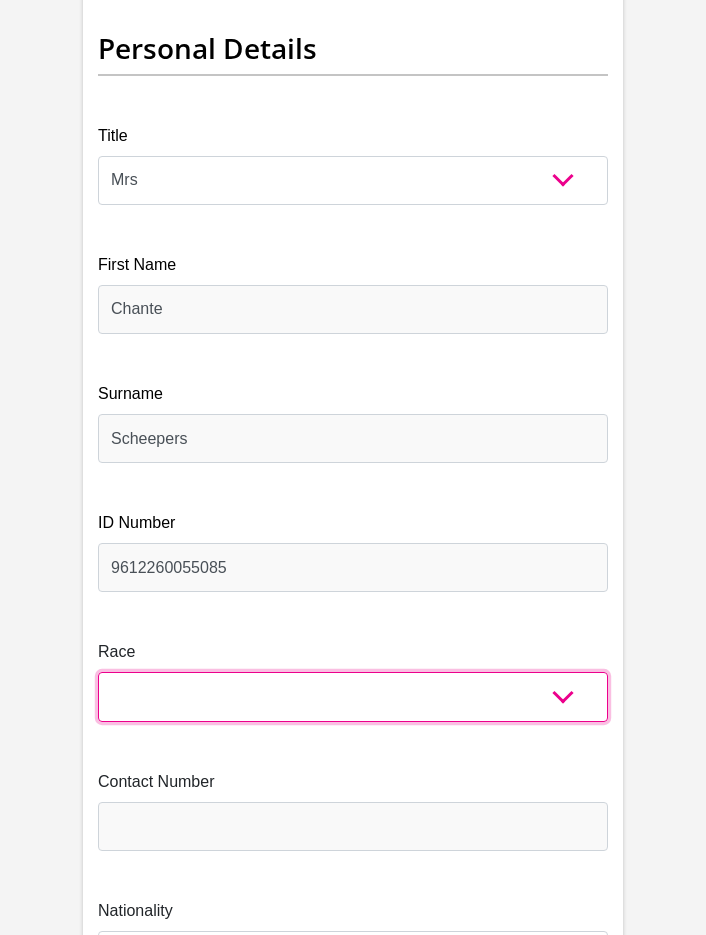 click on "Black
Coloured
Indian
White
Other" at bounding box center (353, 696) 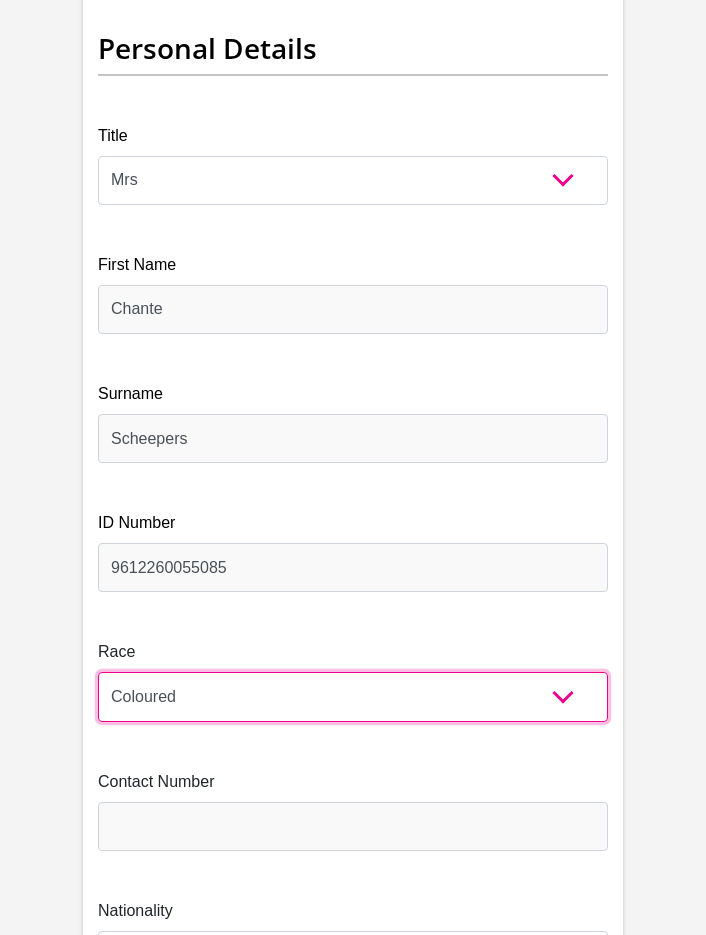 click on "Black
Coloured
Indian
White
Other" at bounding box center [353, 696] 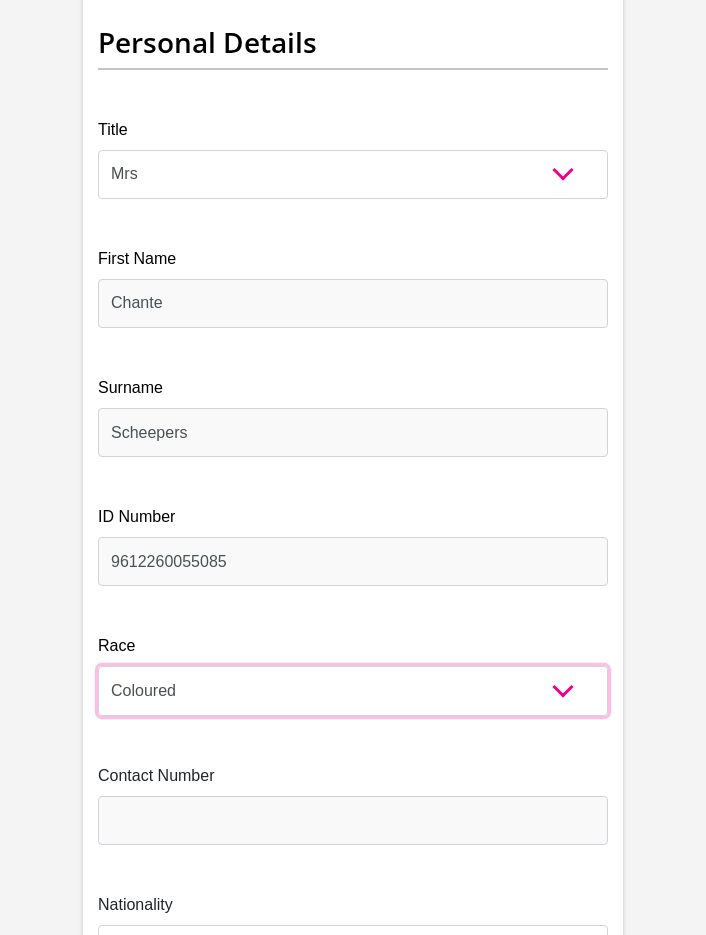scroll, scrollTop: 600, scrollLeft: 0, axis: vertical 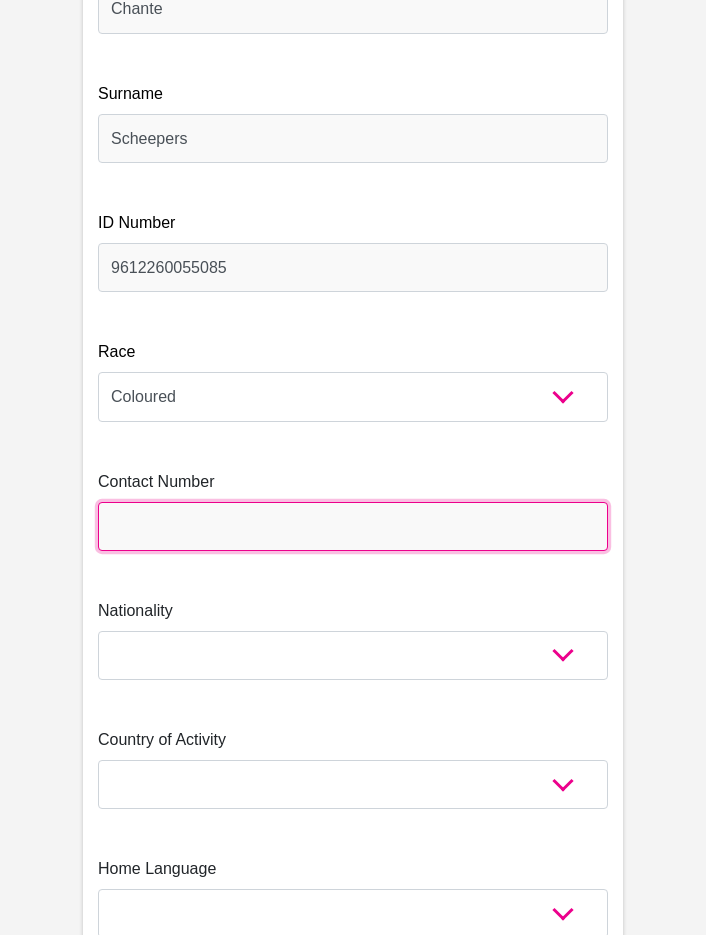 click on "Contact Number" at bounding box center (353, 526) 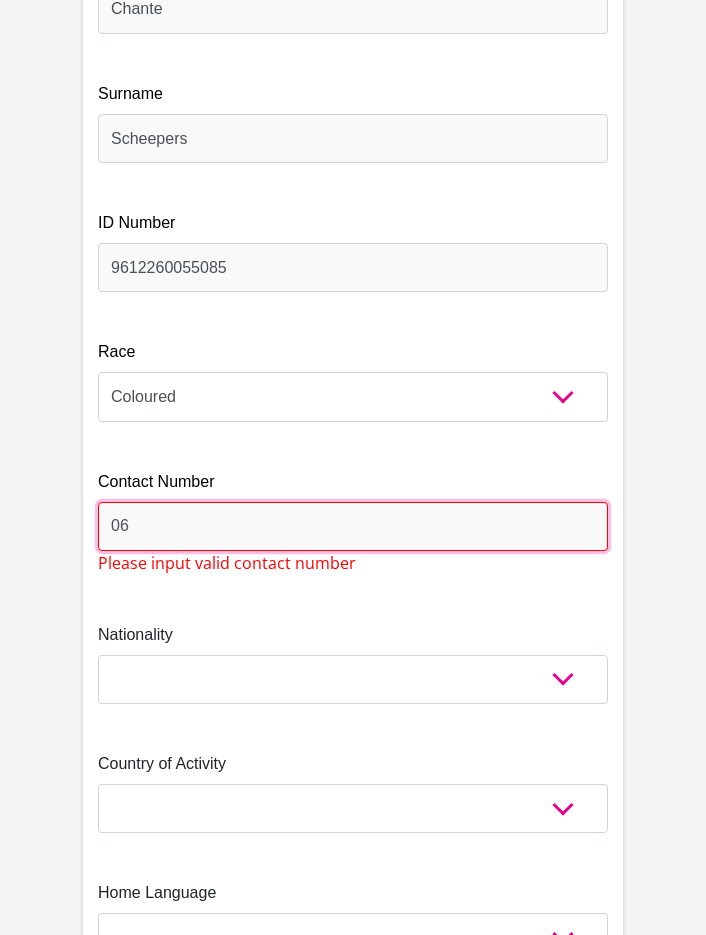 type on "0" 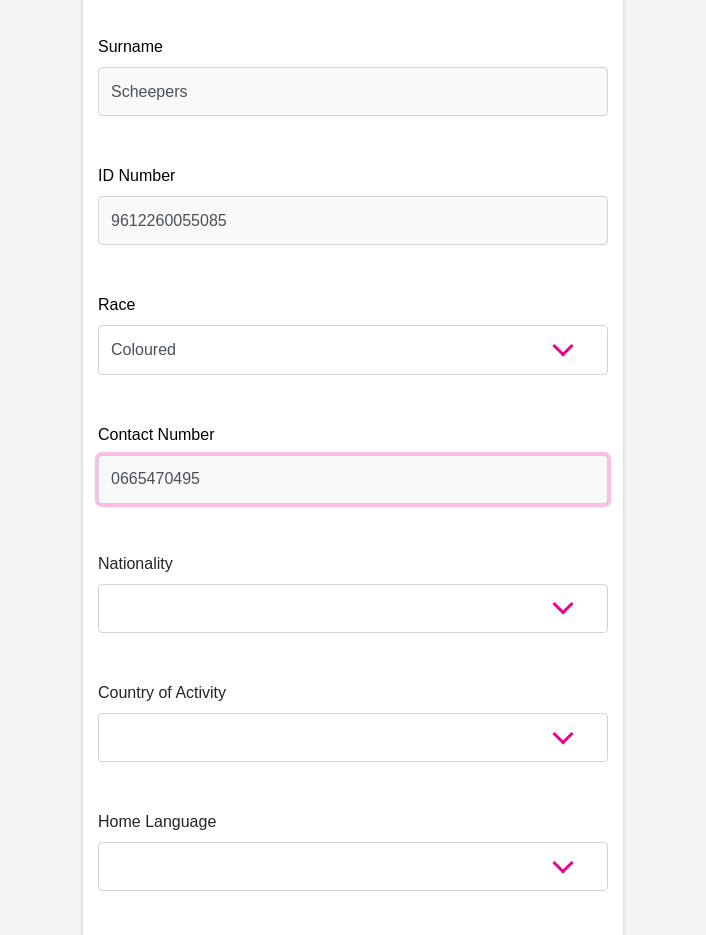 scroll, scrollTop: 700, scrollLeft: 0, axis: vertical 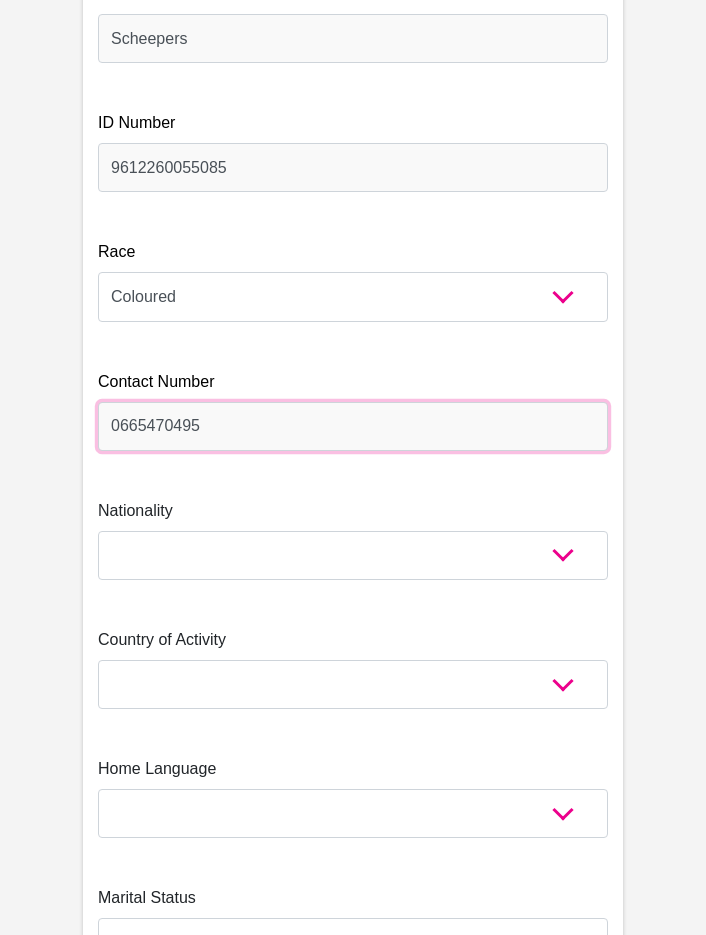 type on "0665470495" 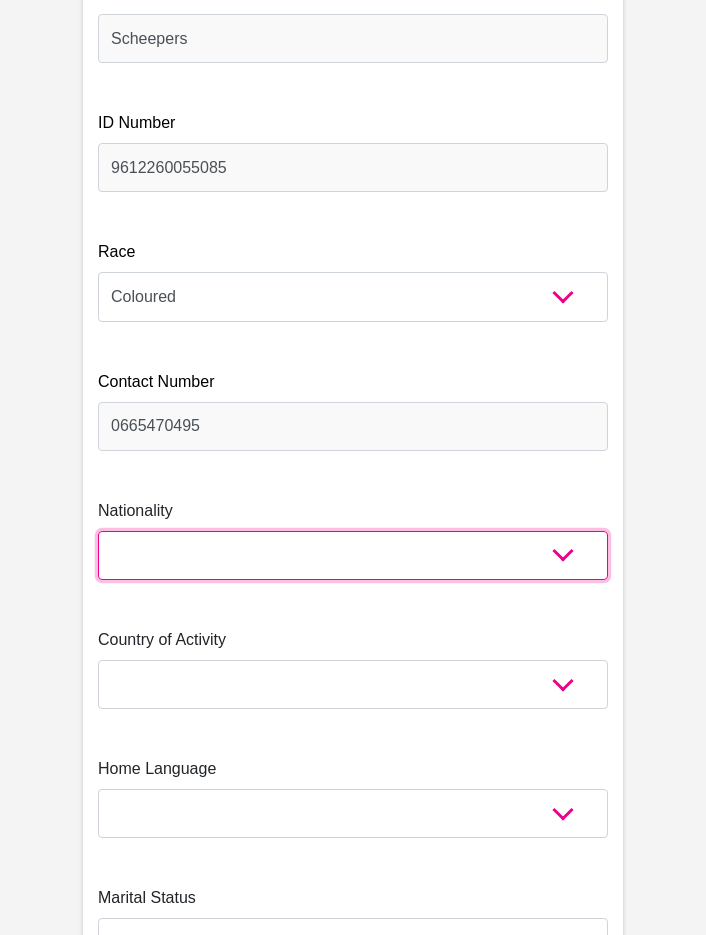 click on "[GEOGRAPHIC_DATA]
[GEOGRAPHIC_DATA]
[GEOGRAPHIC_DATA]
[GEOGRAPHIC_DATA]
[GEOGRAPHIC_DATA]
[GEOGRAPHIC_DATA] [GEOGRAPHIC_DATA]
[GEOGRAPHIC_DATA]
[GEOGRAPHIC_DATA]
[GEOGRAPHIC_DATA]
[GEOGRAPHIC_DATA]
[GEOGRAPHIC_DATA]
[GEOGRAPHIC_DATA]
[GEOGRAPHIC_DATA]
[GEOGRAPHIC_DATA]
[GEOGRAPHIC_DATA]
[DATE][GEOGRAPHIC_DATA]
[GEOGRAPHIC_DATA]
[GEOGRAPHIC_DATA]
[GEOGRAPHIC_DATA]
[GEOGRAPHIC_DATA]
[GEOGRAPHIC_DATA]
[GEOGRAPHIC_DATA]
[GEOGRAPHIC_DATA]
[GEOGRAPHIC_DATA]" at bounding box center [353, 555] 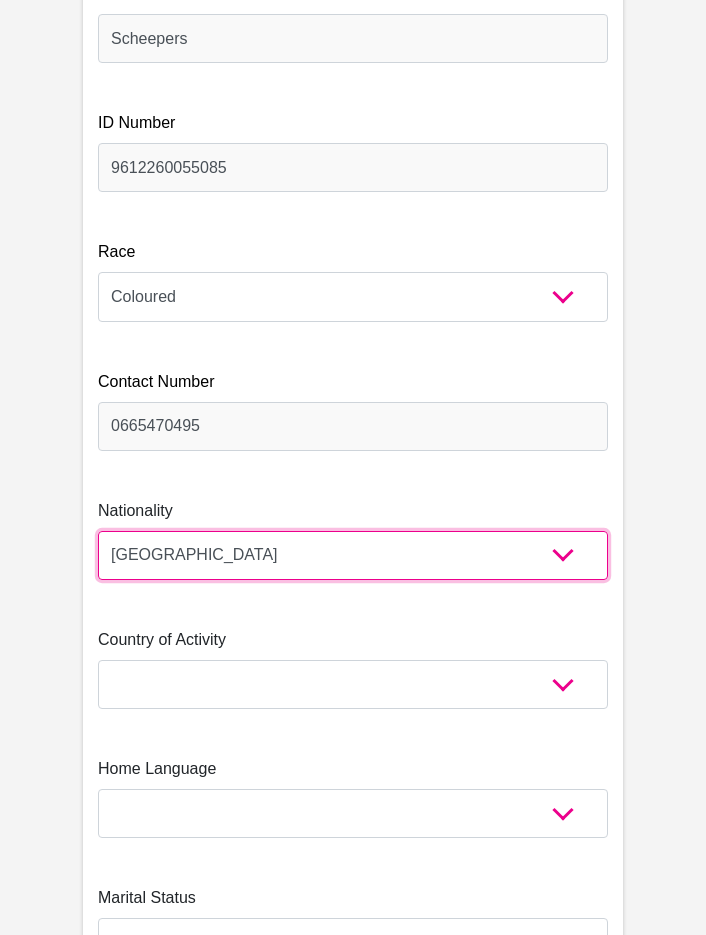 click on "[GEOGRAPHIC_DATA]
[GEOGRAPHIC_DATA]
[GEOGRAPHIC_DATA]
[GEOGRAPHIC_DATA]
[GEOGRAPHIC_DATA]
[GEOGRAPHIC_DATA] [GEOGRAPHIC_DATA]
[GEOGRAPHIC_DATA]
[GEOGRAPHIC_DATA]
[GEOGRAPHIC_DATA]
[GEOGRAPHIC_DATA]
[GEOGRAPHIC_DATA]
[GEOGRAPHIC_DATA]
[GEOGRAPHIC_DATA]
[GEOGRAPHIC_DATA]
[GEOGRAPHIC_DATA]
[DATE][GEOGRAPHIC_DATA]
[GEOGRAPHIC_DATA]
[GEOGRAPHIC_DATA]
[GEOGRAPHIC_DATA]
[GEOGRAPHIC_DATA]
[GEOGRAPHIC_DATA]
[GEOGRAPHIC_DATA]
[GEOGRAPHIC_DATA]
[GEOGRAPHIC_DATA]" at bounding box center (353, 555) 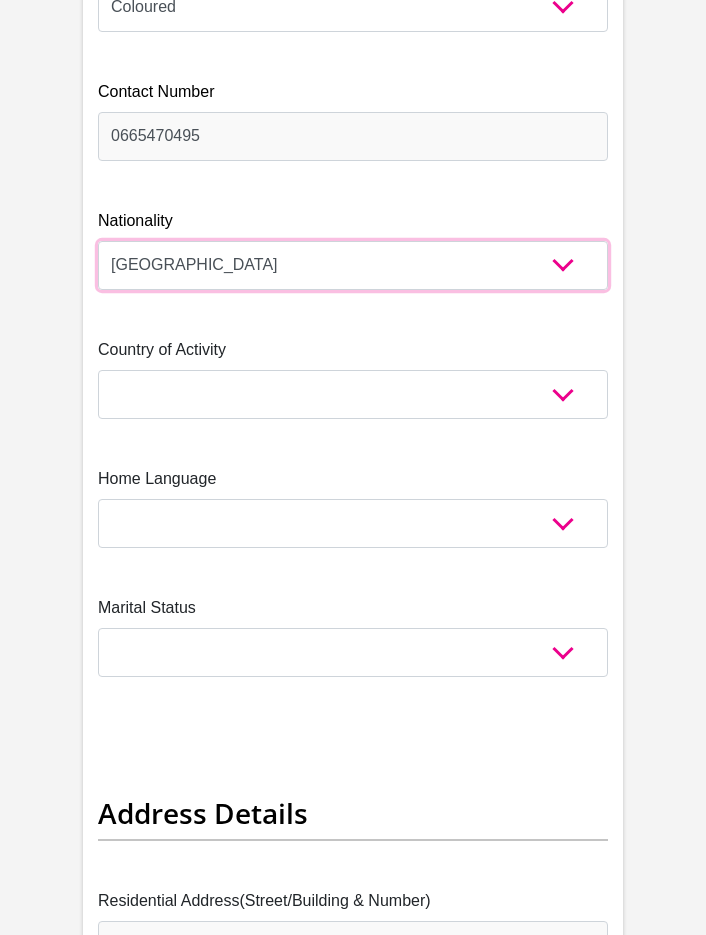 scroll, scrollTop: 1000, scrollLeft: 0, axis: vertical 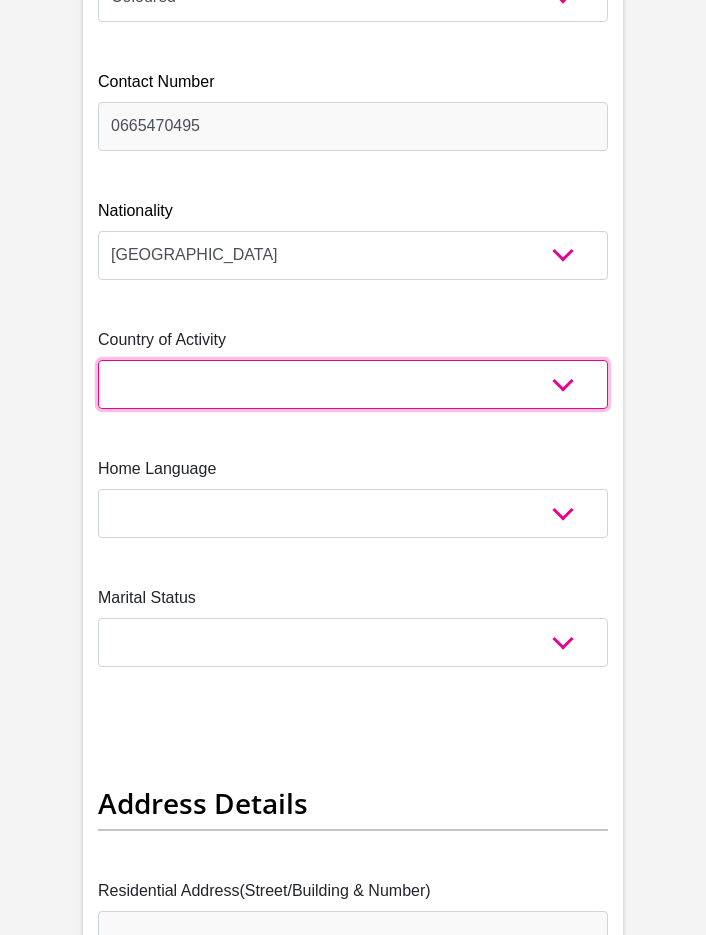 click on "[GEOGRAPHIC_DATA]
[GEOGRAPHIC_DATA]
[GEOGRAPHIC_DATA]
[GEOGRAPHIC_DATA]
[GEOGRAPHIC_DATA]
[GEOGRAPHIC_DATA] [GEOGRAPHIC_DATA]
[GEOGRAPHIC_DATA]
[GEOGRAPHIC_DATA]
[GEOGRAPHIC_DATA]
[GEOGRAPHIC_DATA]
[GEOGRAPHIC_DATA]
[GEOGRAPHIC_DATA]
[GEOGRAPHIC_DATA]
[GEOGRAPHIC_DATA]
[GEOGRAPHIC_DATA]
[DATE][GEOGRAPHIC_DATA]
[GEOGRAPHIC_DATA]
[GEOGRAPHIC_DATA]
[GEOGRAPHIC_DATA]
[GEOGRAPHIC_DATA]" at bounding box center (353, 384) 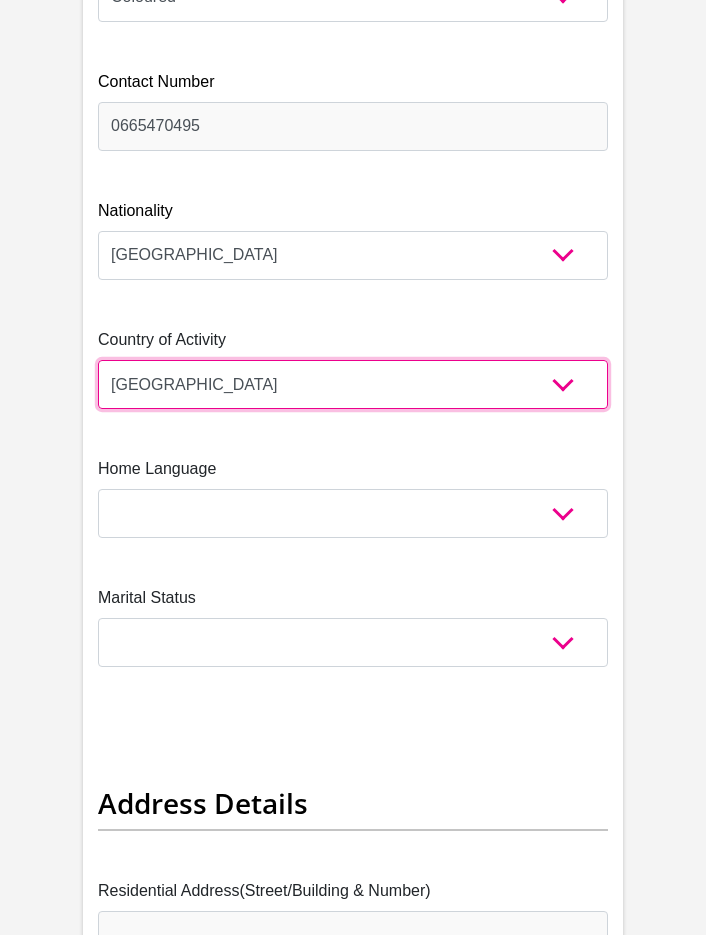 click on "[GEOGRAPHIC_DATA]
[GEOGRAPHIC_DATA]
[GEOGRAPHIC_DATA]
[GEOGRAPHIC_DATA]
[GEOGRAPHIC_DATA]
[GEOGRAPHIC_DATA] [GEOGRAPHIC_DATA]
[GEOGRAPHIC_DATA]
[GEOGRAPHIC_DATA]
[GEOGRAPHIC_DATA]
[GEOGRAPHIC_DATA]
[GEOGRAPHIC_DATA]
[GEOGRAPHIC_DATA]
[GEOGRAPHIC_DATA]
[GEOGRAPHIC_DATA]
[GEOGRAPHIC_DATA]
[DATE][GEOGRAPHIC_DATA]
[GEOGRAPHIC_DATA]
[GEOGRAPHIC_DATA]
[GEOGRAPHIC_DATA]
[GEOGRAPHIC_DATA]" at bounding box center [353, 384] 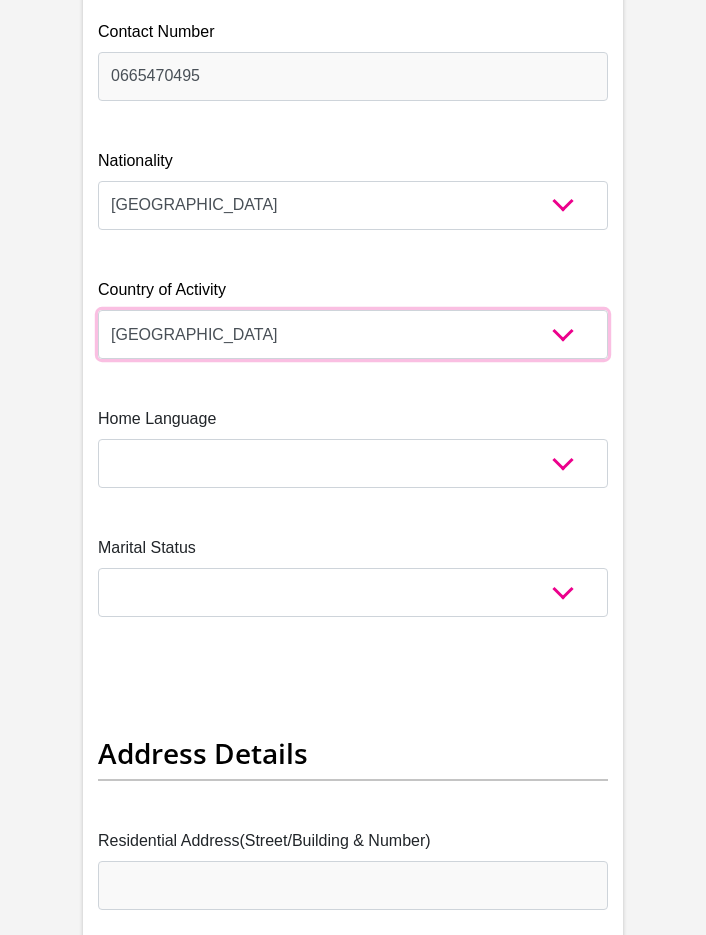scroll, scrollTop: 1100, scrollLeft: 0, axis: vertical 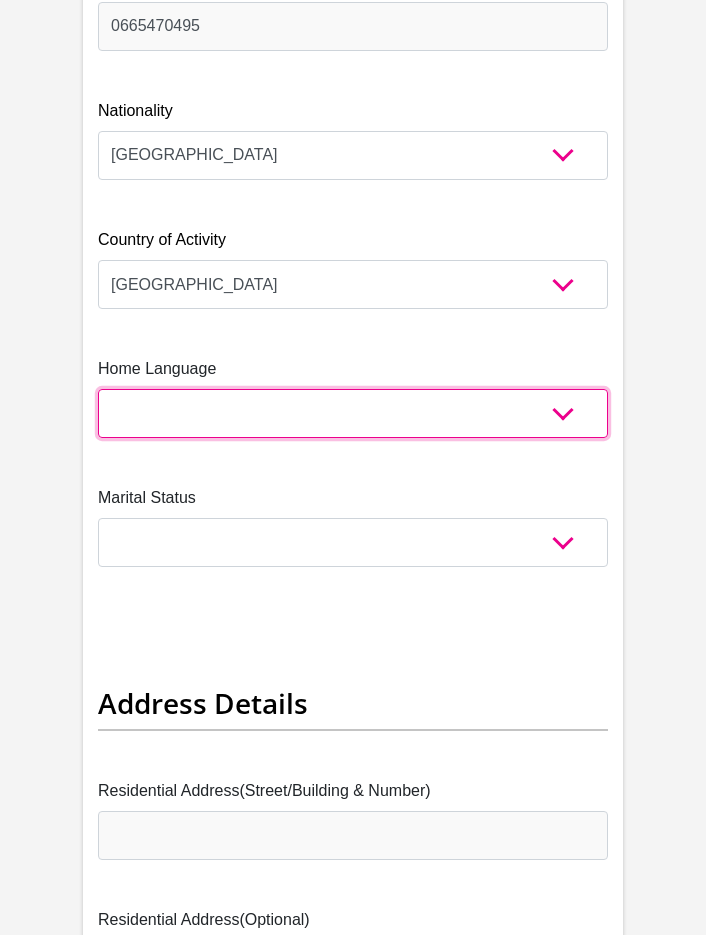 click on "Afrikaans
English
Sepedi
South Ndebele
Southern Sotho
Swati
Tsonga
Tswana
Venda
Xhosa
Zulu
Other" at bounding box center (353, 413) 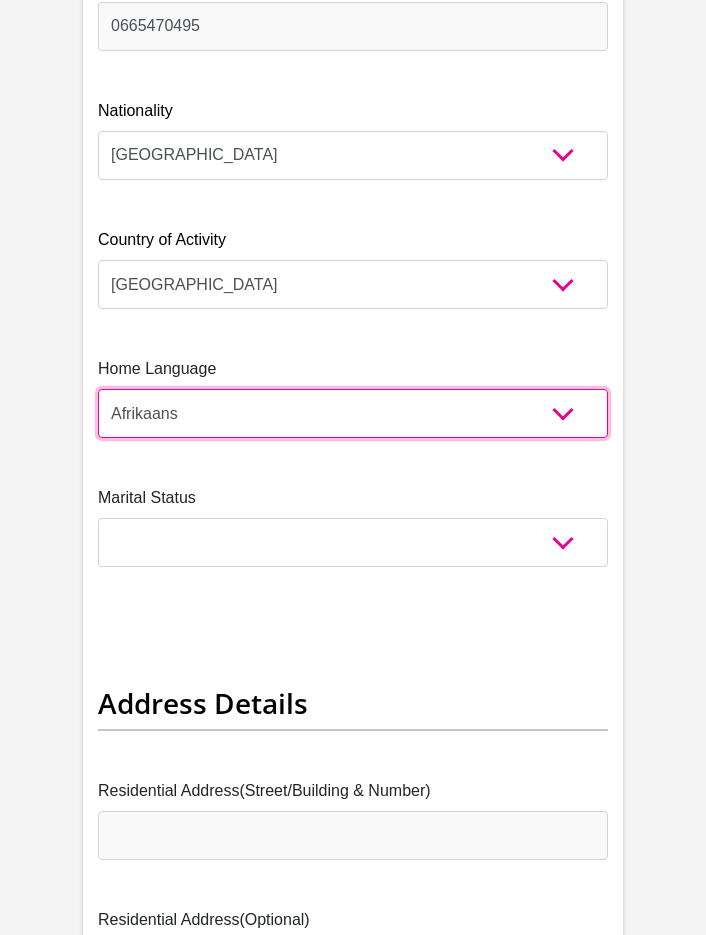 click on "Afrikaans
English
Sepedi
South Ndebele
Southern Sotho
Swati
Tsonga
Tswana
Venda
Xhosa
Zulu
Other" at bounding box center [353, 413] 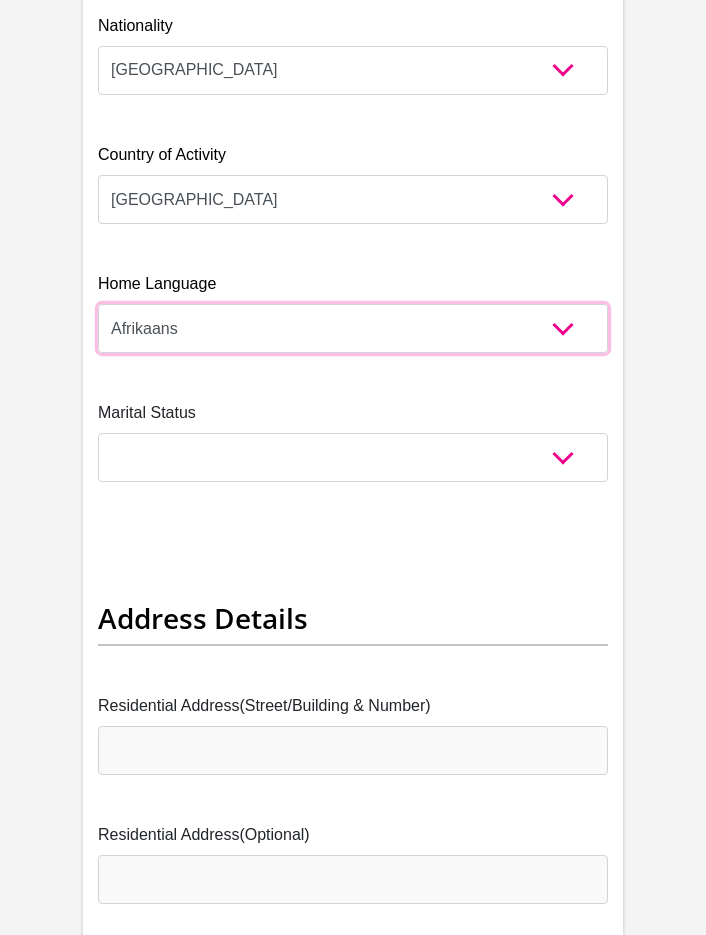 scroll, scrollTop: 1300, scrollLeft: 0, axis: vertical 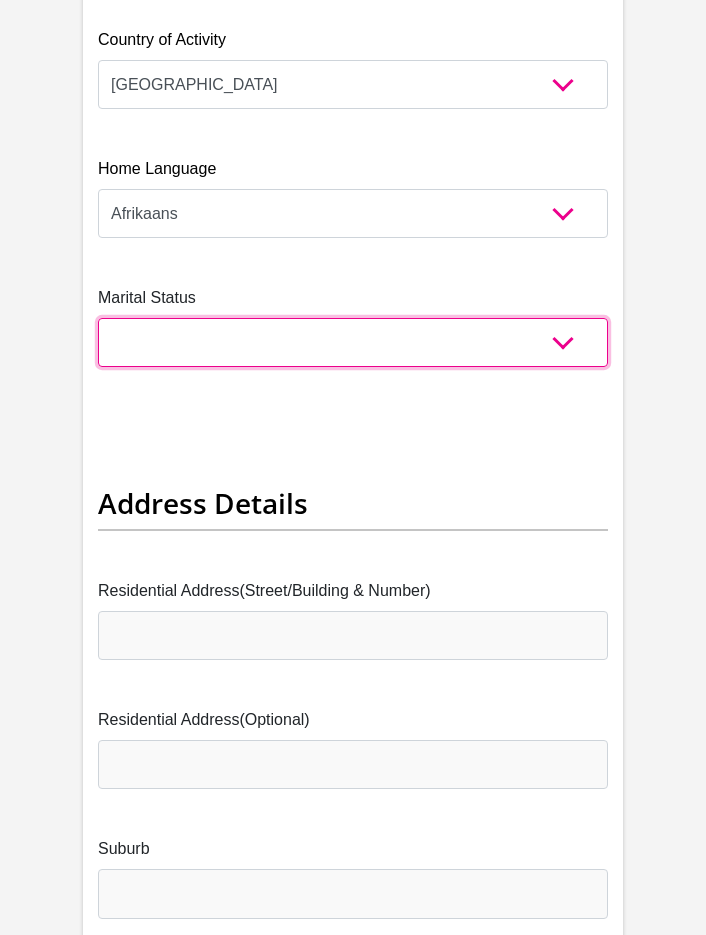 click on "Married ANC
Single
Divorced
Widowed
Married COP or Customary Law" at bounding box center [353, 342] 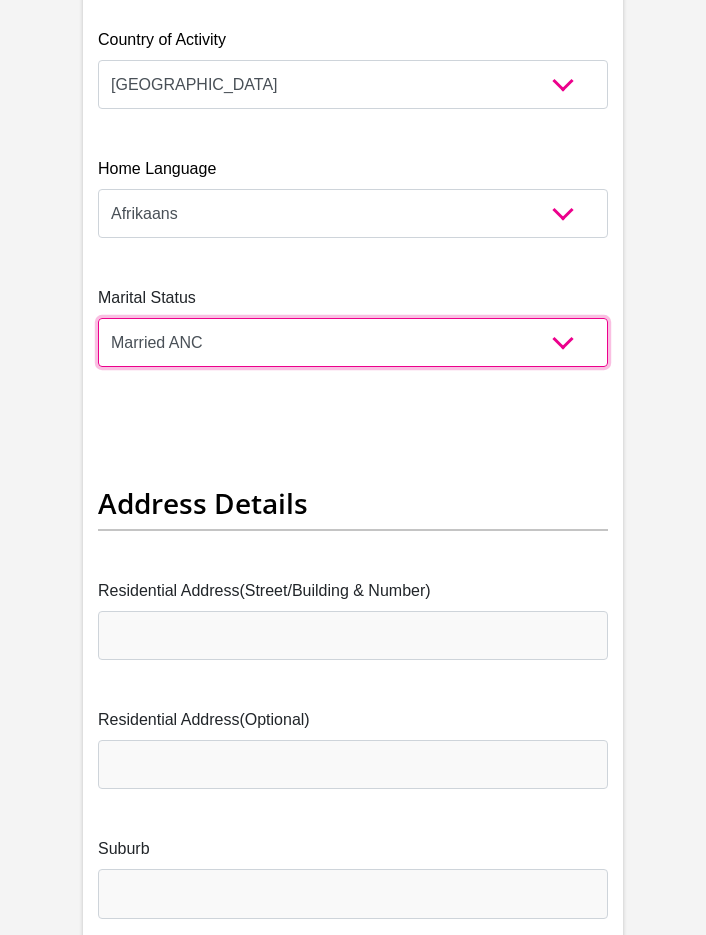 click on "Married ANC
Single
Divorced
Widowed
Married COP or Customary Law" at bounding box center [353, 342] 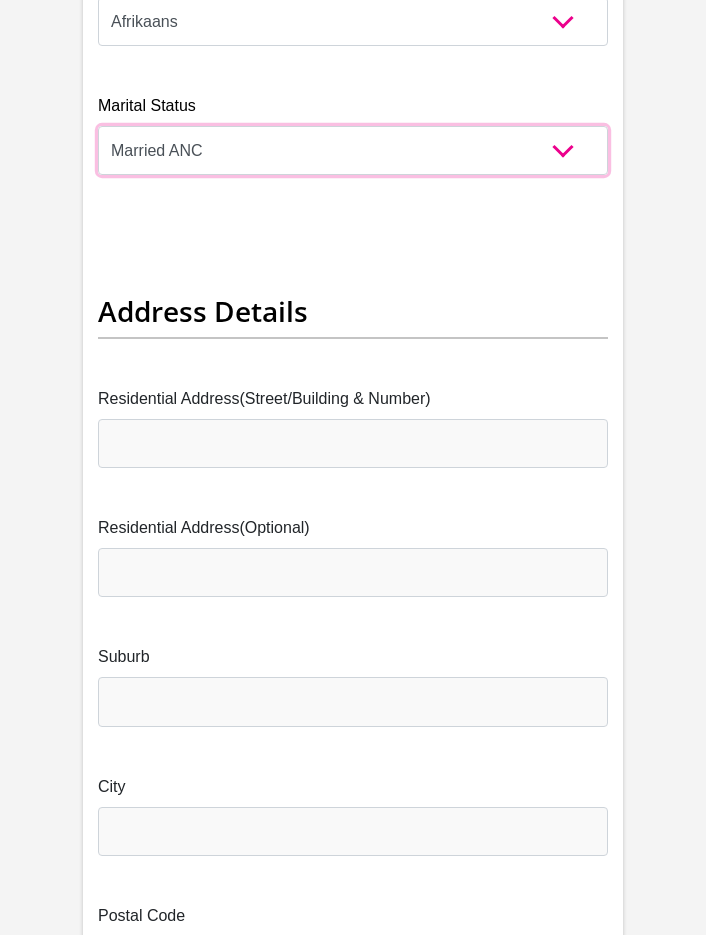 scroll, scrollTop: 1500, scrollLeft: 0, axis: vertical 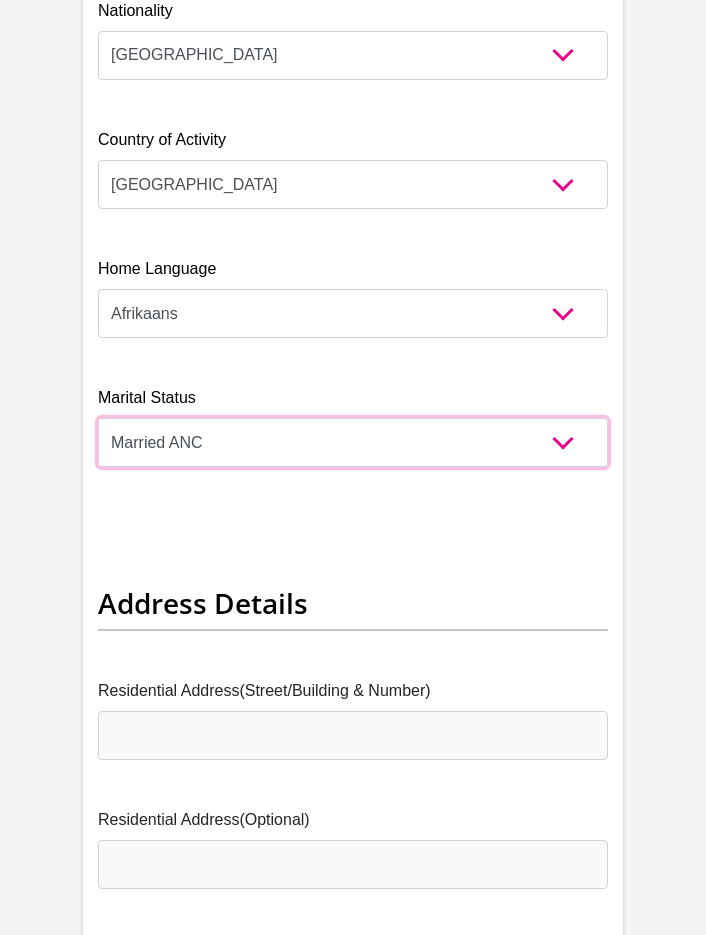 click on "Married ANC
Single
Divorced
Widowed
Married COP or Customary Law" at bounding box center [353, 442] 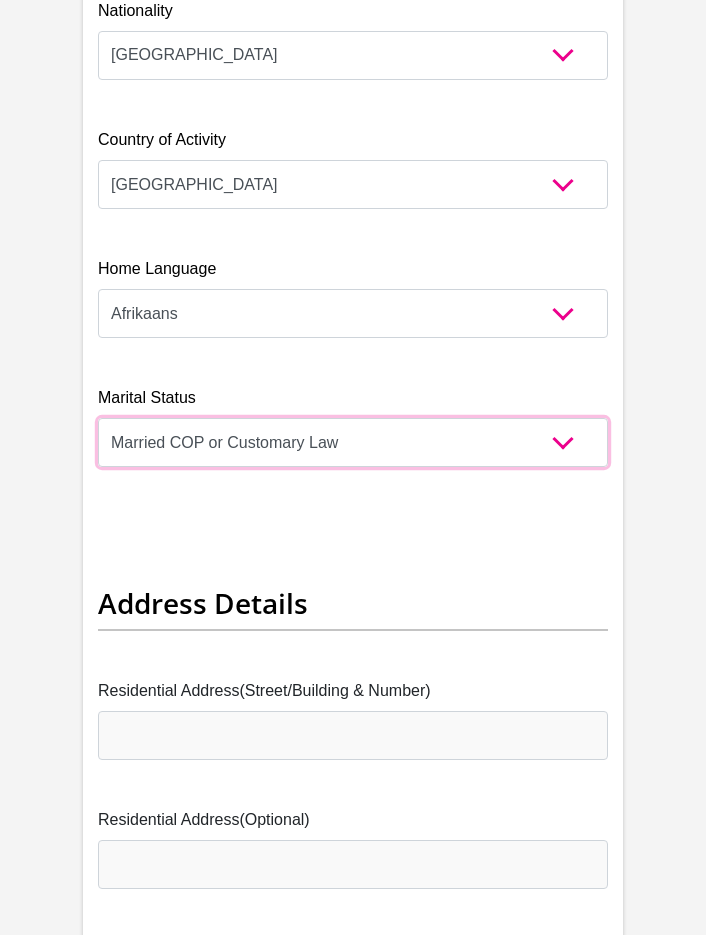 click on "Married ANC
Single
Divorced
Widowed
Married COP or Customary Law" at bounding box center (353, 442) 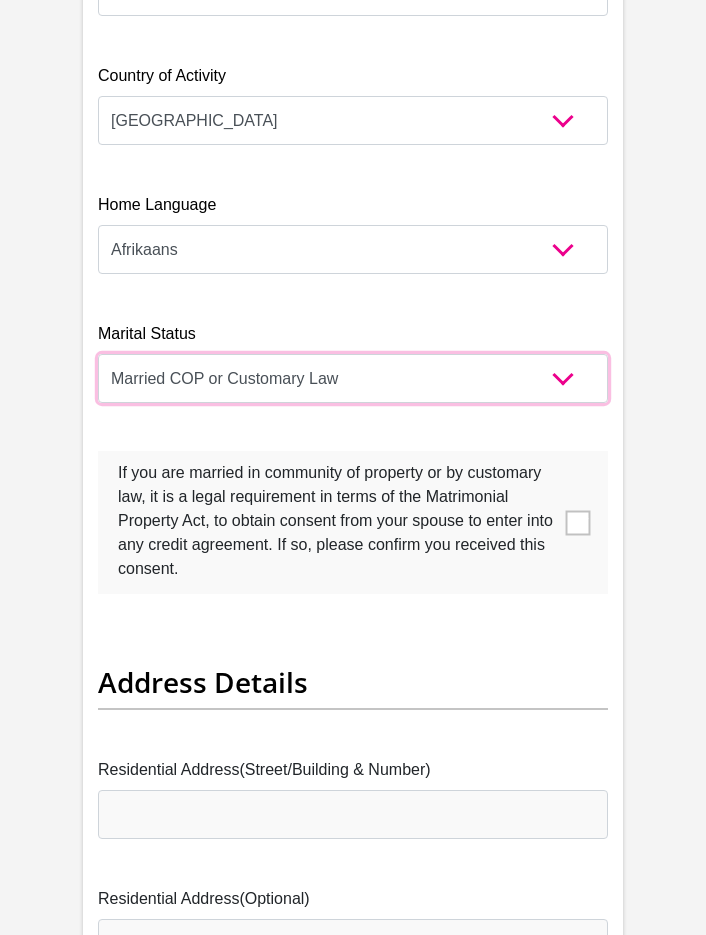 scroll, scrollTop: 1300, scrollLeft: 0, axis: vertical 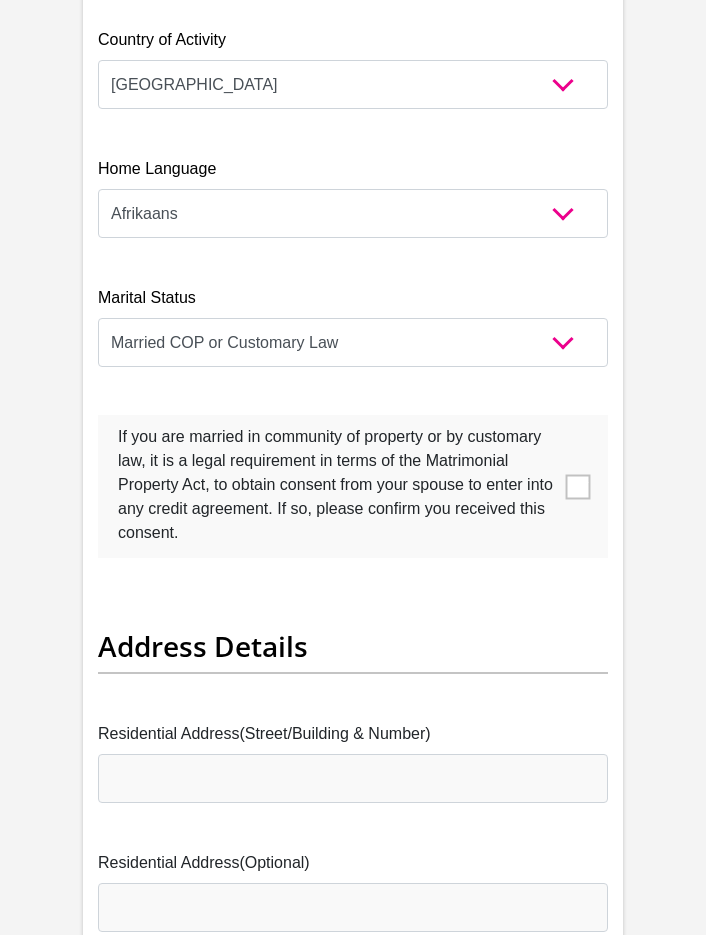 click at bounding box center [578, 486] 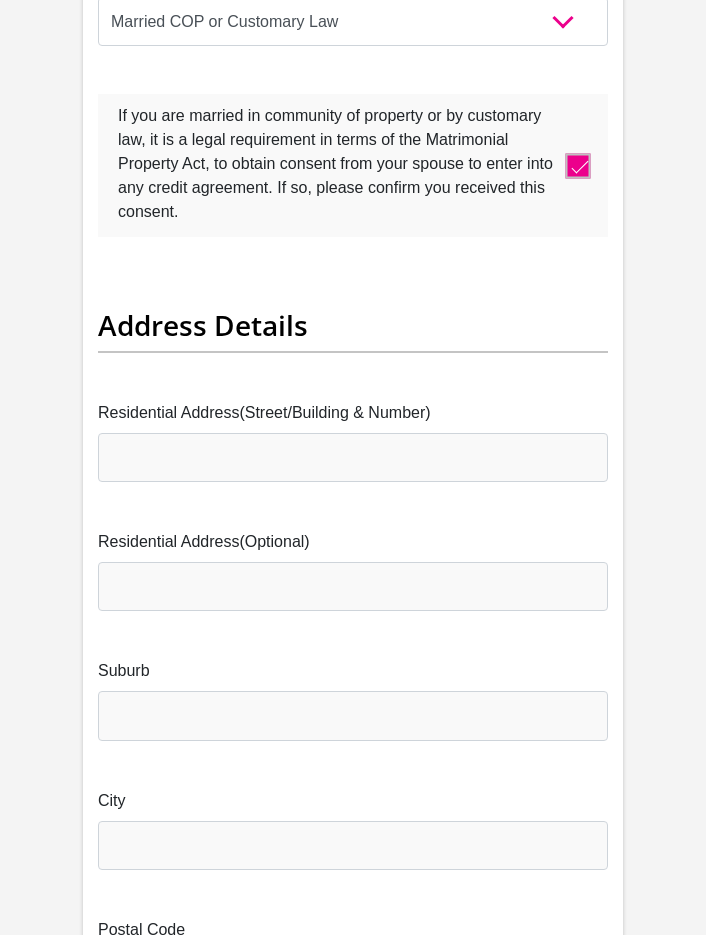 scroll, scrollTop: 1700, scrollLeft: 0, axis: vertical 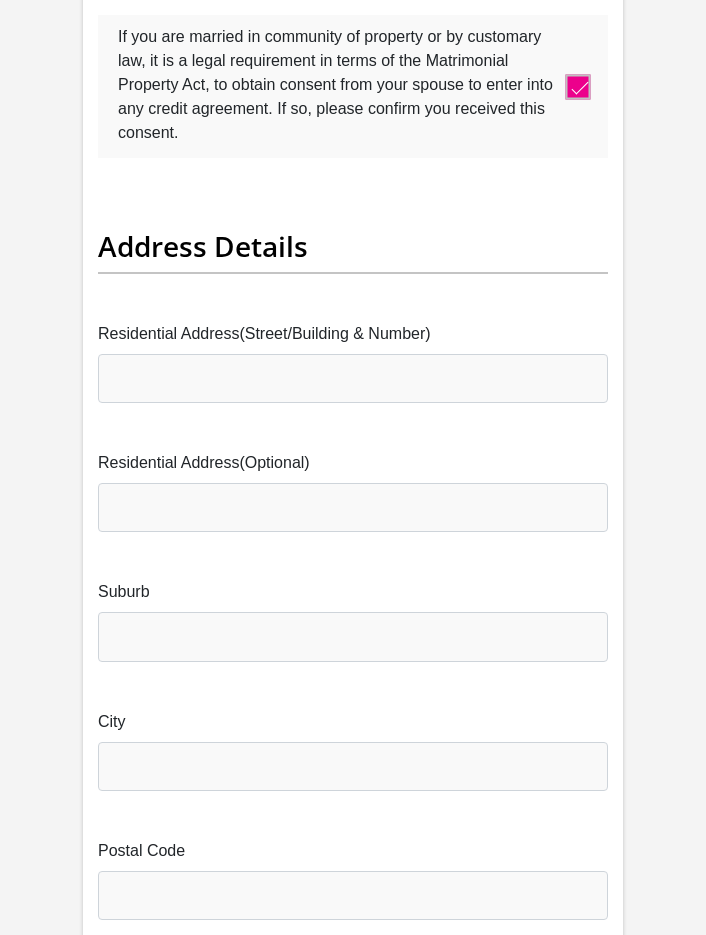 click on "Residential Address(Street/Building & Number)" at bounding box center [353, 362] 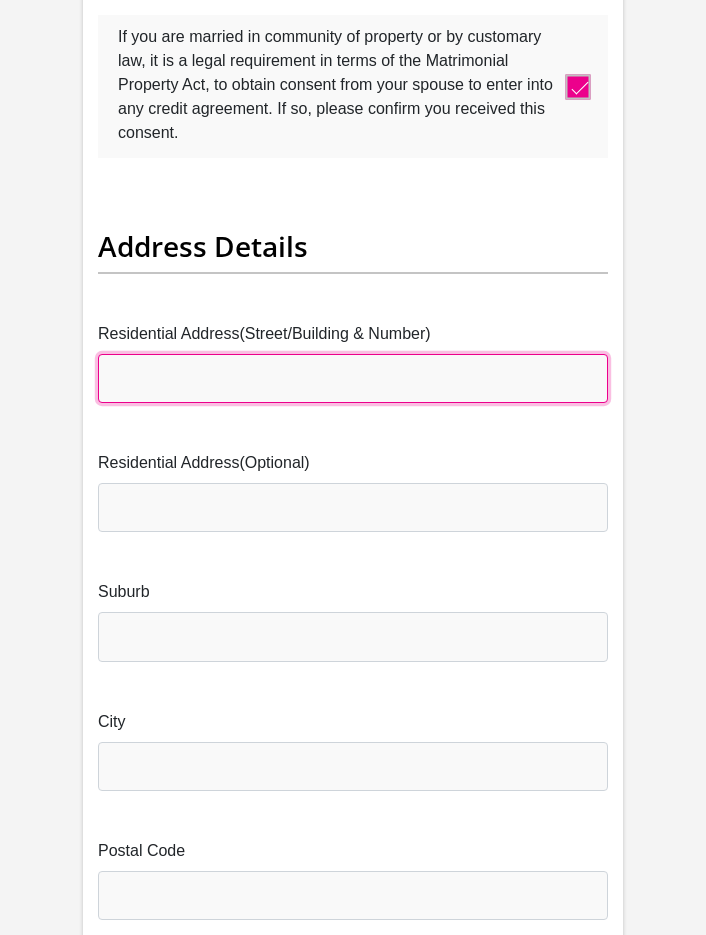 click on "Residential Address(Street/Building & Number)" at bounding box center [353, 378] 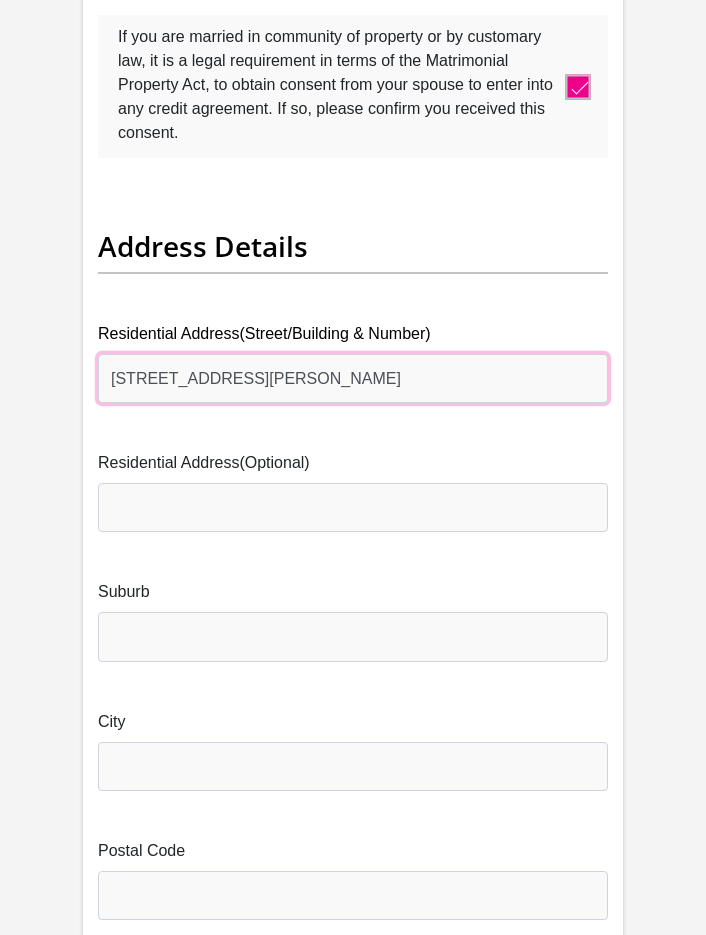 type on "[STREET_ADDRESS][PERSON_NAME]" 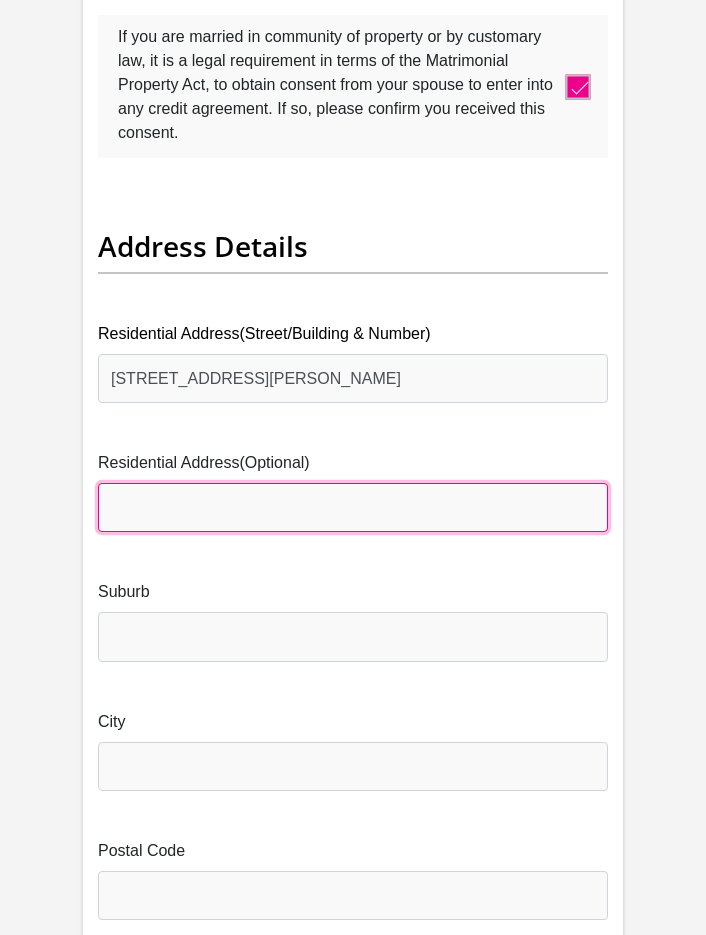 click on "Residential Address(Optional)" at bounding box center [353, 507] 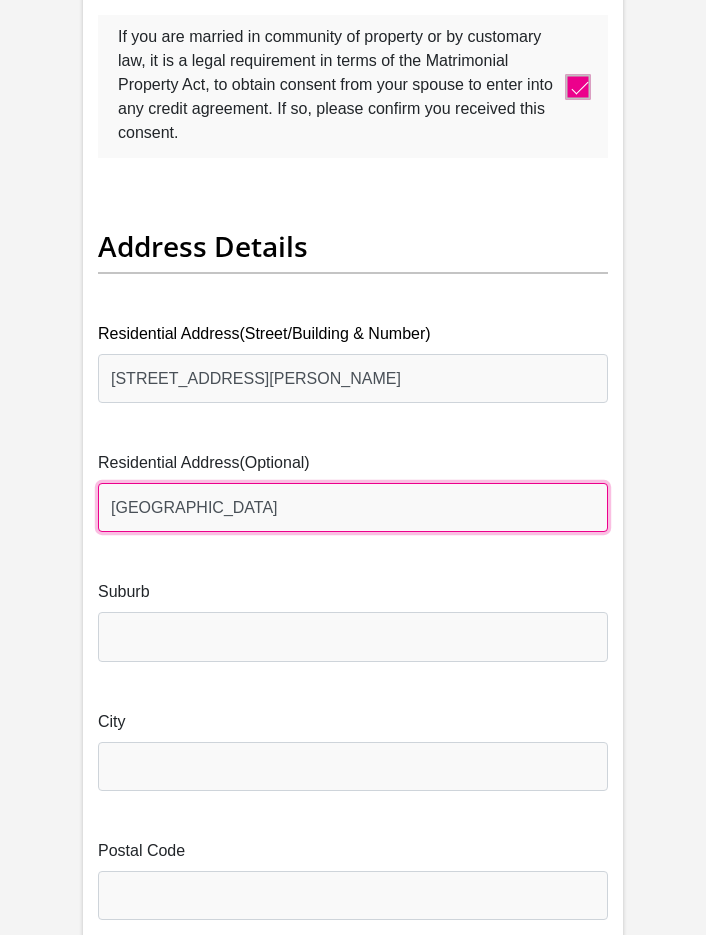 type on "[GEOGRAPHIC_DATA]" 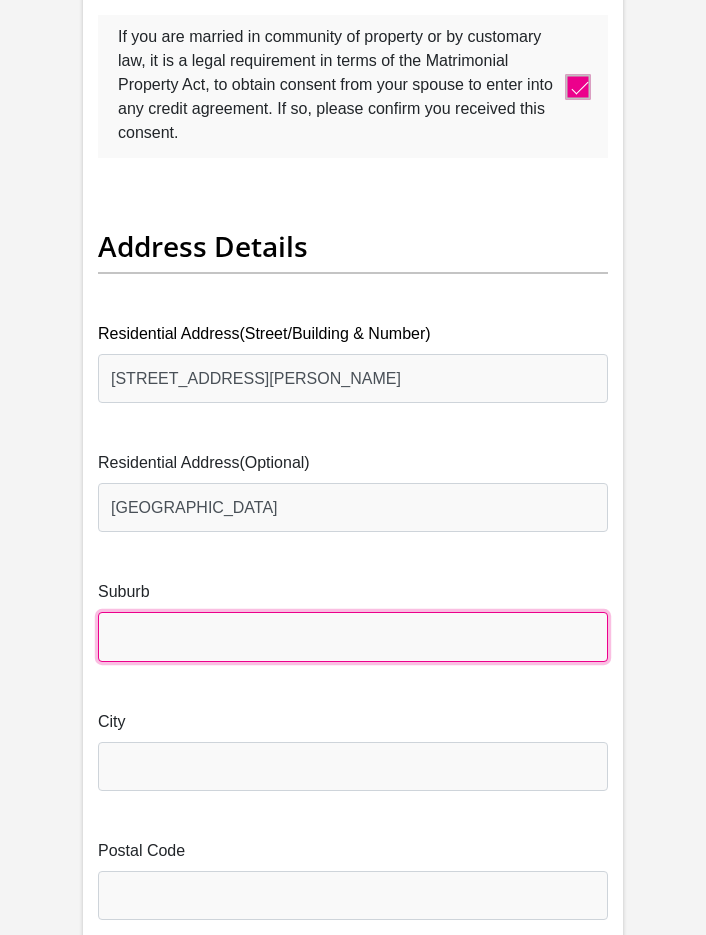 click on "Suburb" at bounding box center [353, 636] 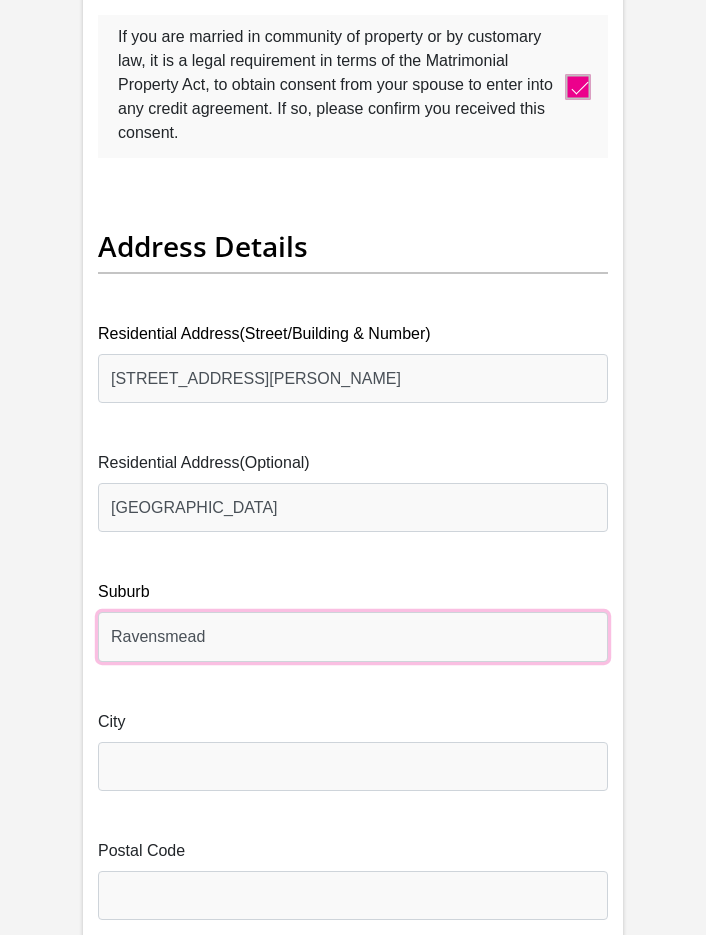 type on "Ravensmead" 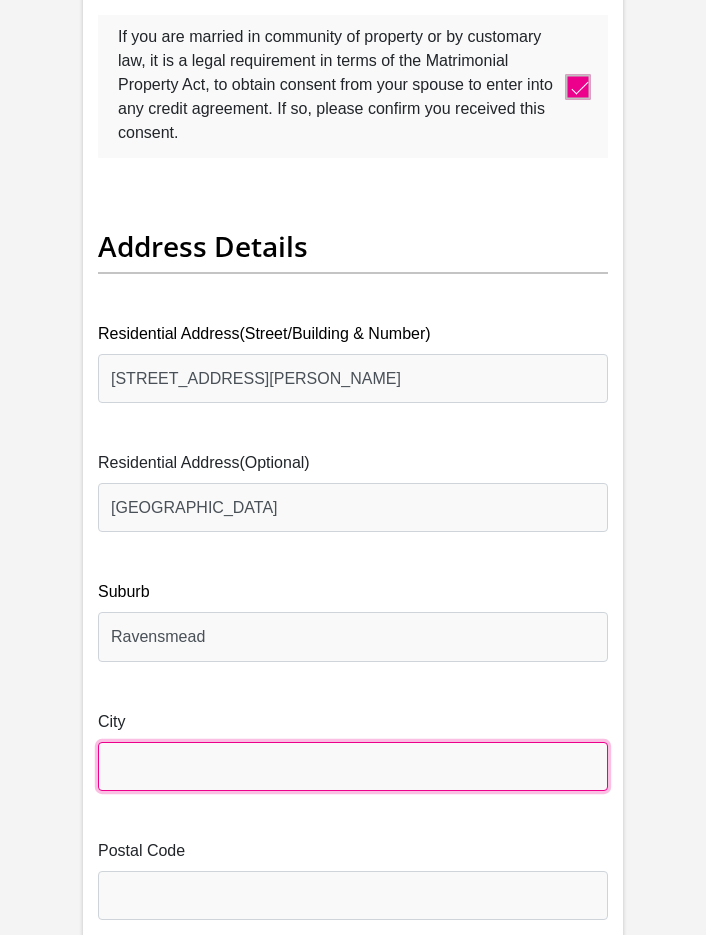 click on "City" at bounding box center (353, 766) 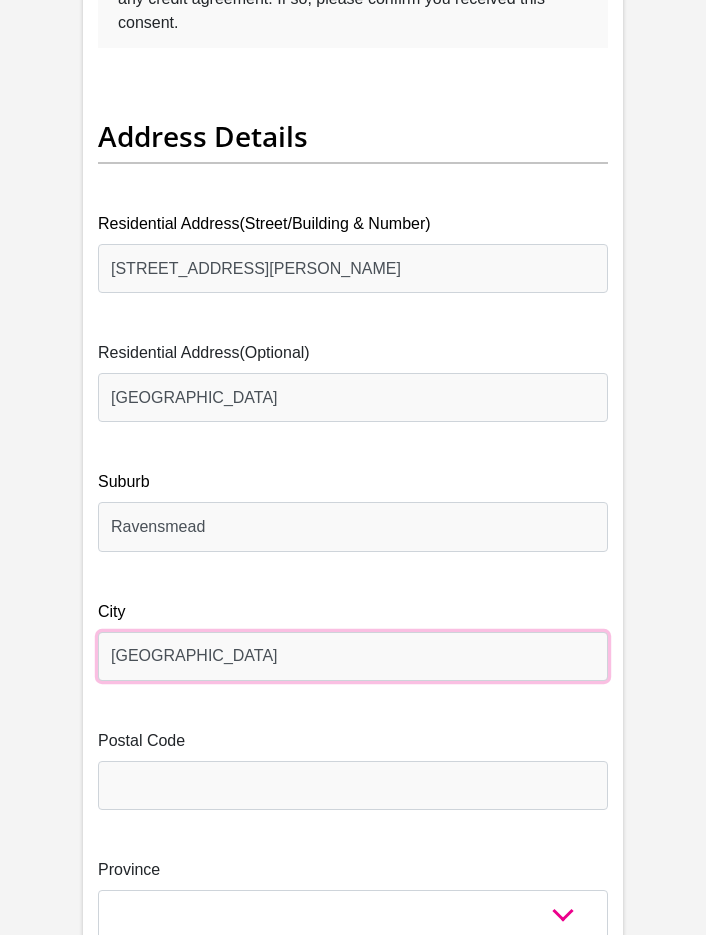 scroll, scrollTop: 2100, scrollLeft: 0, axis: vertical 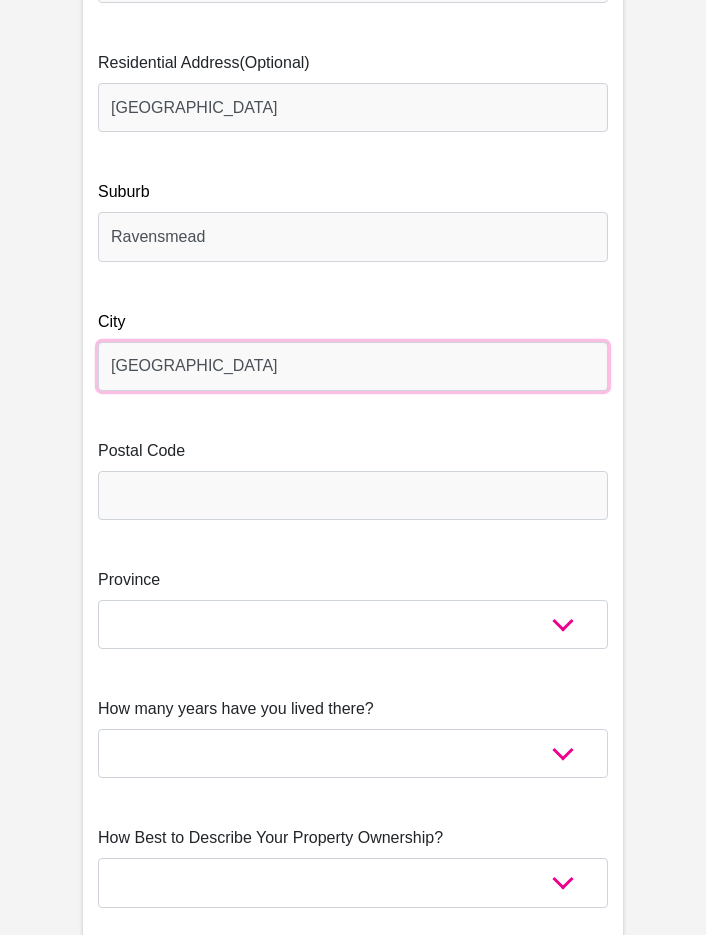 type on "[GEOGRAPHIC_DATA]" 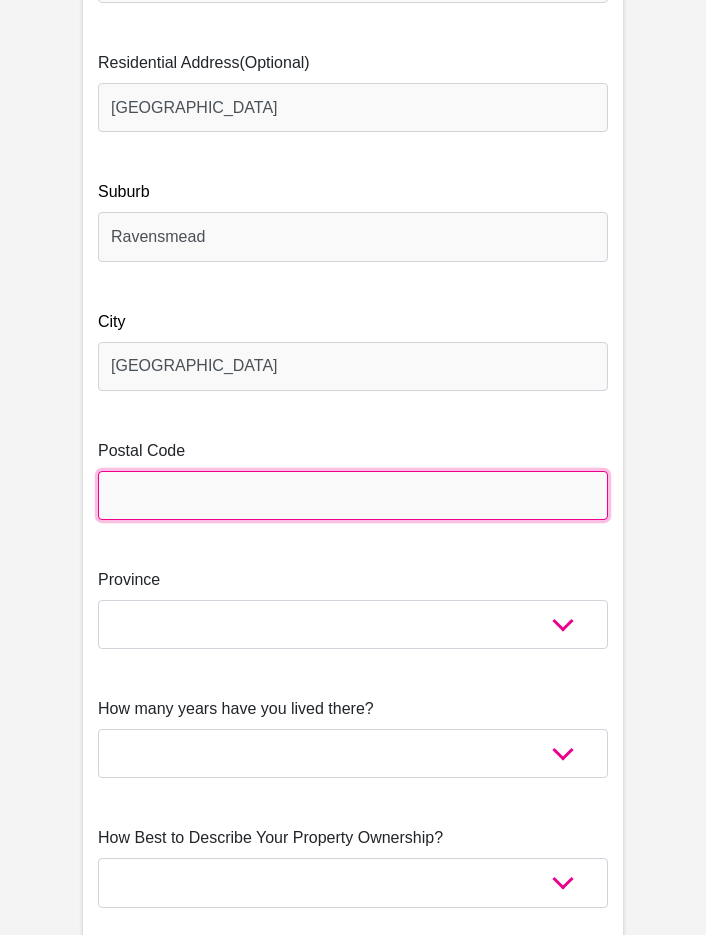 click on "Postal Code" at bounding box center [353, 495] 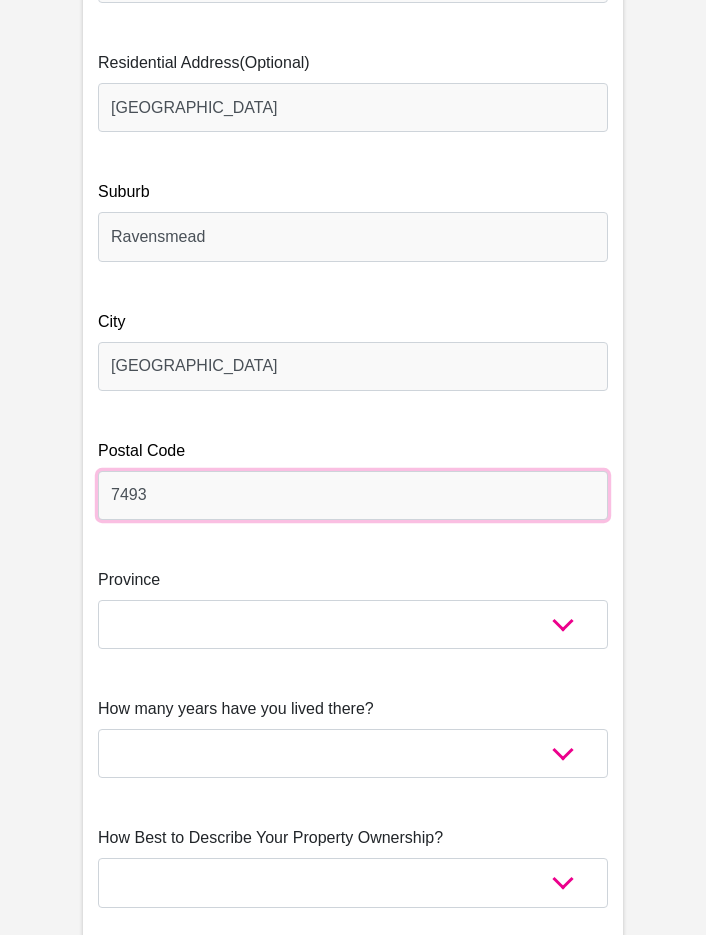 type on "7493" 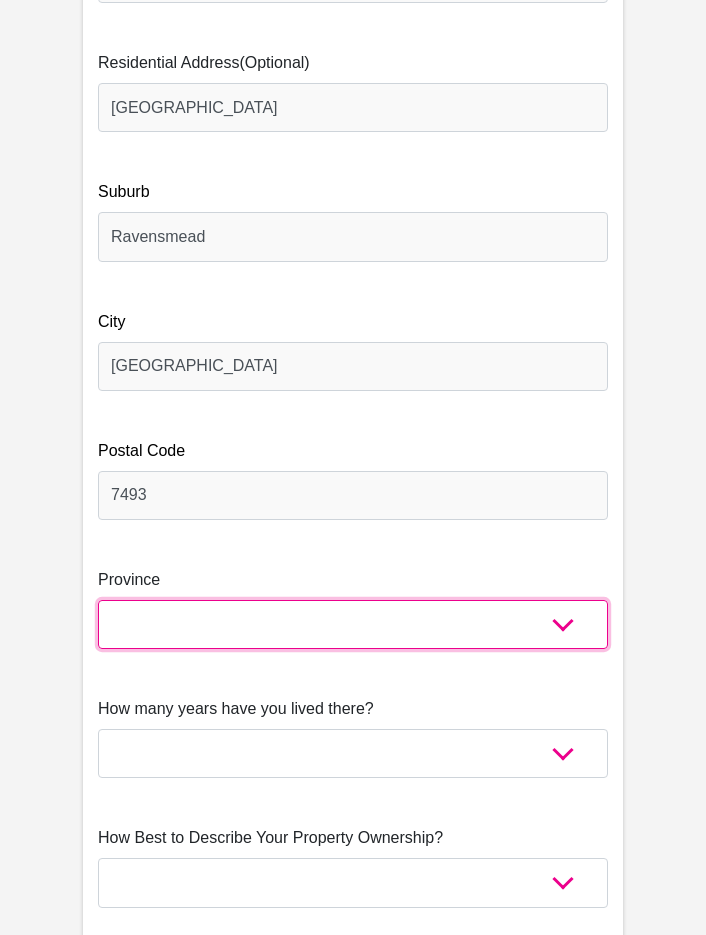 click on "Eastern Cape
Free State
[GEOGRAPHIC_DATA]
[GEOGRAPHIC_DATA][DATE]
[GEOGRAPHIC_DATA]
[GEOGRAPHIC_DATA]
[GEOGRAPHIC_DATA]
[GEOGRAPHIC_DATA]" at bounding box center [353, 624] 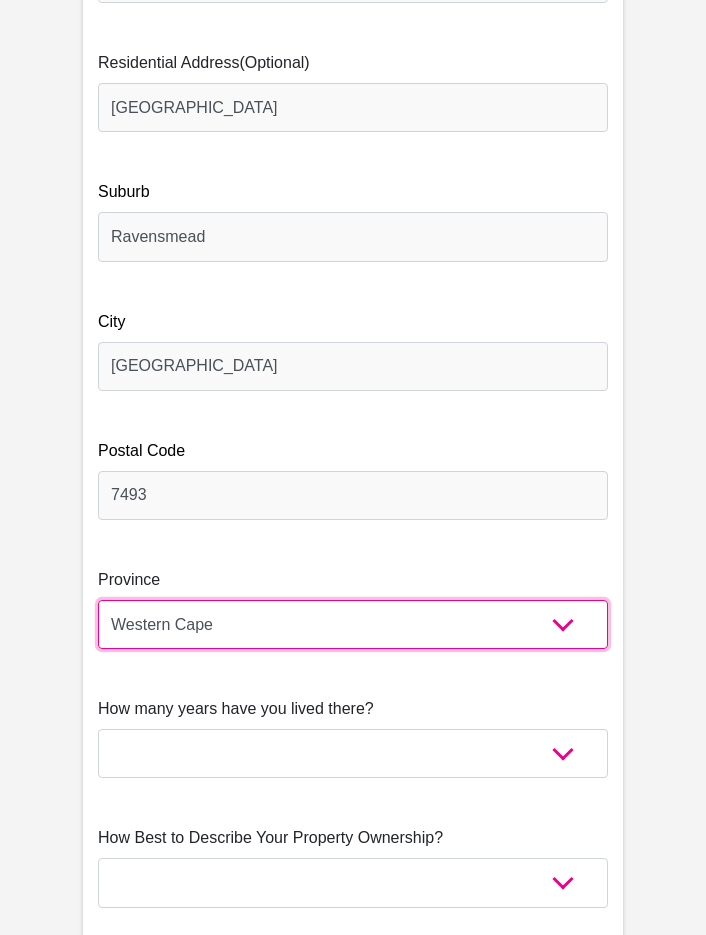click on "Eastern Cape
Free State
[GEOGRAPHIC_DATA]
[GEOGRAPHIC_DATA][DATE]
[GEOGRAPHIC_DATA]
[GEOGRAPHIC_DATA]
[GEOGRAPHIC_DATA]
[GEOGRAPHIC_DATA]" at bounding box center [353, 624] 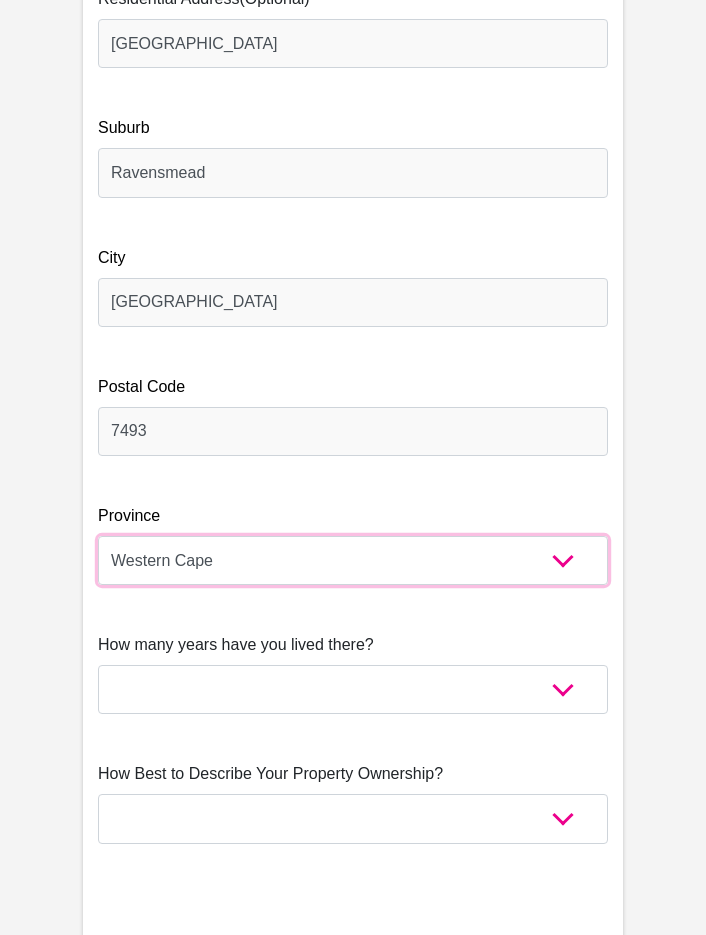 scroll, scrollTop: 2200, scrollLeft: 0, axis: vertical 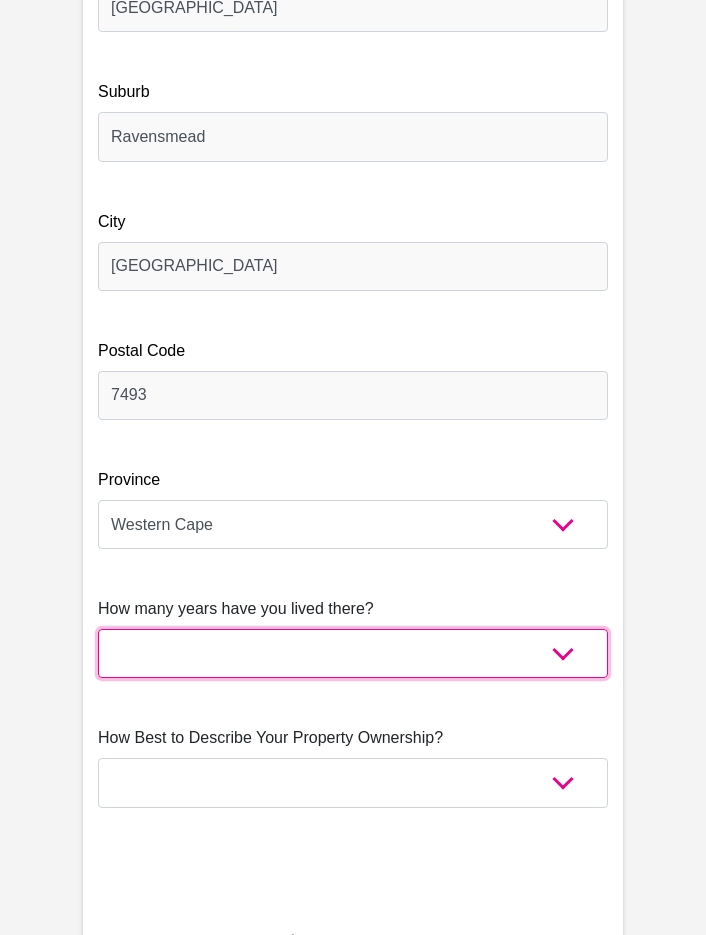 drag, startPoint x: 328, startPoint y: 651, endPoint x: 396, endPoint y: 633, distance: 70.34202 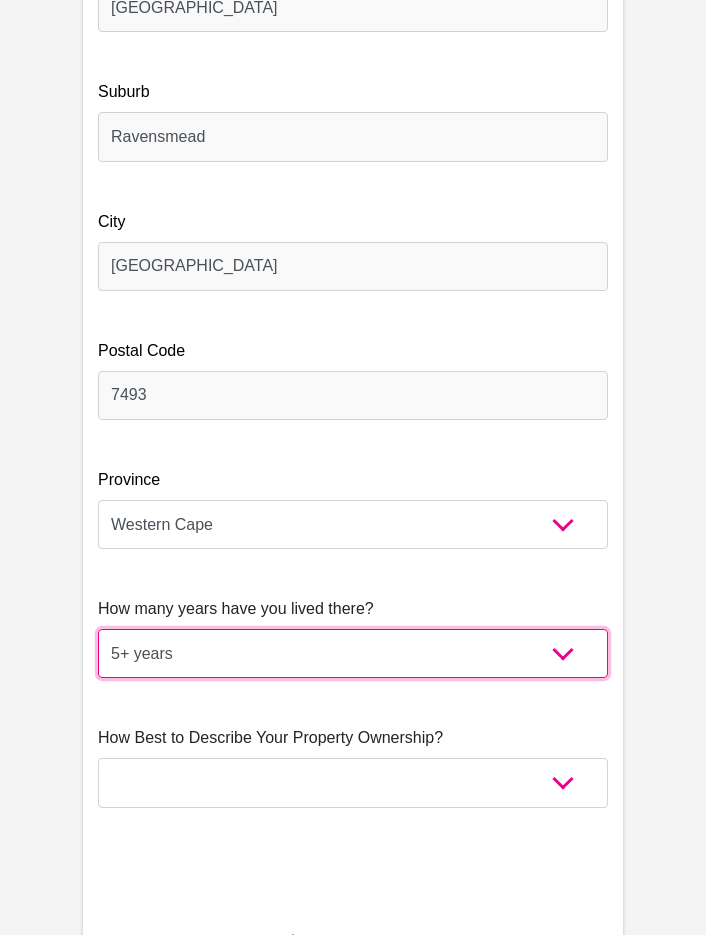 click on "less than 1 year
1-3 years
3-5 years
5+ years" at bounding box center (353, 653) 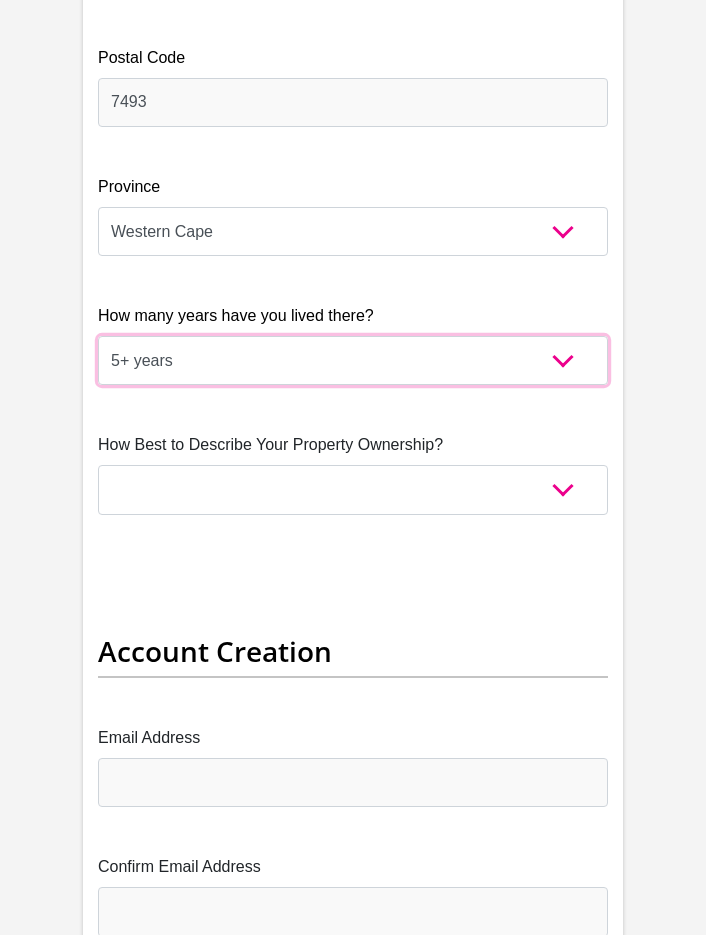 scroll, scrollTop: 2500, scrollLeft: 0, axis: vertical 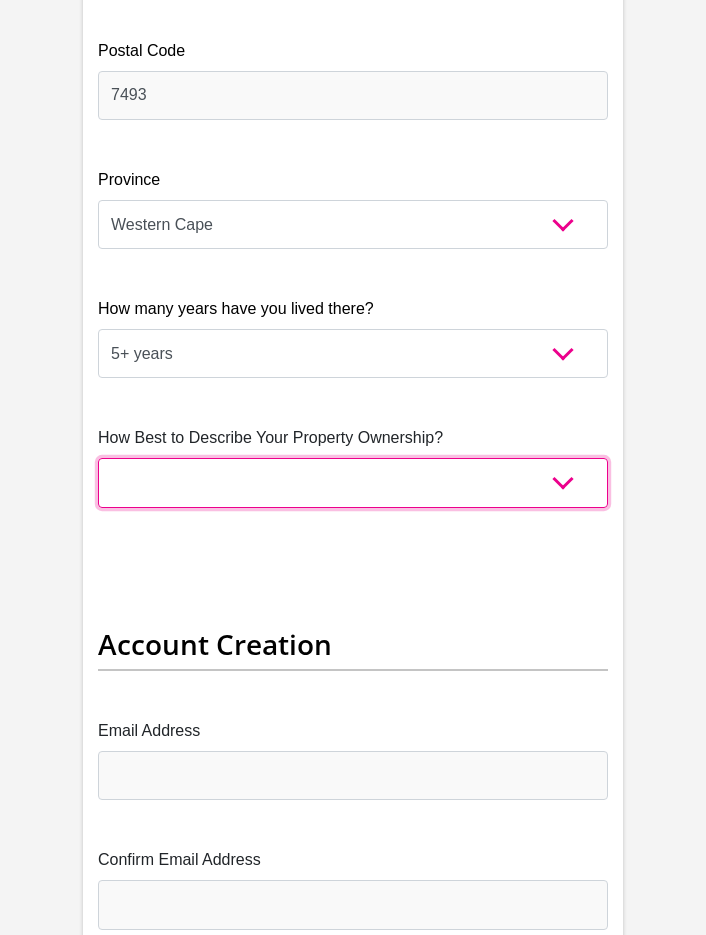 click on "Owned
Rented
Family Owned
Company Dwelling" at bounding box center (353, 482) 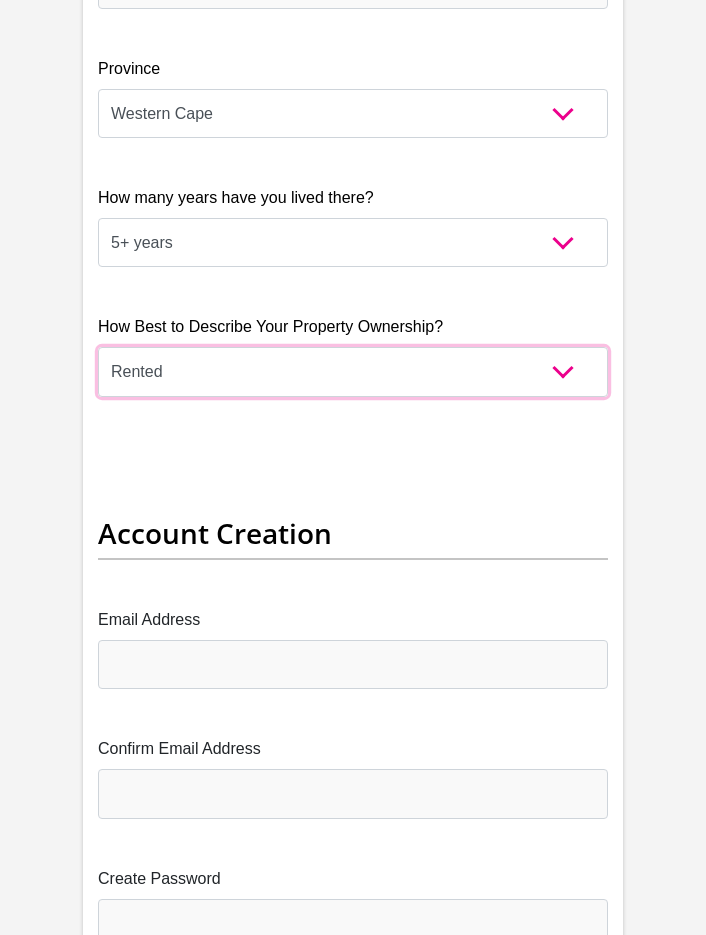 scroll, scrollTop: 2900, scrollLeft: 0, axis: vertical 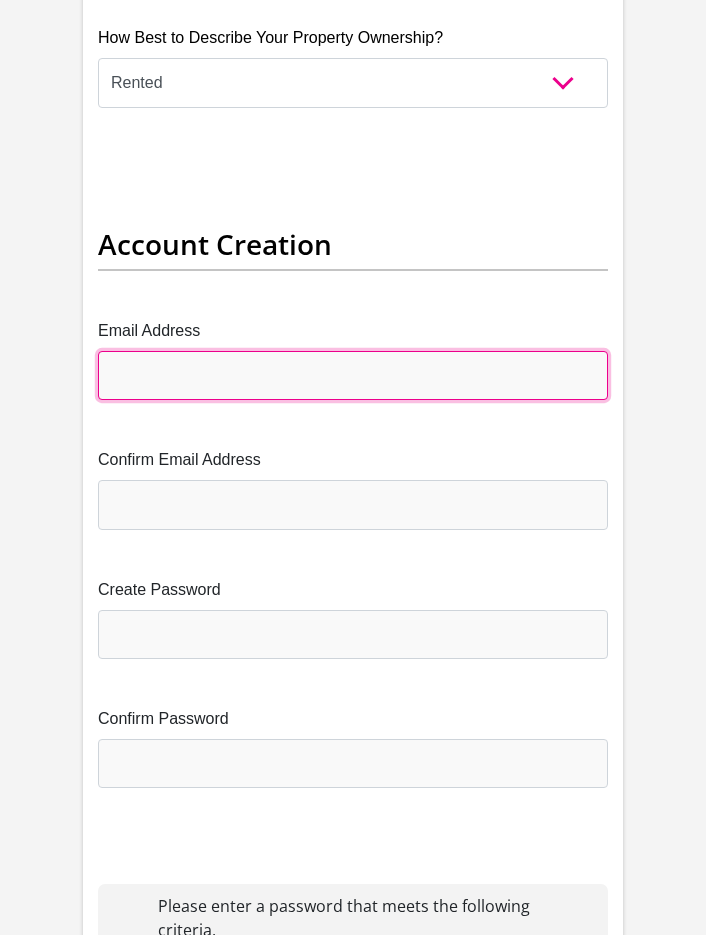click on "Email Address" at bounding box center (353, 375) 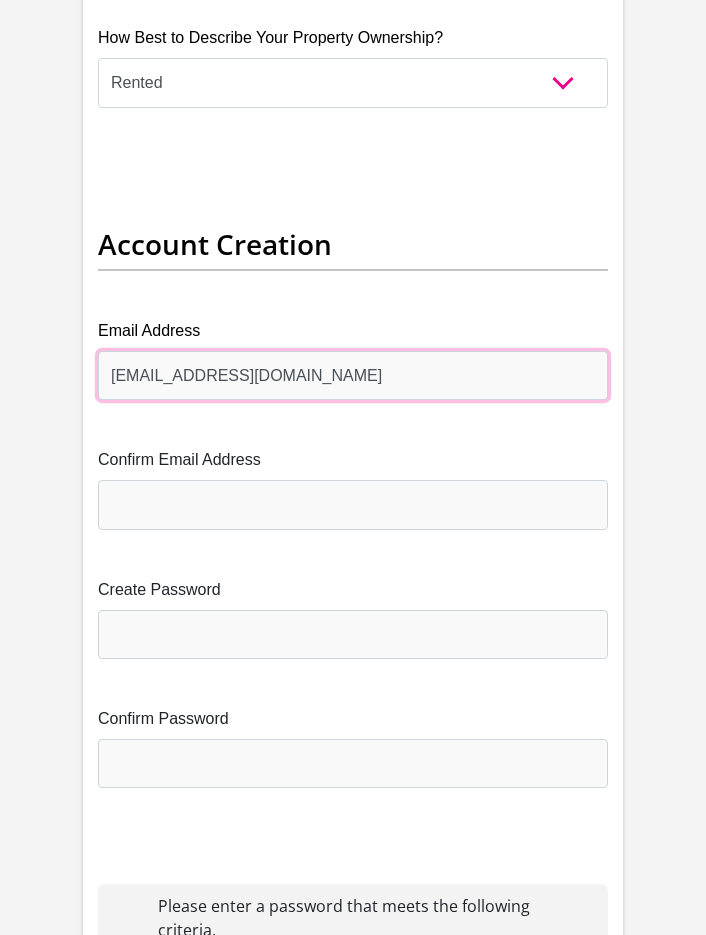 type on "[EMAIL_ADDRESS][DOMAIN_NAME]" 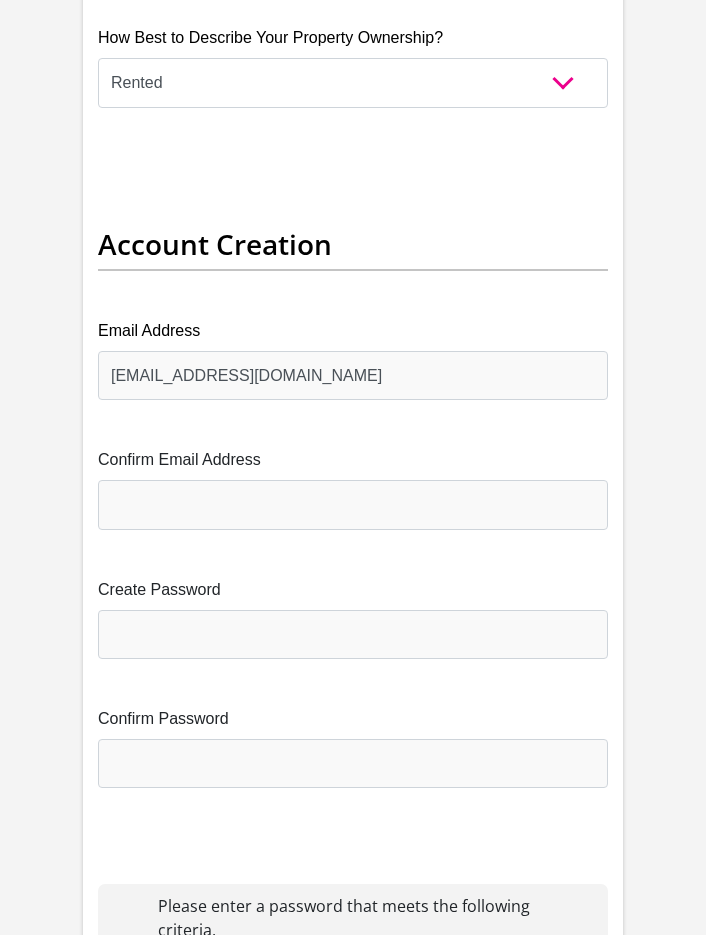 click on "Title
Mr
Ms
Mrs
Dr
[PERSON_NAME]
First Name
[PERSON_NAME]
Surname
Scheepers
ID Number
9612260055085
Please input valid ID number
Race
Black
Coloured
Indian
White
Other
Contact Number
0665470495
Please input valid contact number
Nationality
[GEOGRAPHIC_DATA]
[GEOGRAPHIC_DATA]
[GEOGRAPHIC_DATA]  [GEOGRAPHIC_DATA]  [GEOGRAPHIC_DATA]" at bounding box center (353, 2580) 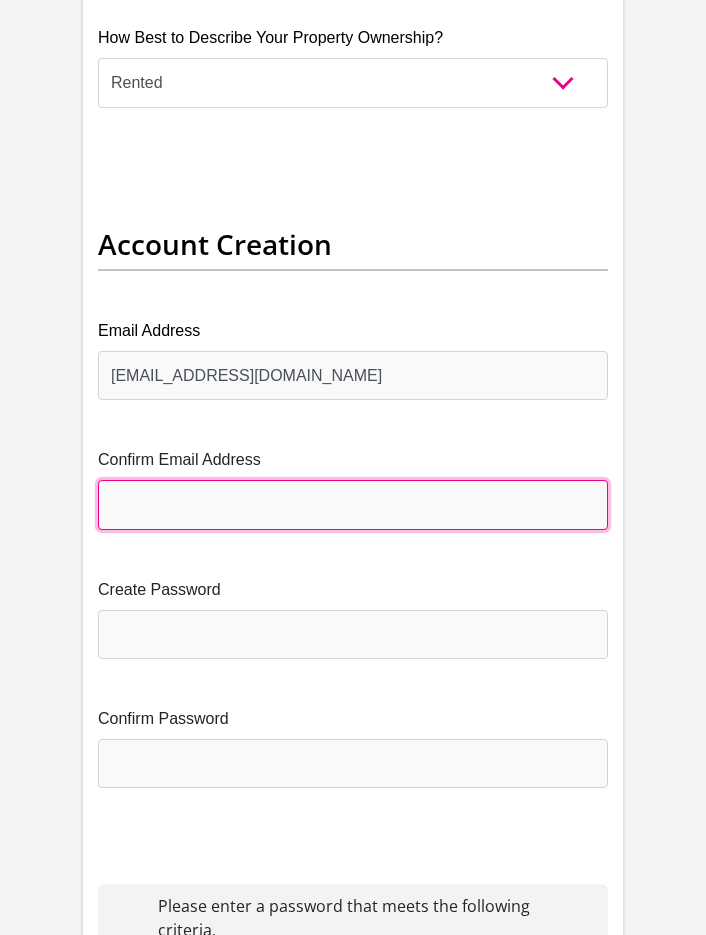 click on "Confirm Email Address" at bounding box center [353, 504] 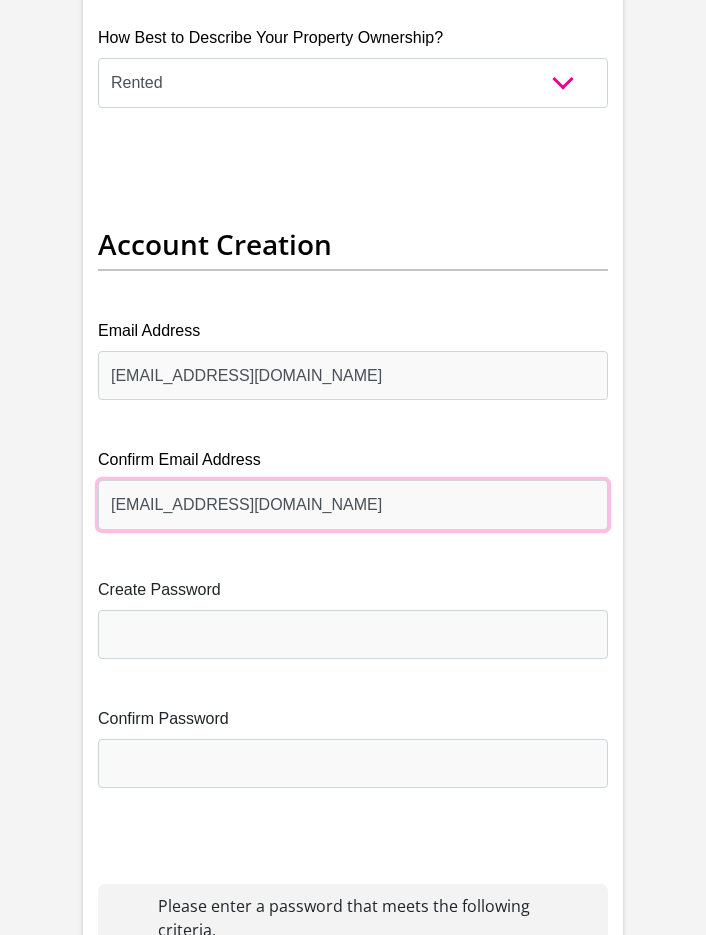 type on "[EMAIL_ADDRESS][DOMAIN_NAME]" 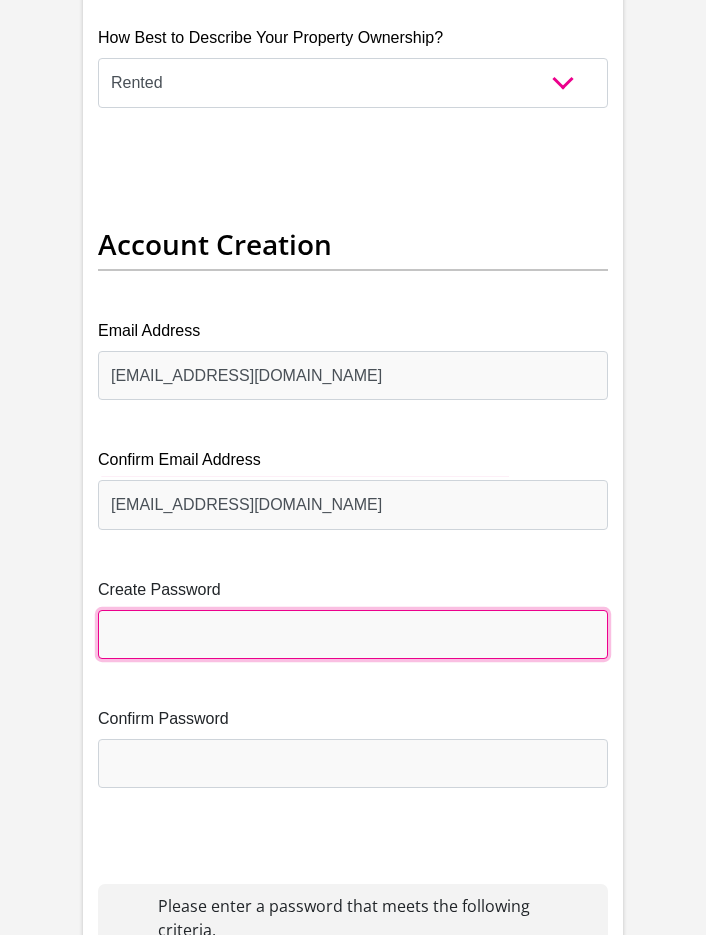 click on "Create Password" at bounding box center (353, 634) 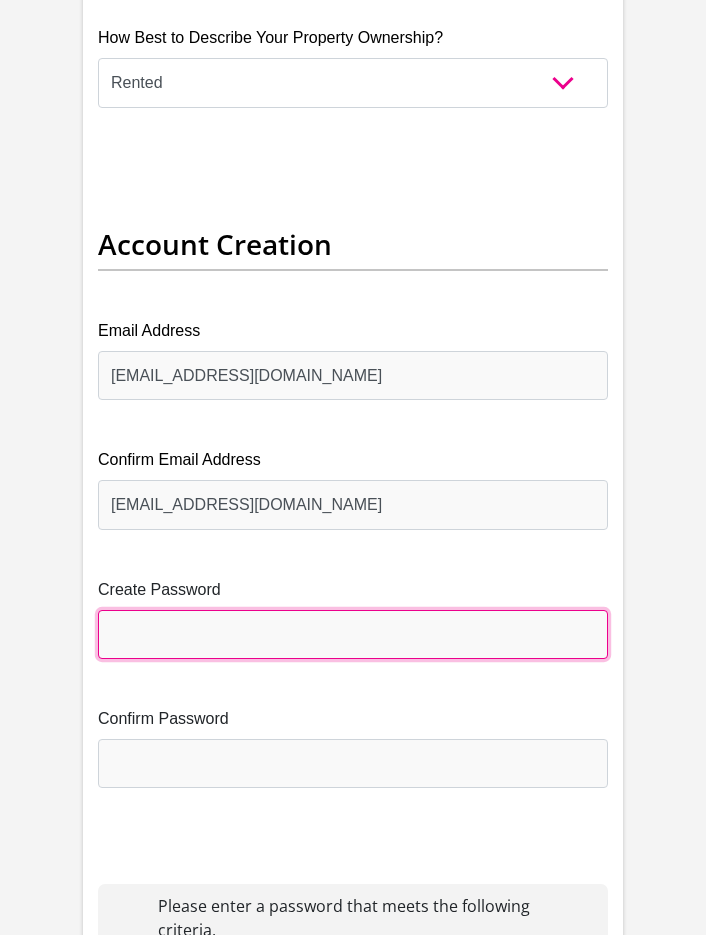click on "Create Password" at bounding box center [353, 634] 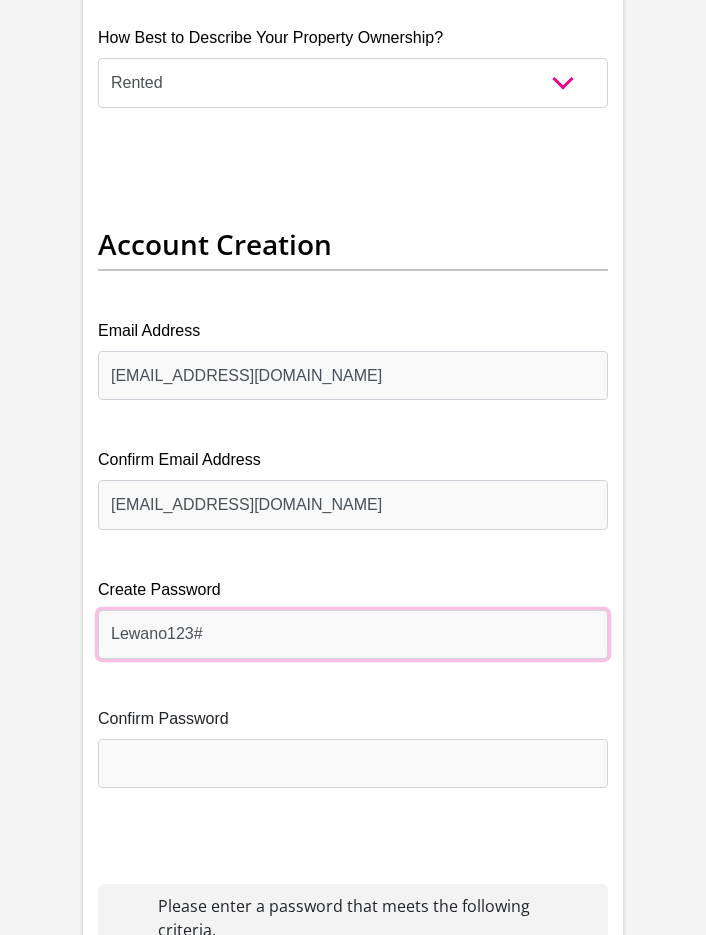 type on "Lewano123#" 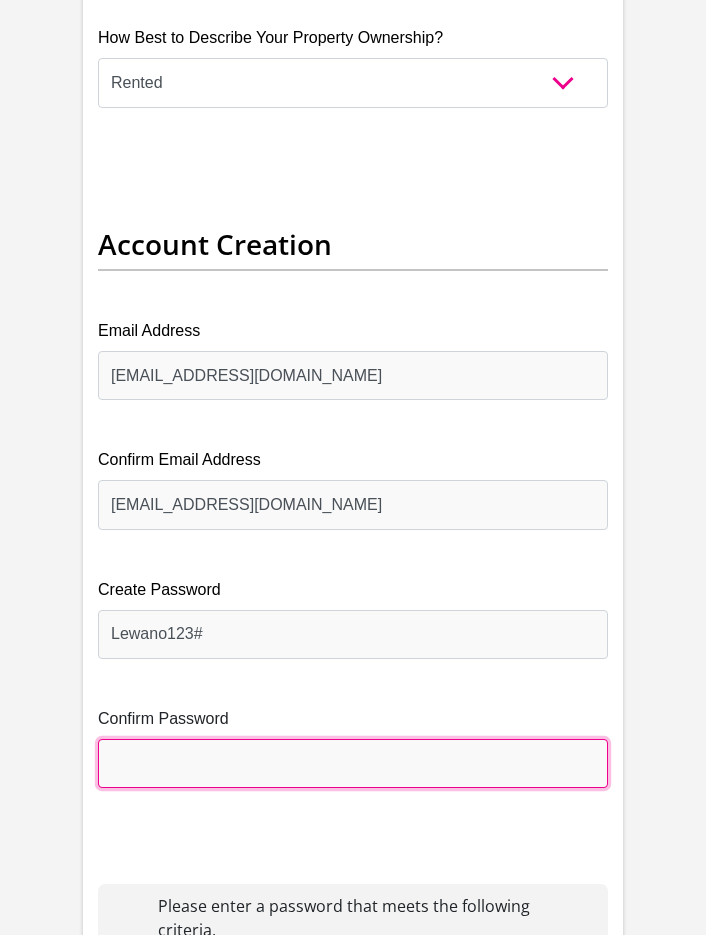 click on "Confirm Password" at bounding box center (353, 763) 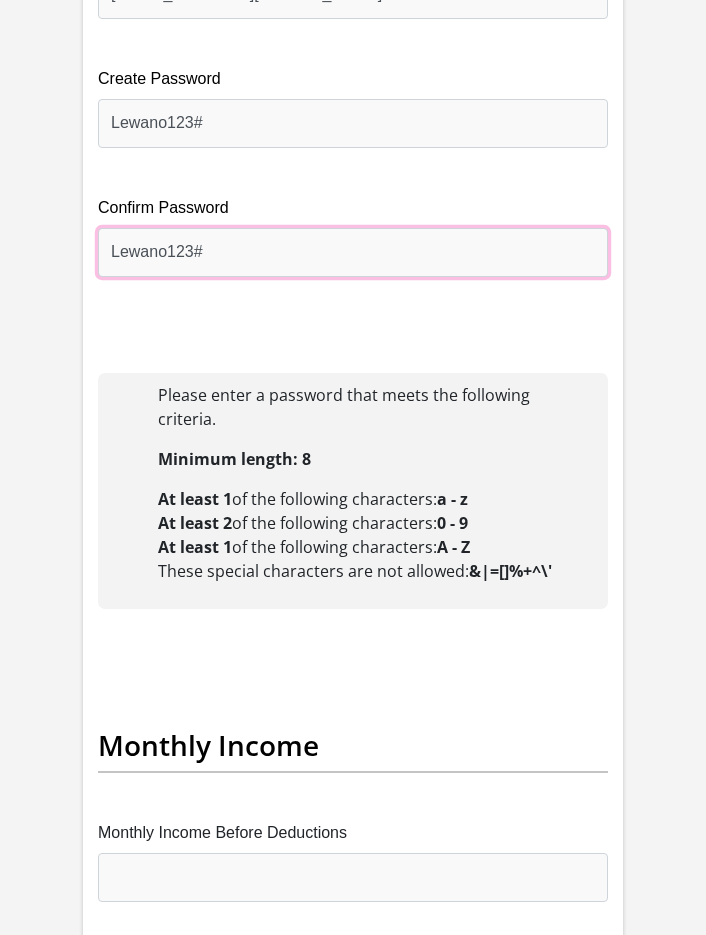scroll, scrollTop: 3700, scrollLeft: 0, axis: vertical 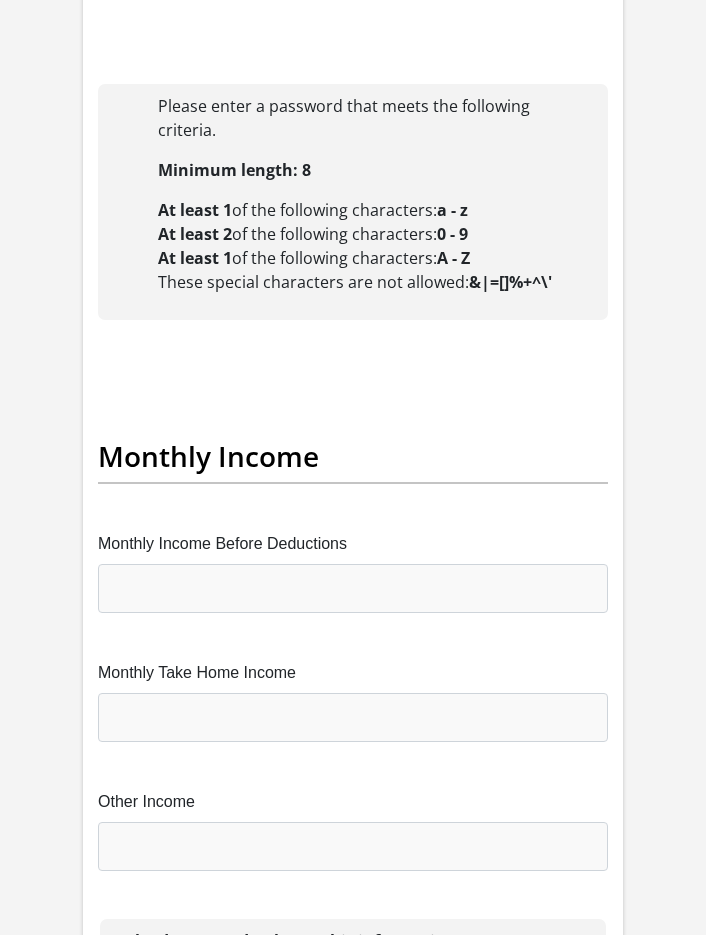 type on "Lewano123#" 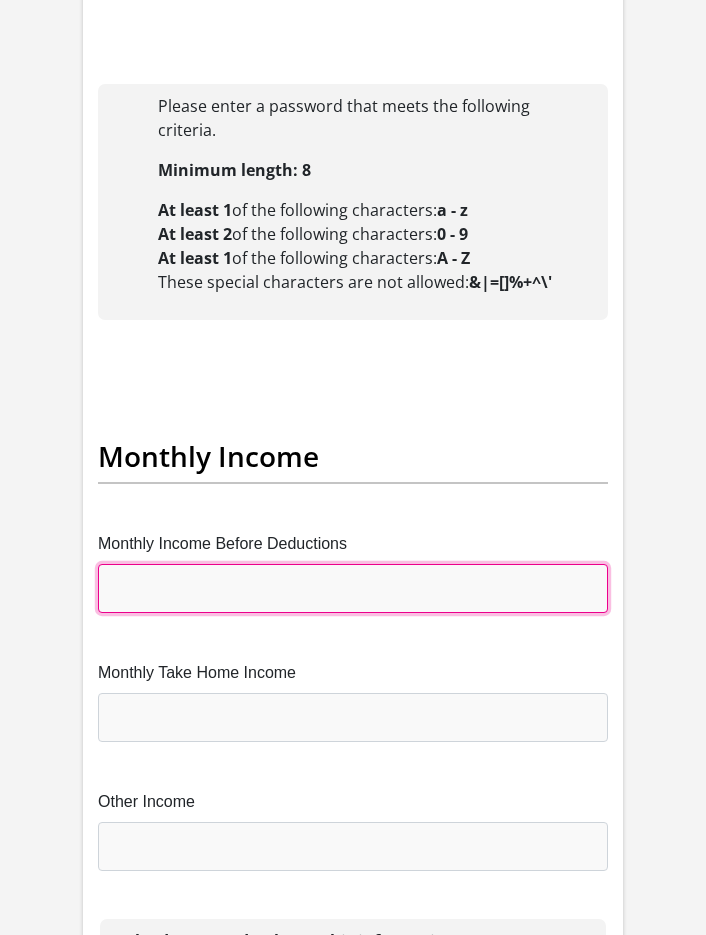 click on "Monthly Income Before Deductions" at bounding box center (353, 588) 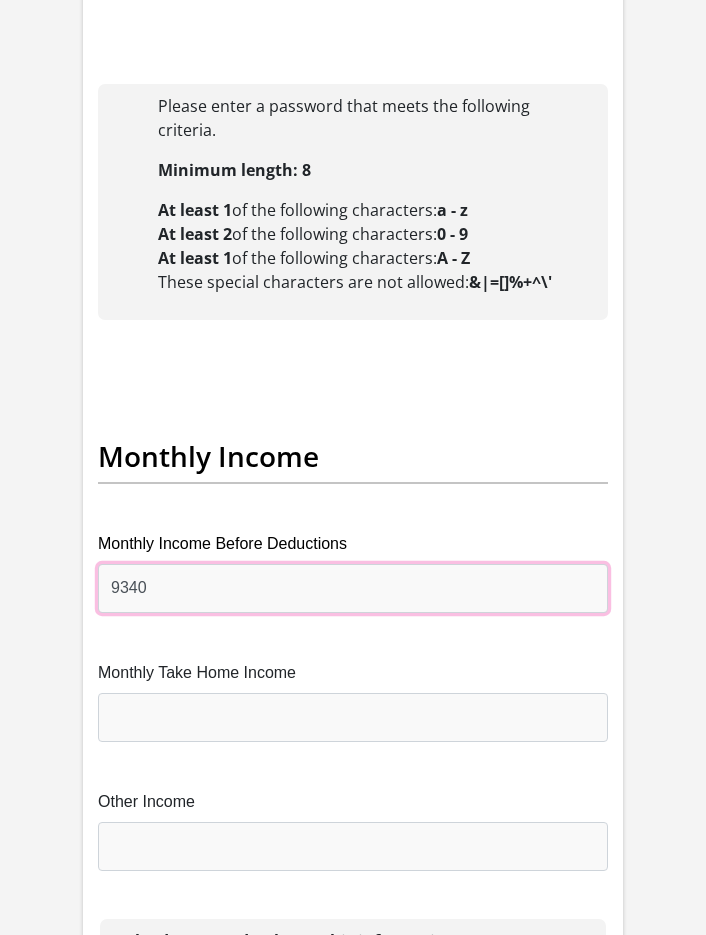 type on "9340" 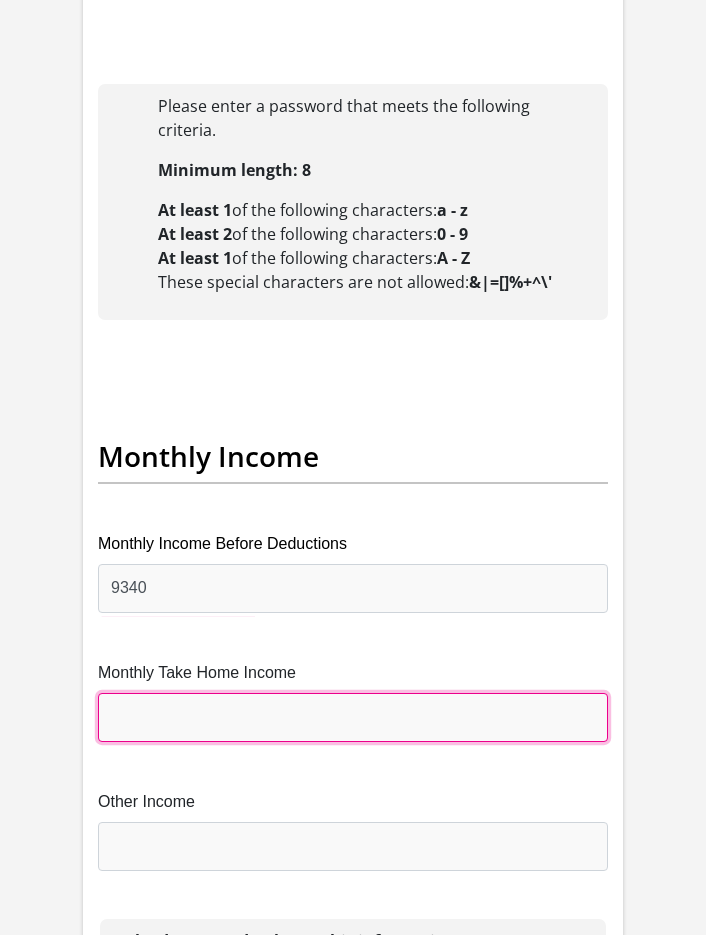 click on "Monthly Take Home Income" at bounding box center (353, 717) 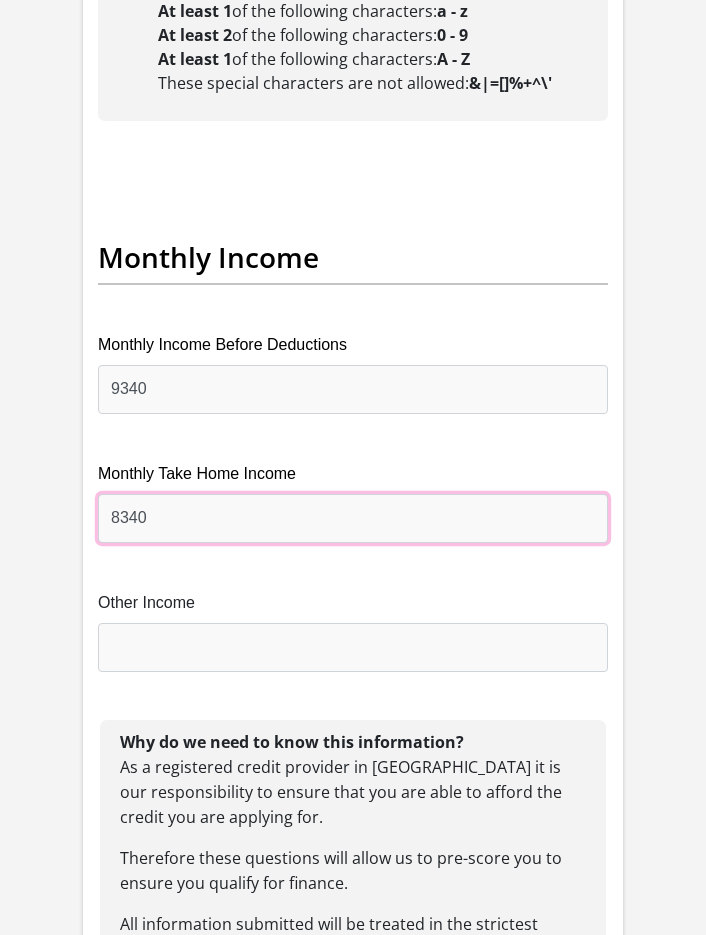 scroll, scrollTop: 3900, scrollLeft: 0, axis: vertical 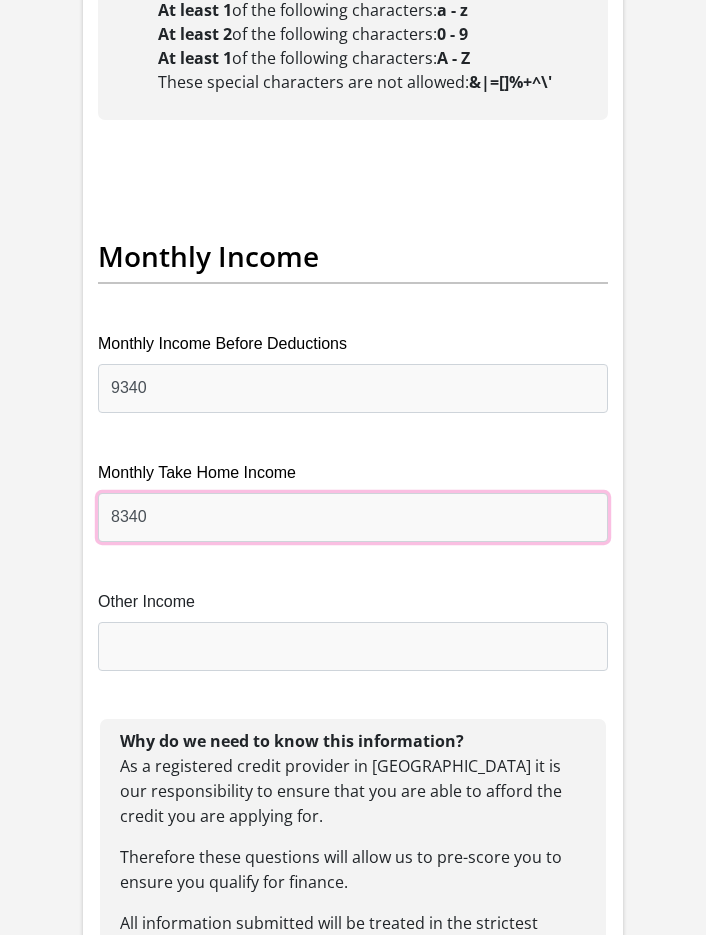 type on "8340" 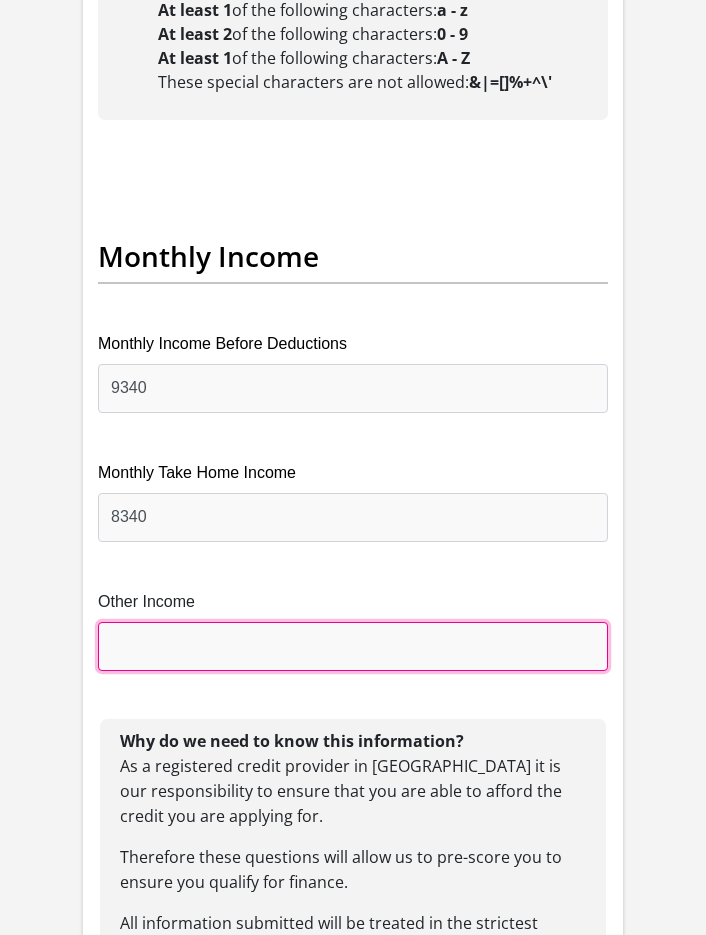 click on "Other Income" at bounding box center [353, 646] 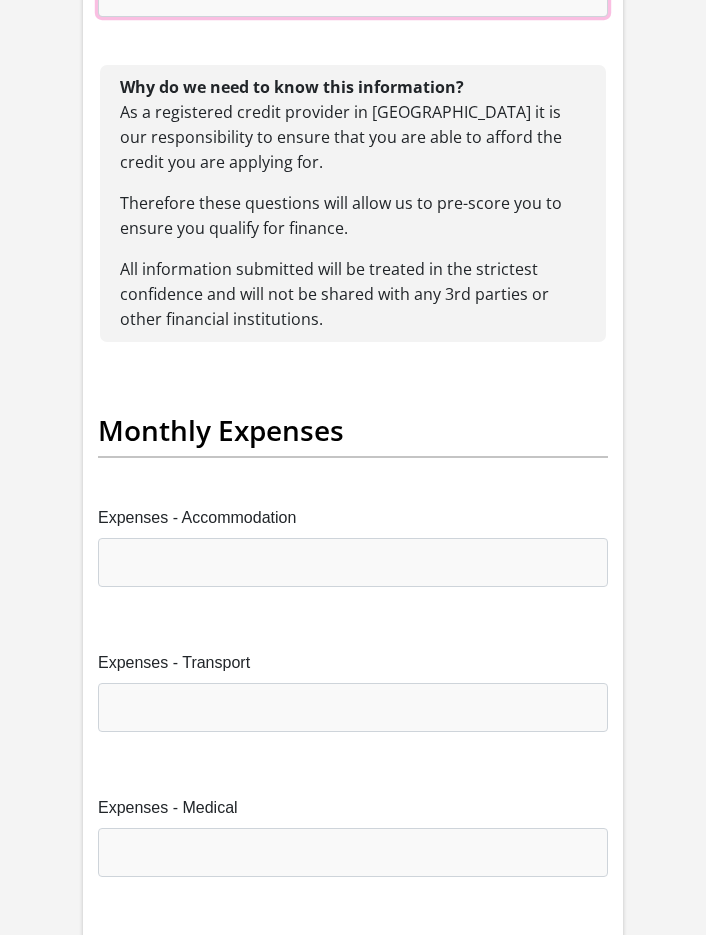 scroll, scrollTop: 4600, scrollLeft: 0, axis: vertical 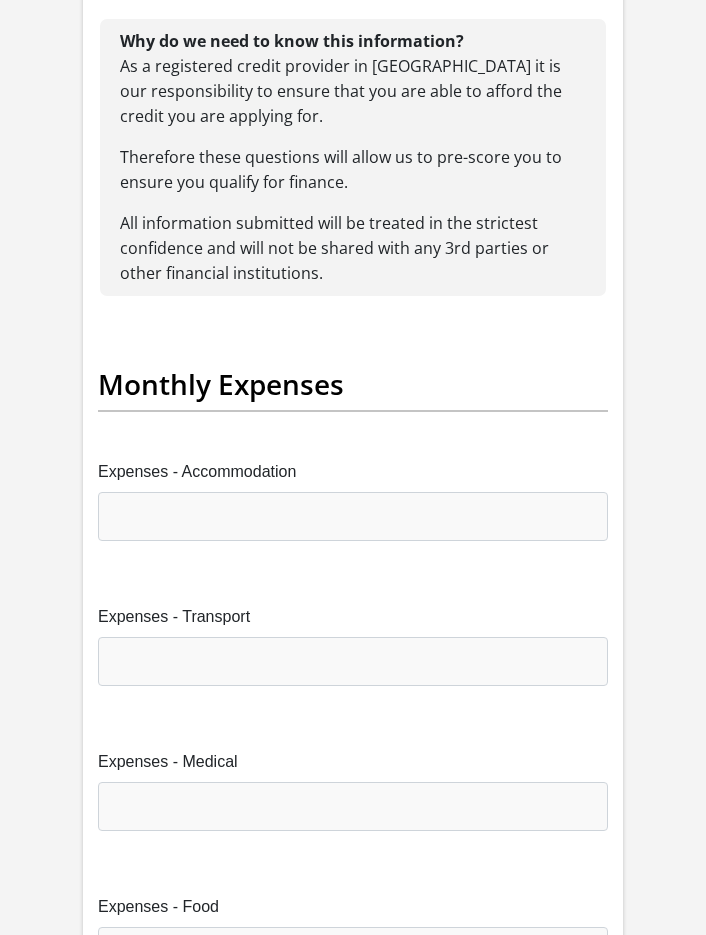 type on "3500" 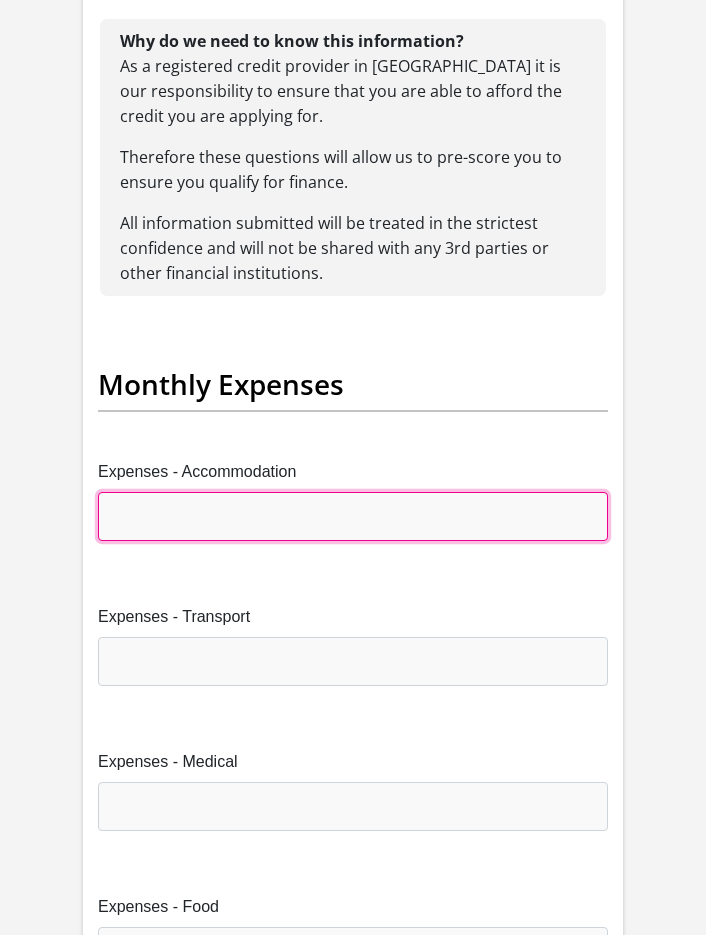 click on "Expenses - Accommodation" at bounding box center [353, 516] 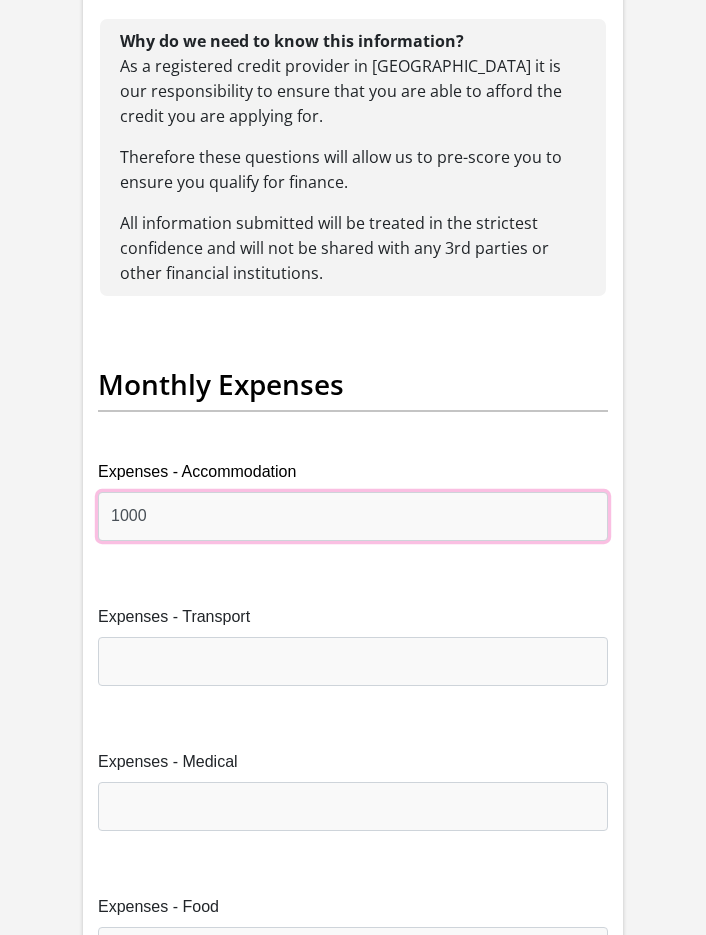 type on "1000" 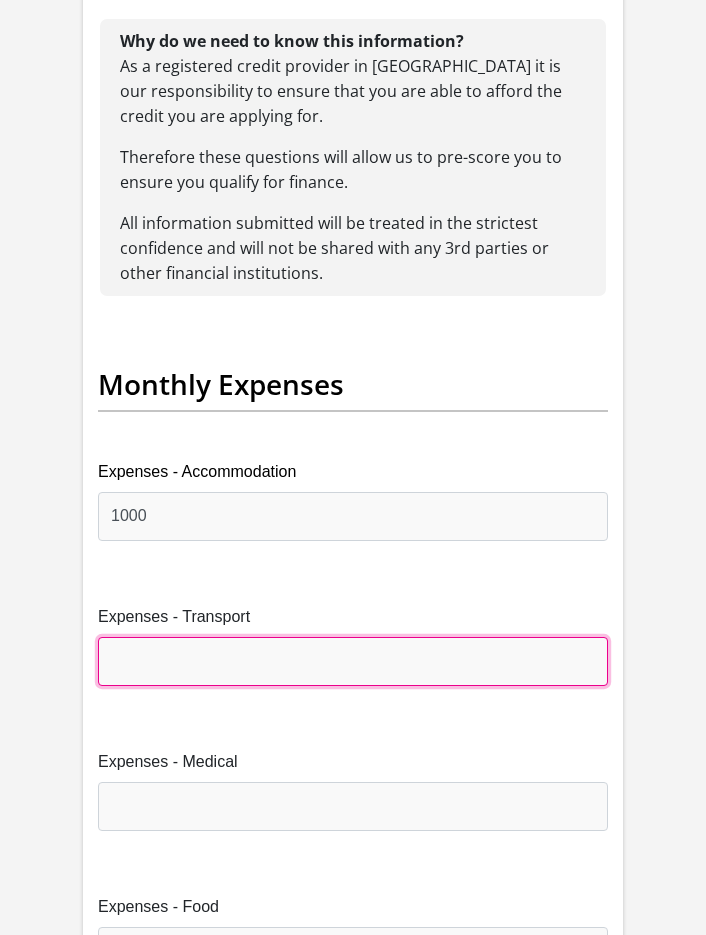 click on "Expenses - Transport" at bounding box center (353, 661) 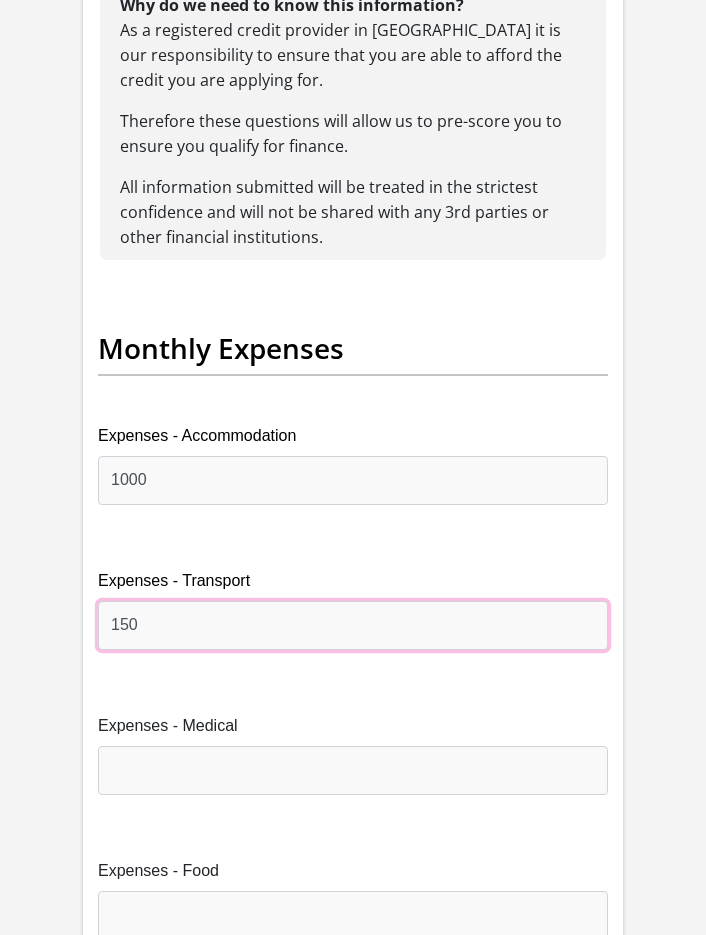 scroll, scrollTop: 4700, scrollLeft: 0, axis: vertical 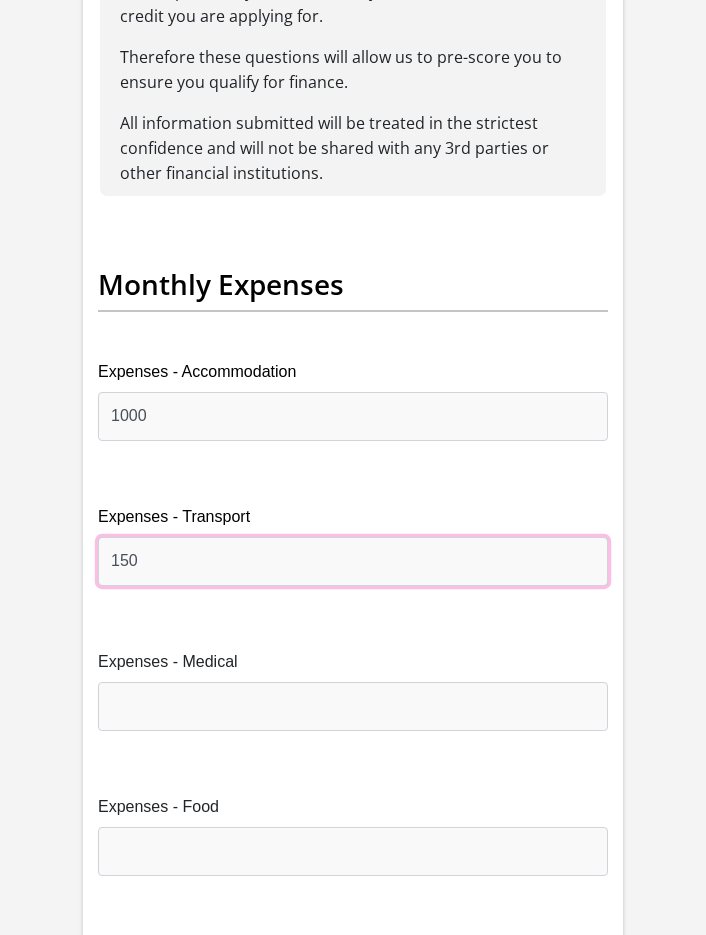 type on "150" 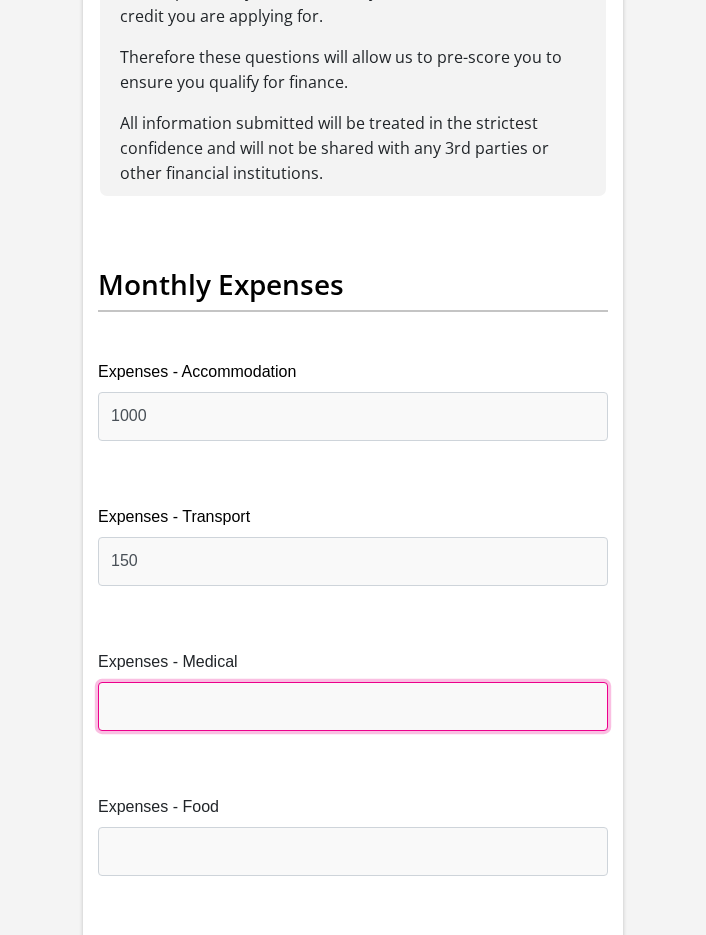 click on "Expenses - Medical" at bounding box center [353, 706] 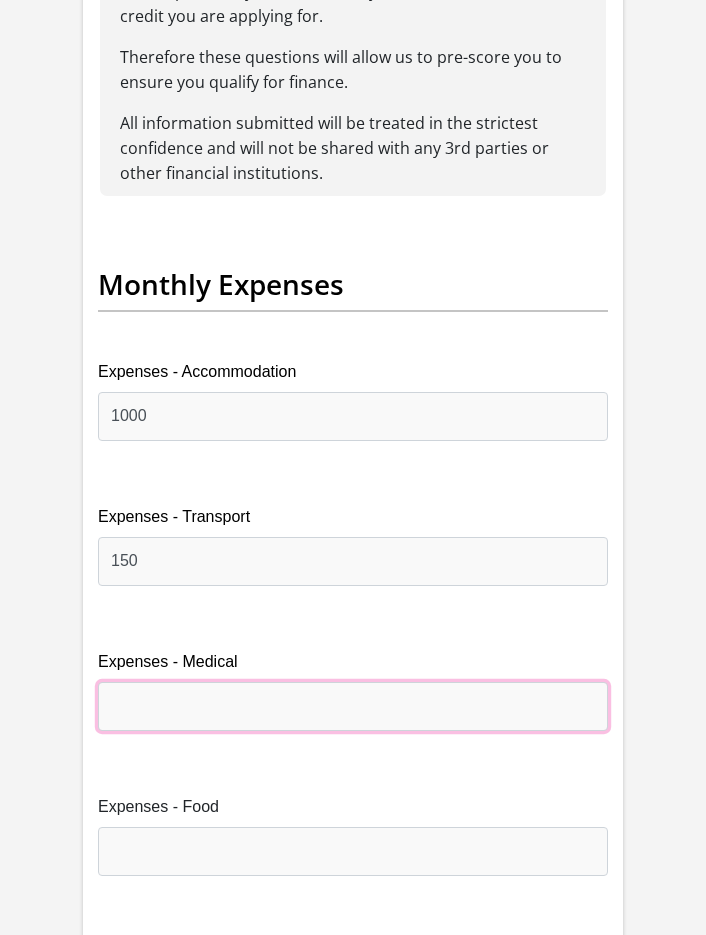 type on "0" 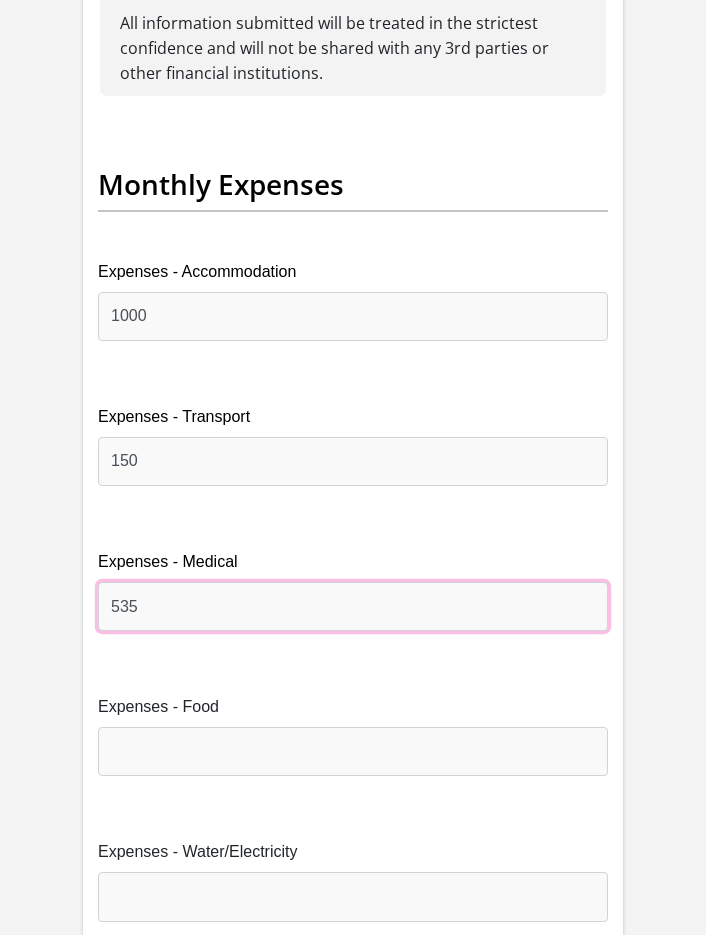 scroll, scrollTop: 4900, scrollLeft: 0, axis: vertical 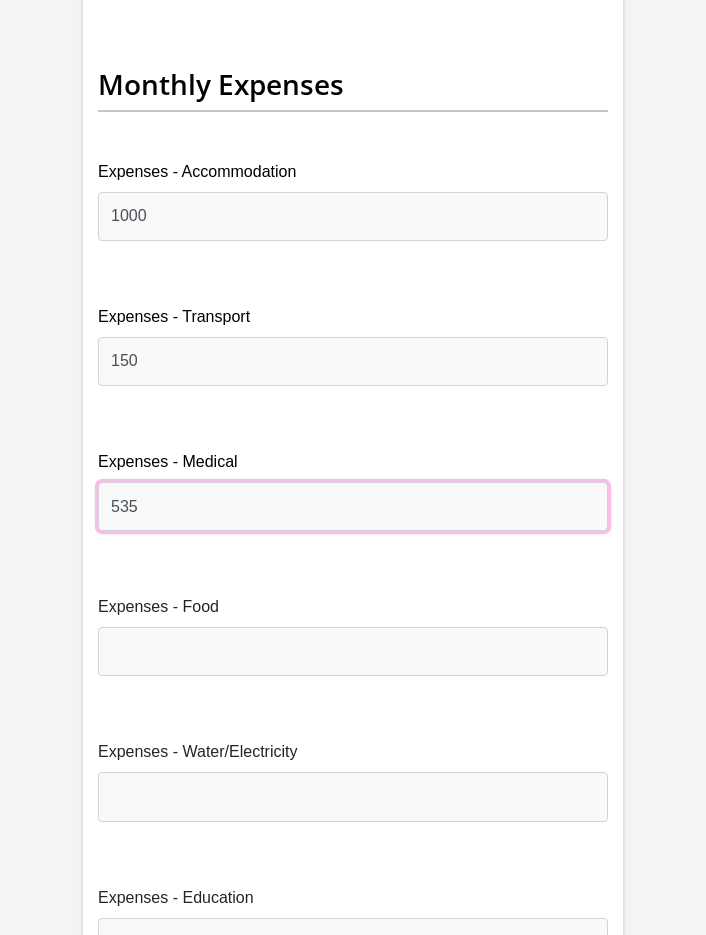 type on "535" 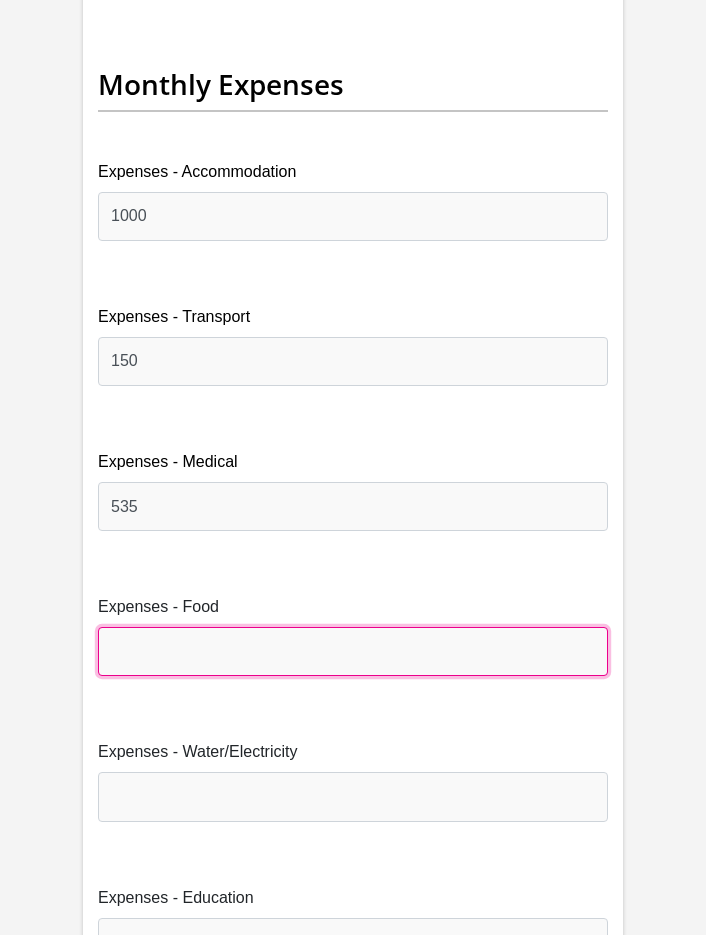 click on "Expenses - Food" at bounding box center (353, 651) 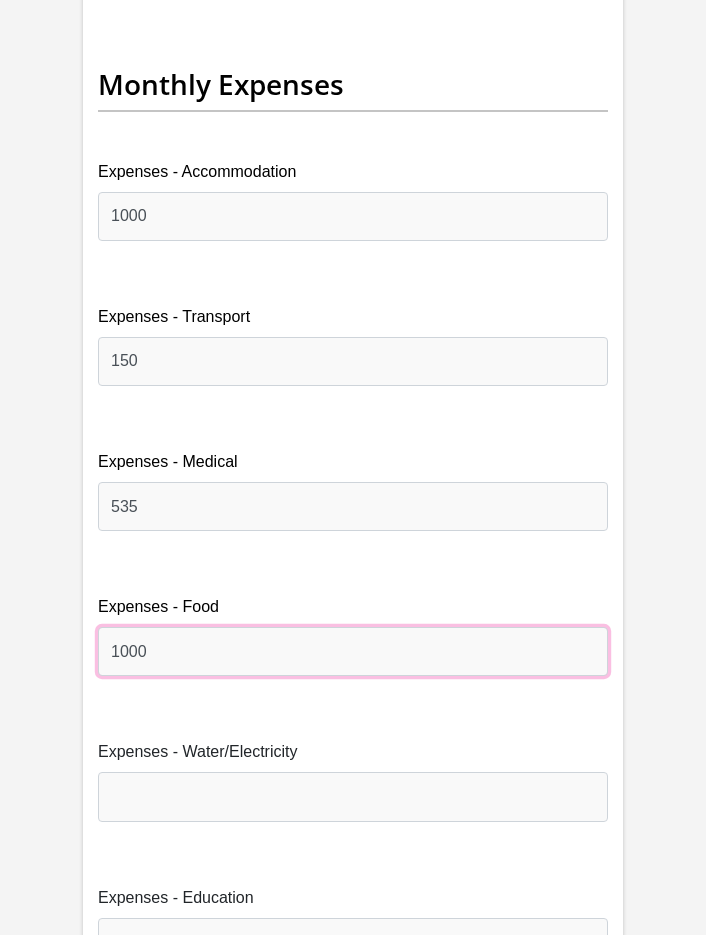 type on "1000" 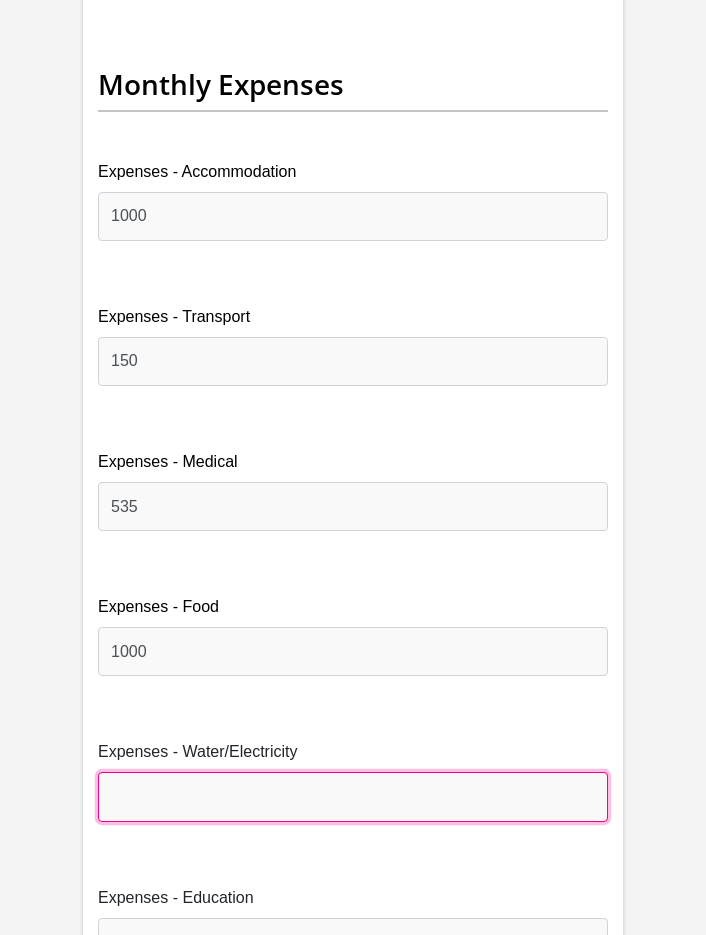 click on "Expenses - Water/Electricity" at bounding box center [353, 796] 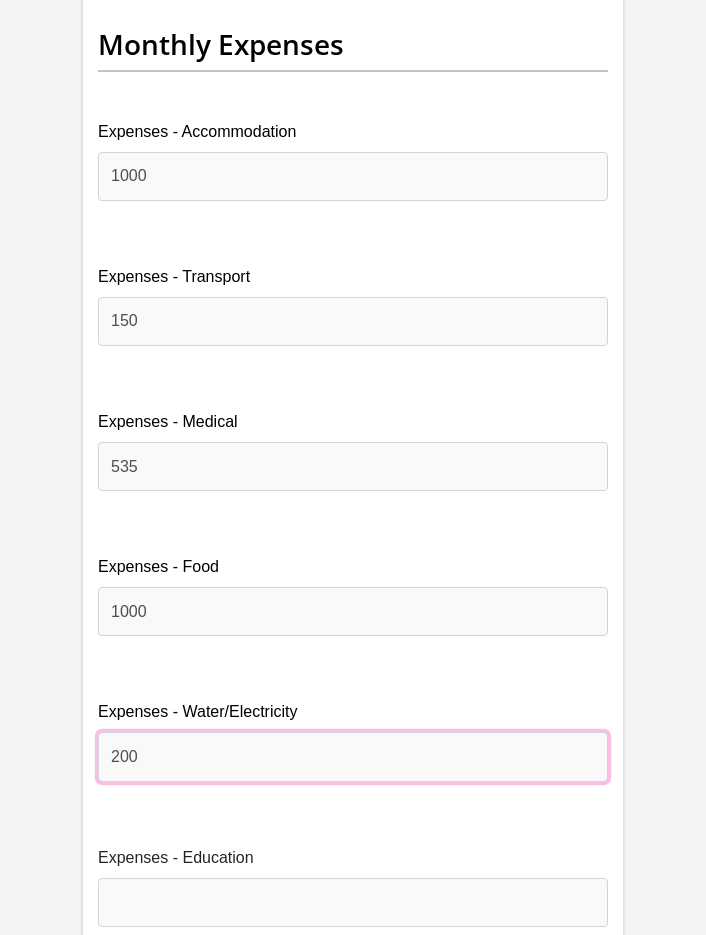 scroll, scrollTop: 5200, scrollLeft: 0, axis: vertical 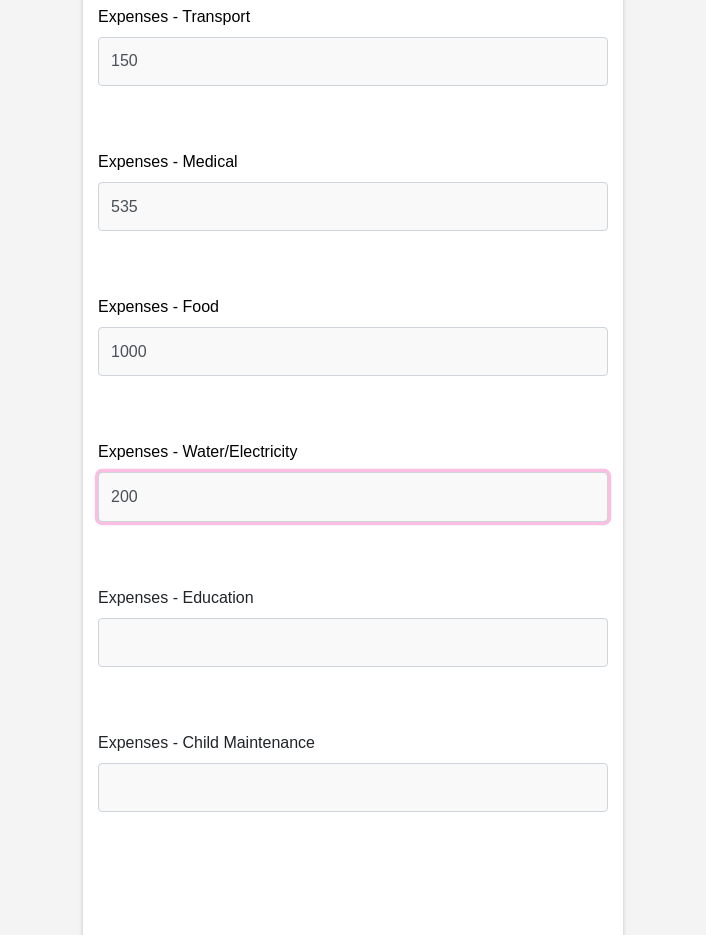 type on "200" 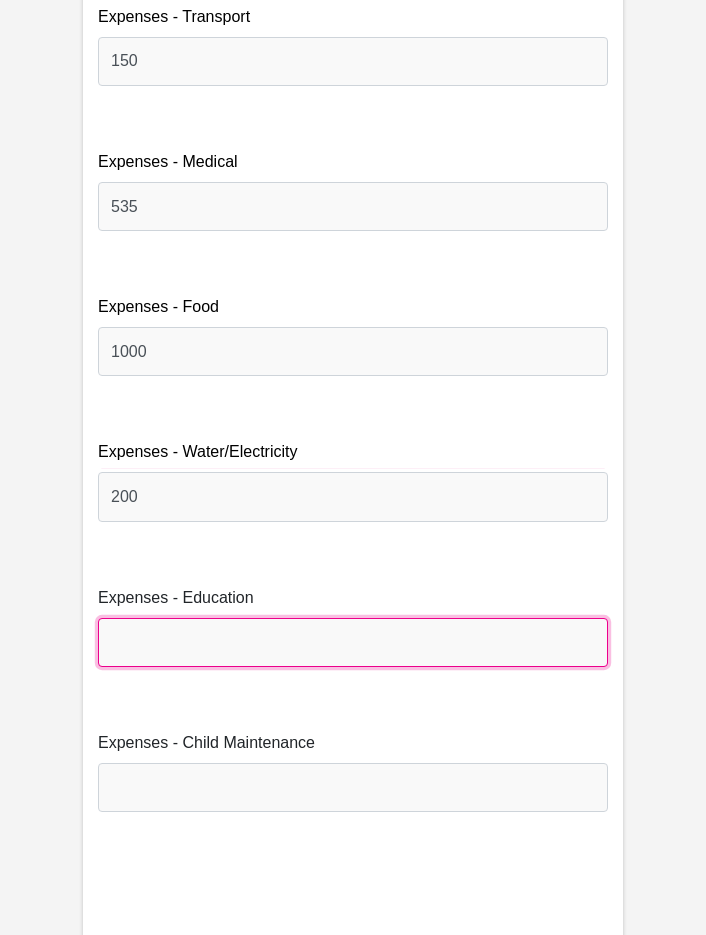 click on "Expenses - Education" at bounding box center [353, 642] 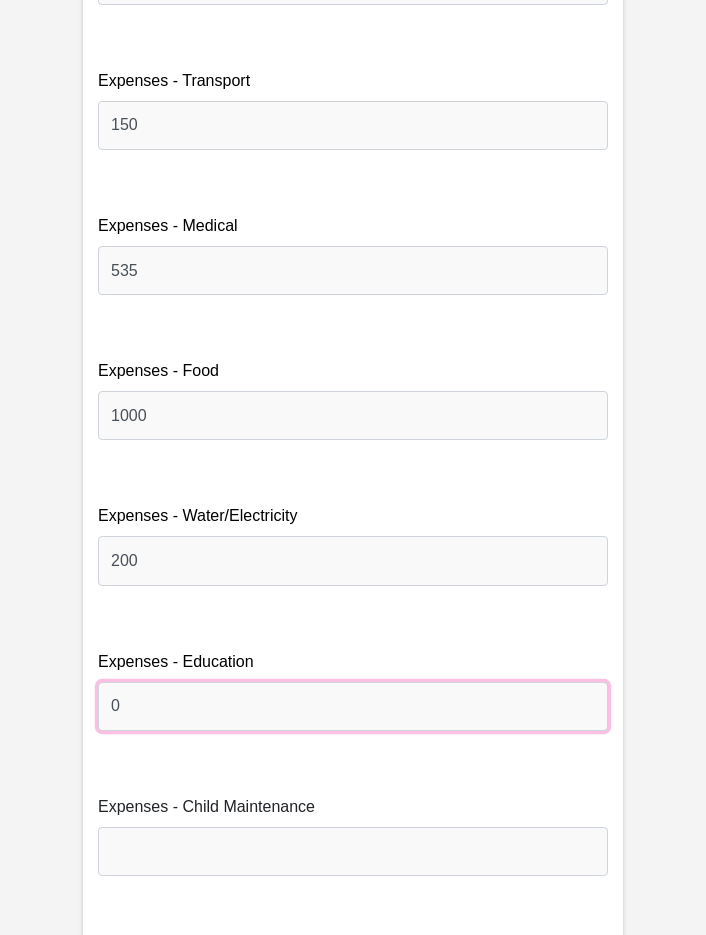 scroll, scrollTop: 5100, scrollLeft: 0, axis: vertical 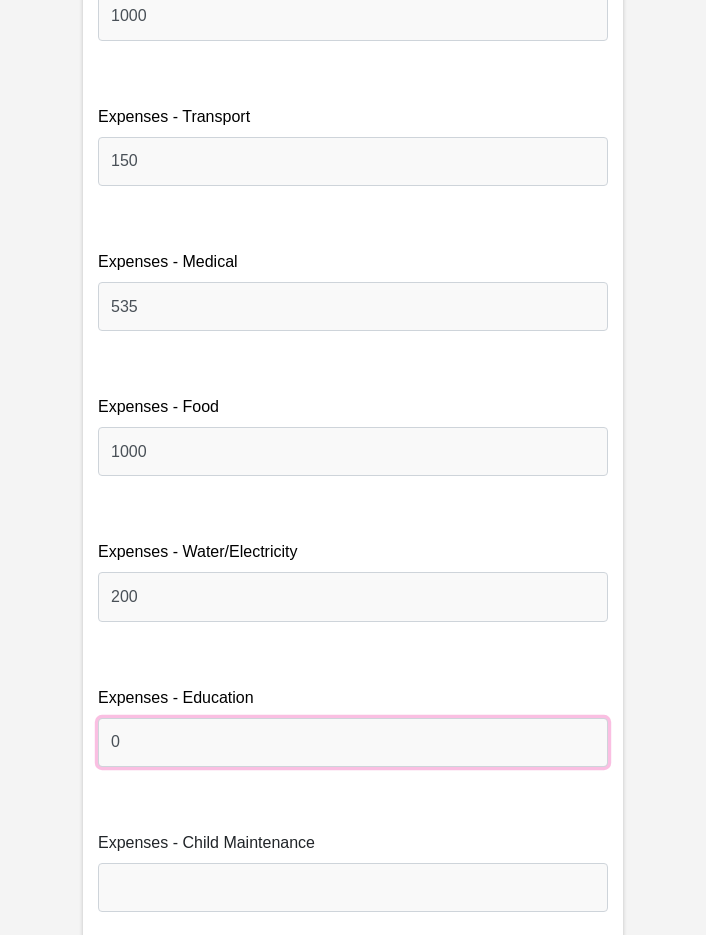 type on "0" 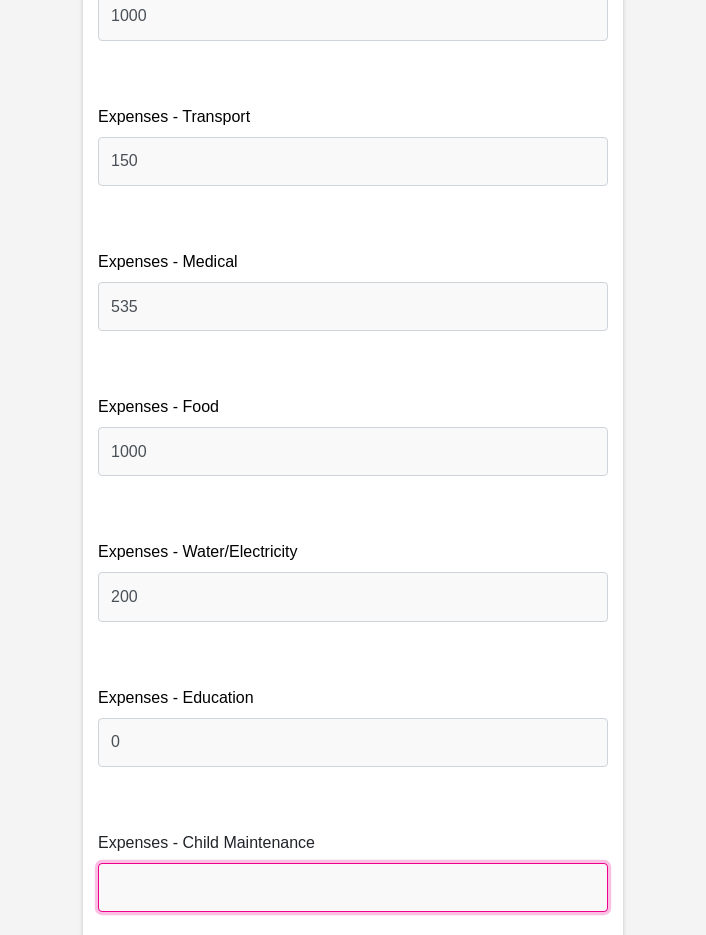 click on "Expenses - Child Maintenance" at bounding box center (353, 887) 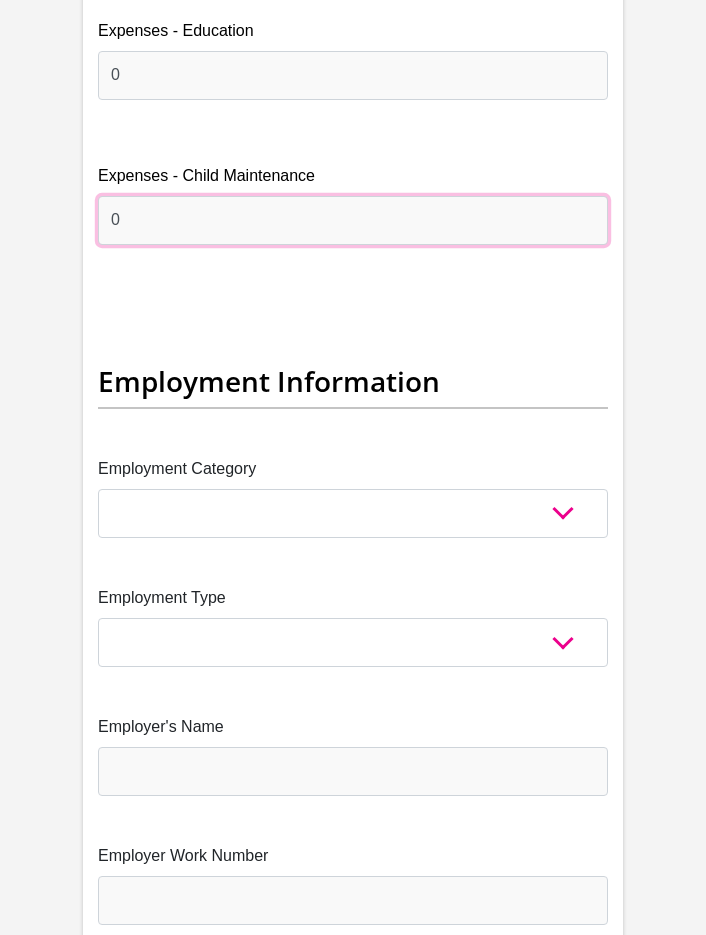 scroll, scrollTop: 5800, scrollLeft: 0, axis: vertical 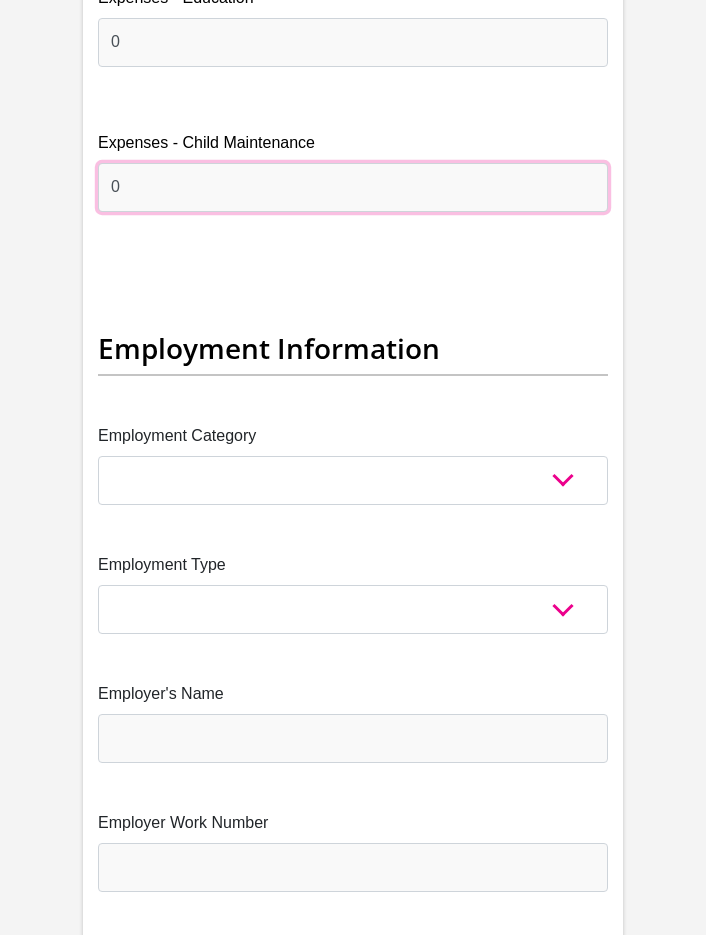 type on "0" 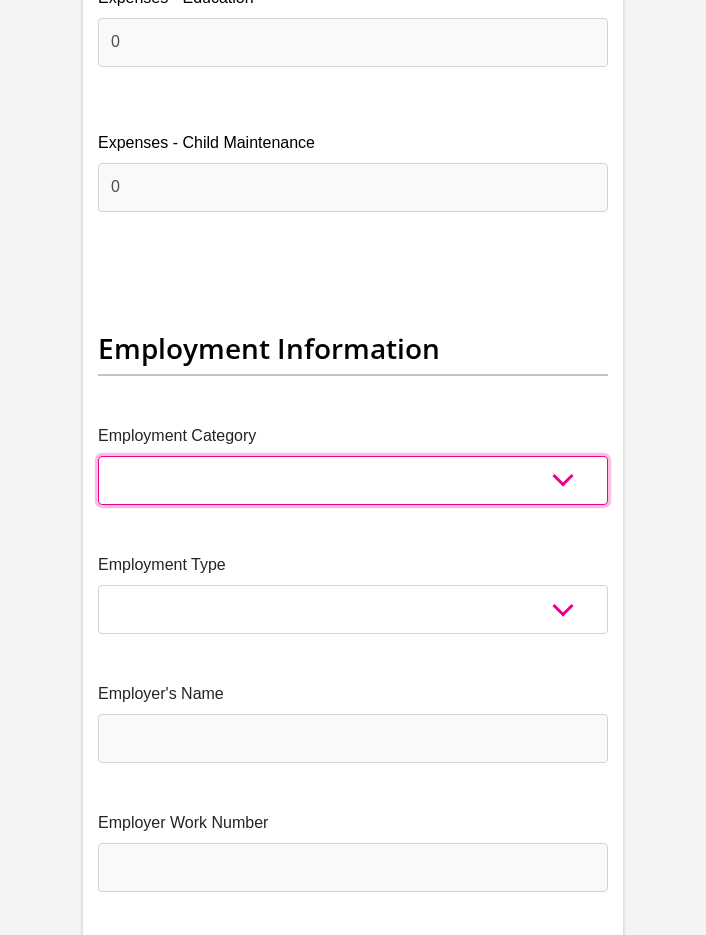 click on "AGRICULTURE
ALCOHOL & TOBACCO
CONSTRUCTION MATERIALS
METALLURGY
EQUIPMENT FOR RENEWABLE ENERGY
SPECIALIZED CONTRACTORS
CAR
GAMING (INCL. INTERNET
OTHER WHOLESALE
UNLICENSED PHARMACEUTICALS
CURRENCY EXCHANGE HOUSES
OTHER FINANCIAL INSTITUTIONS & INSURANCE
REAL ESTATE AGENTS
OIL & GAS
OTHER MATERIALS (E.G. IRON ORE)
PRECIOUS STONES & PRECIOUS METALS
POLITICAL ORGANIZATIONS
RELIGIOUS ORGANIZATIONS(NOT SECTS)
ACTI. HAVING BUSINESS DEAL WITH PUBLIC ADMINISTRATION
LAUNDROMATS" at bounding box center (353, 480) 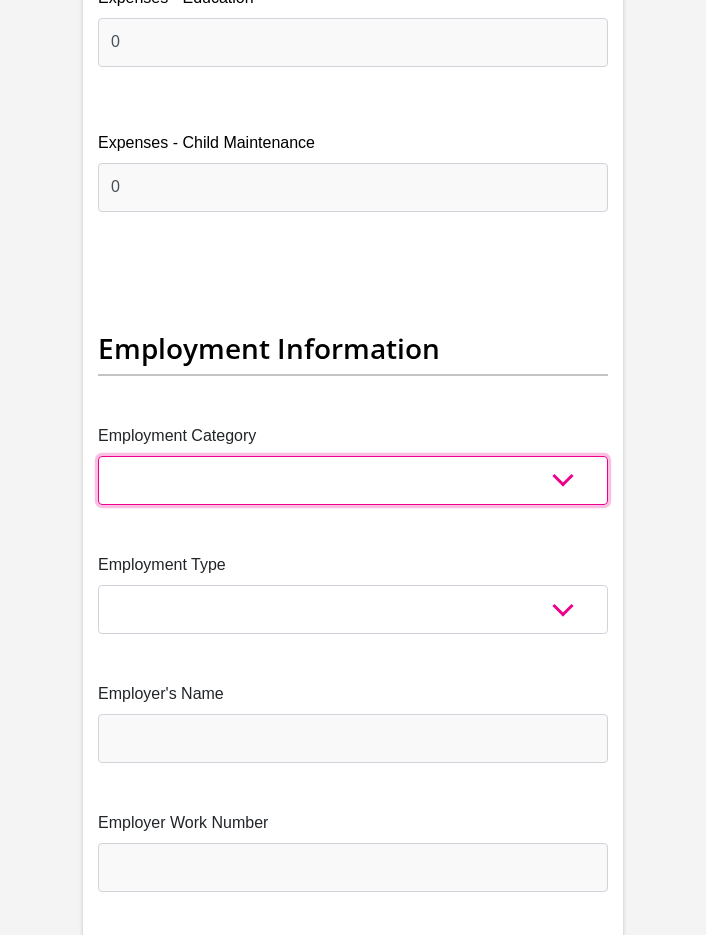 click on "AGRICULTURE
ALCOHOL & TOBACCO
CONSTRUCTION MATERIALS
METALLURGY
EQUIPMENT FOR RENEWABLE ENERGY
SPECIALIZED CONTRACTORS
CAR
GAMING (INCL. INTERNET
OTHER WHOLESALE
UNLICENSED PHARMACEUTICALS
CURRENCY EXCHANGE HOUSES
OTHER FINANCIAL INSTITUTIONS & INSURANCE
REAL ESTATE AGENTS
OIL & GAS
OTHER MATERIALS (E.G. IRON ORE)
PRECIOUS STONES & PRECIOUS METALS
POLITICAL ORGANIZATIONS
RELIGIOUS ORGANIZATIONS(NOT SECTS)
ACTI. HAVING BUSINESS DEAL WITH PUBLIC ADMINISTRATION
LAUNDROMATS" at bounding box center [353, 480] 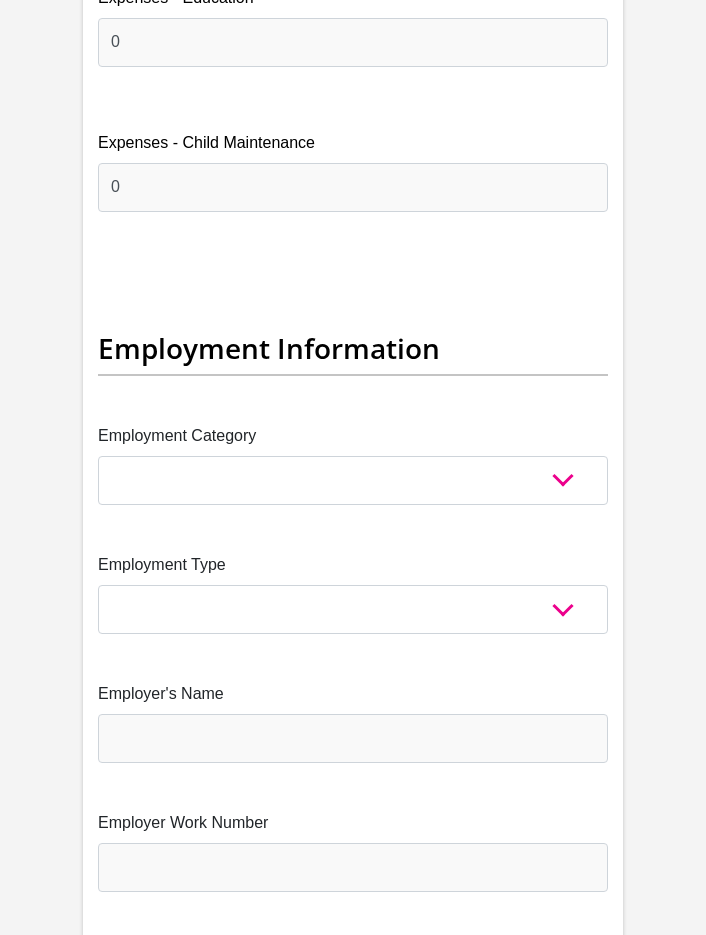 click on "Personal Details
Title
Mr
Ms
Mrs
Dr
[PERSON_NAME]
First Name
[PERSON_NAME]
Surname
Scheepers
ID Number
9612260055085
Please input valid ID number
Race
Black
Coloured
Indian
White
Other
Contact Number
0665470495
Please input valid contact number
Nationality  [DEMOGRAPHIC_DATA]" at bounding box center [353, -291] 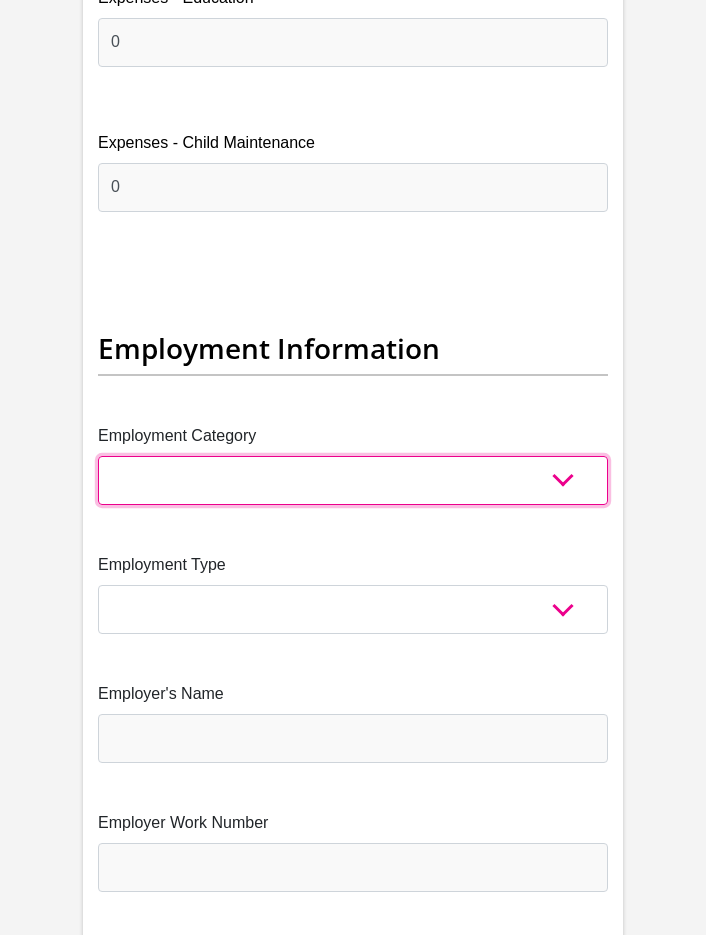 click on "AGRICULTURE
ALCOHOL & TOBACCO
CONSTRUCTION MATERIALS
METALLURGY
EQUIPMENT FOR RENEWABLE ENERGY
SPECIALIZED CONTRACTORS
CAR
GAMING (INCL. INTERNET
OTHER WHOLESALE
UNLICENSED PHARMACEUTICALS
CURRENCY EXCHANGE HOUSES
OTHER FINANCIAL INSTITUTIONS & INSURANCE
REAL ESTATE AGENTS
OIL & GAS
OTHER MATERIALS (E.G. IRON ORE)
PRECIOUS STONES & PRECIOUS METALS
POLITICAL ORGANIZATIONS
RELIGIOUS ORGANIZATIONS(NOT SECTS)
ACTI. HAVING BUSINESS DEAL WITH PUBLIC ADMINISTRATION
LAUNDROMATS" at bounding box center (353, 480) 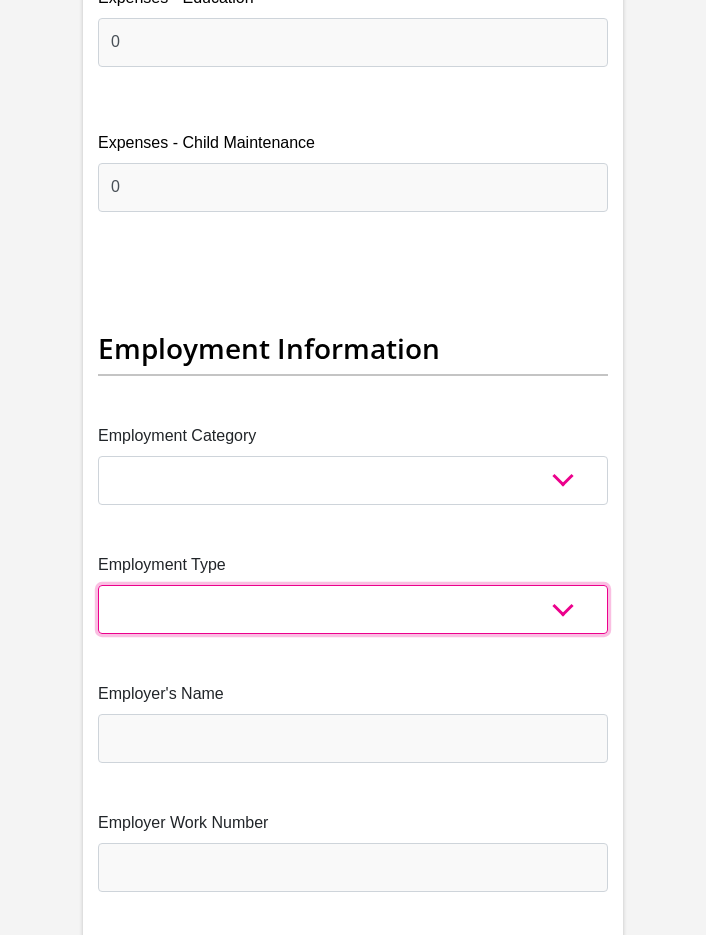 click on "College/Lecturer
Craft Seller
Creative
Driver
Executive
Farmer
Forces - Non Commissioned
Forces - Officer
Hawker
Housewife
Labourer
Licenced Professional
Manager
Miner
Non Licenced Professional
Office Staff/Clerk
Outside Worker
Pensioner
Permanent Teacher
Production/Manufacturing
Sales
Self-Employed
Semi-Professional Worker
Service Industry  Social Worker  Student" at bounding box center (353, 609) 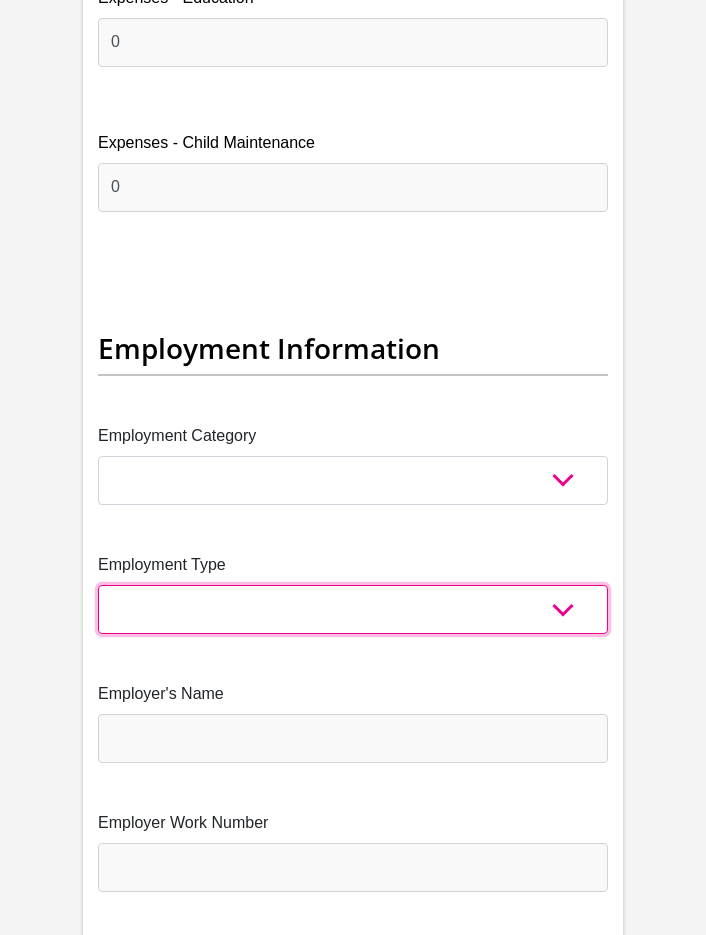 select on "Service Industry" 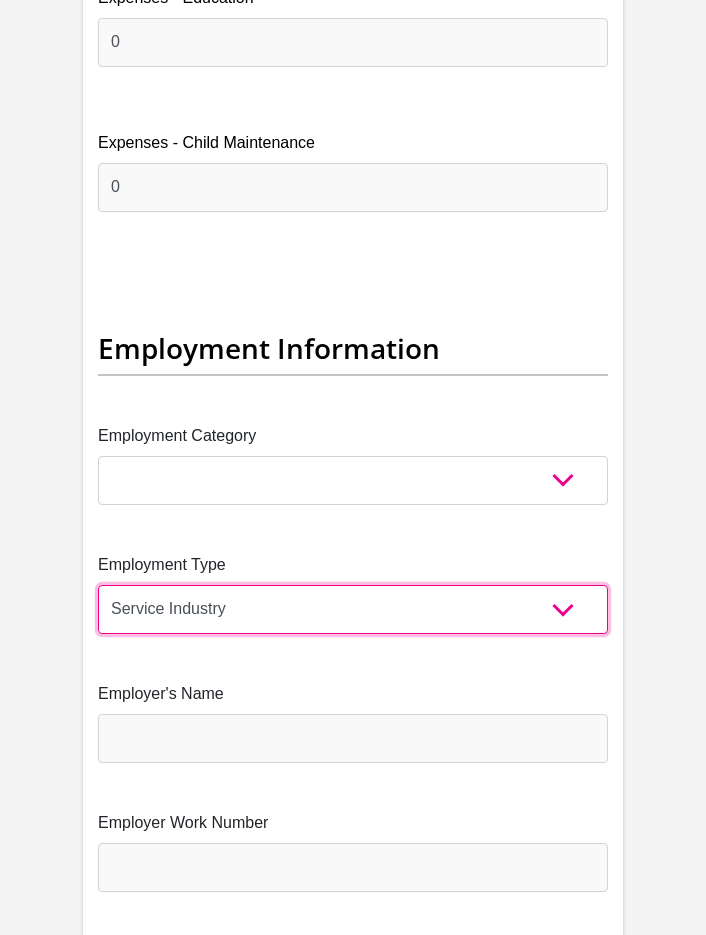 click on "College/Lecturer
Craft Seller
Creative
Driver
Executive
Farmer
Forces - Non Commissioned
Forces - Officer
Hawker
Housewife
Labourer
Licenced Professional
Manager
Miner
Non Licenced Professional
Office Staff/Clerk
Outside Worker
Pensioner
Permanent Teacher
Production/Manufacturing
Sales
Self-Employed
Semi-Professional Worker
Service Industry  Social Worker  Student" at bounding box center (353, 609) 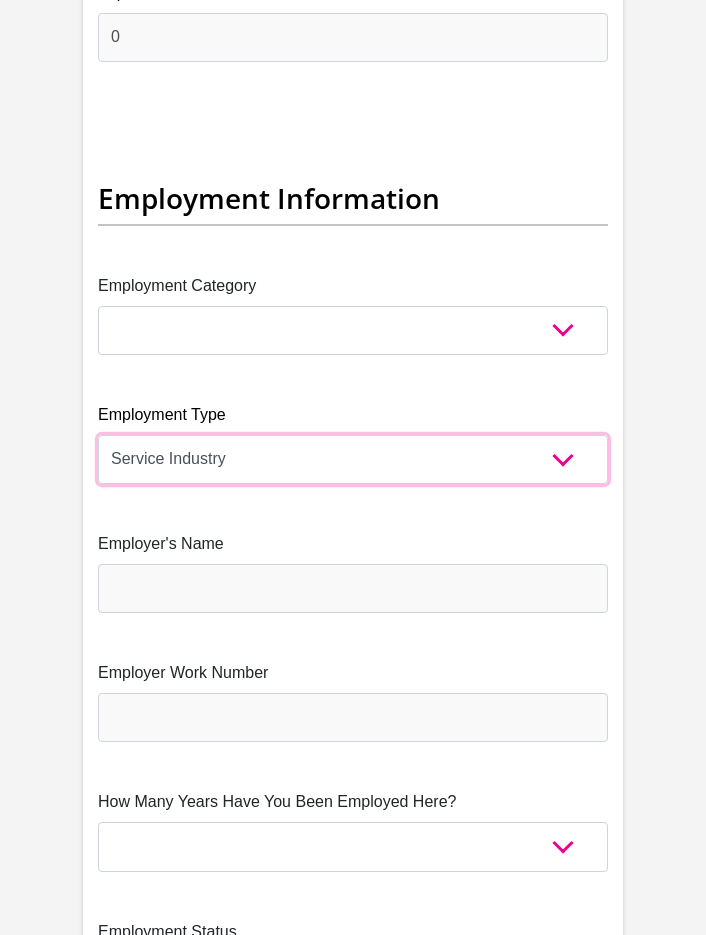 scroll, scrollTop: 6100, scrollLeft: 0, axis: vertical 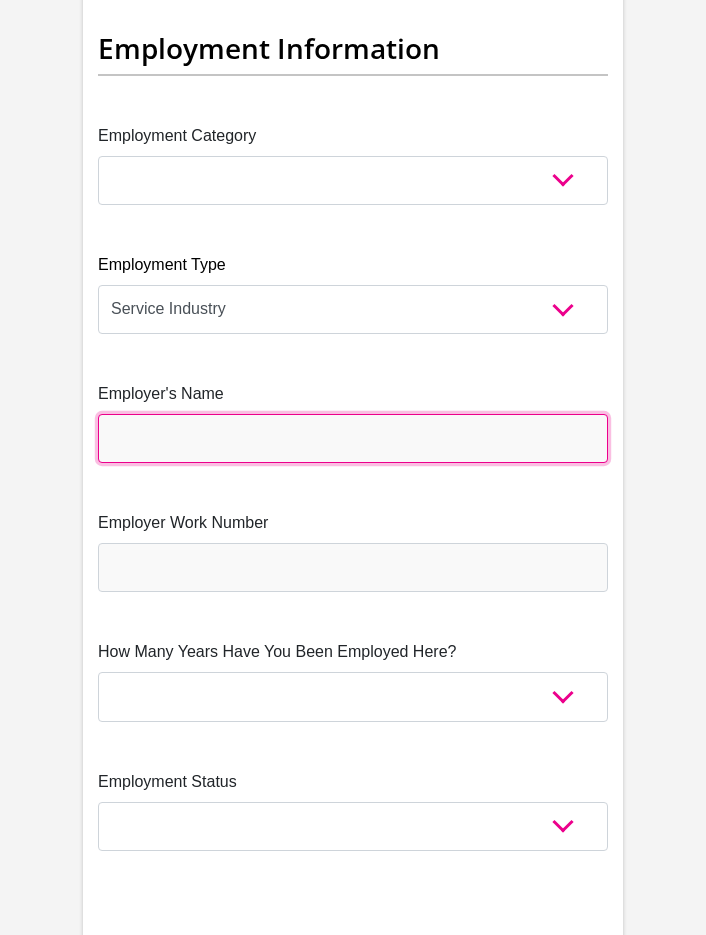 click on "Employer's Name" at bounding box center [353, 438] 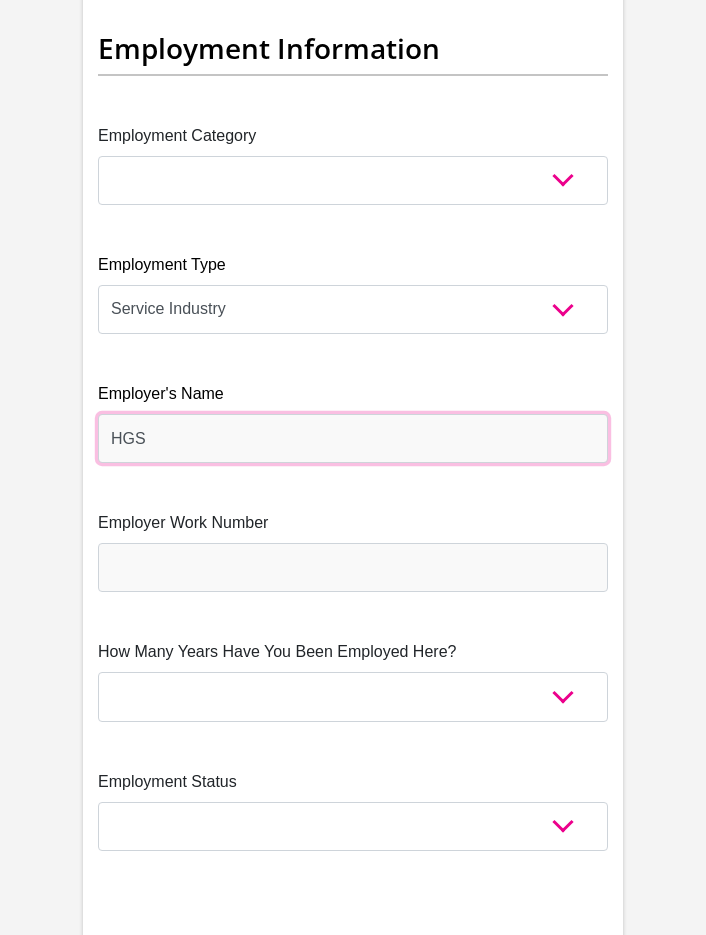 type on "HGS" 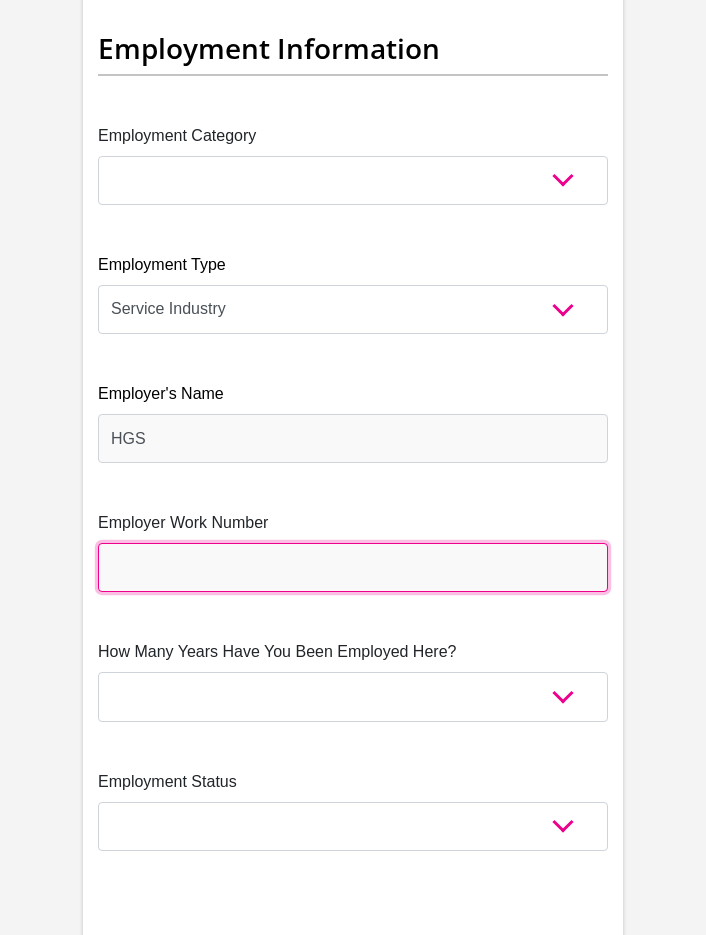 click on "Employer Work Number" at bounding box center [353, 567] 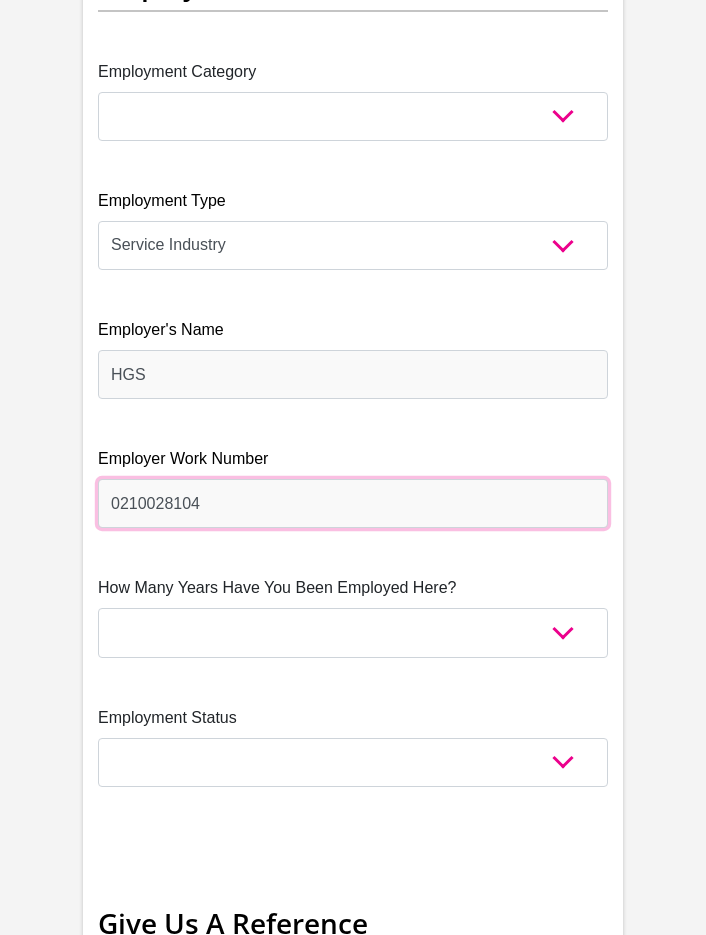 scroll, scrollTop: 6200, scrollLeft: 0, axis: vertical 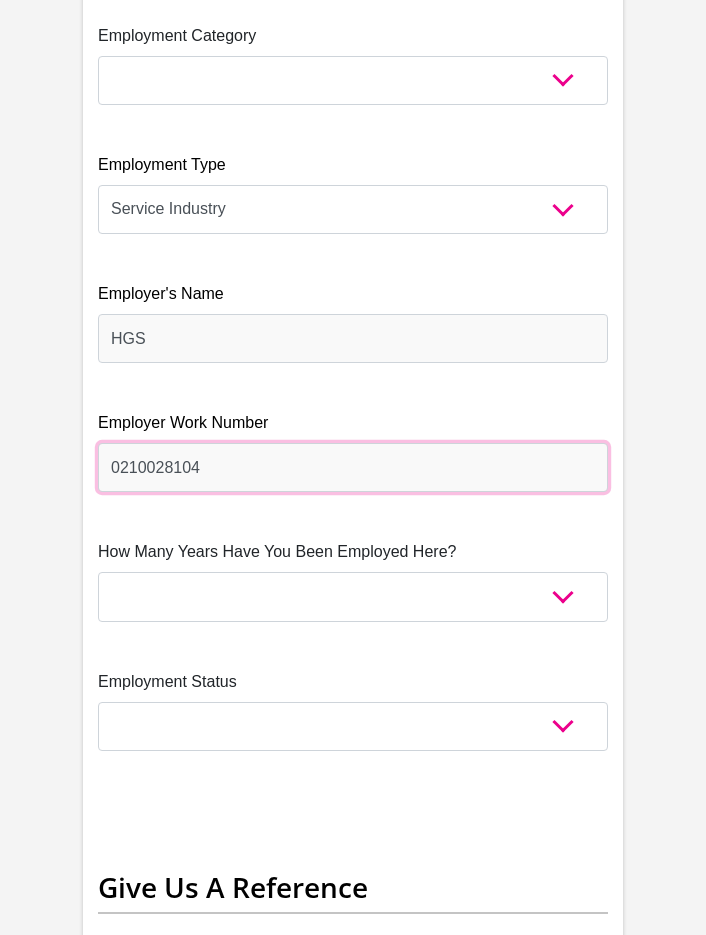 type on "0210028104" 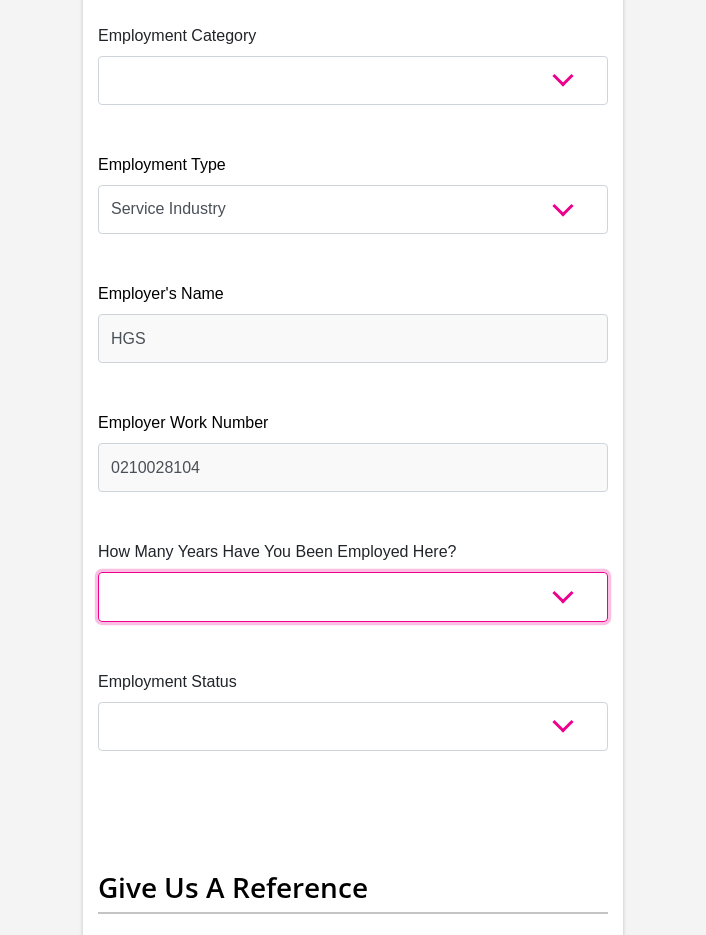 click on "less than 1 year
1-3 years
3-5 years
5+ years" at bounding box center [353, 596] 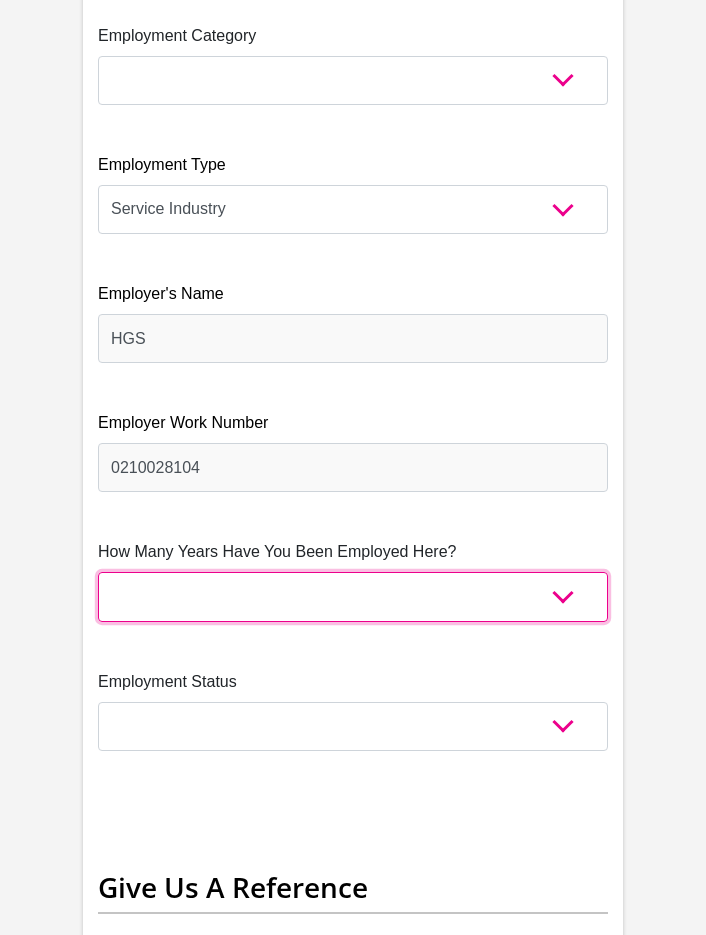 select on "6" 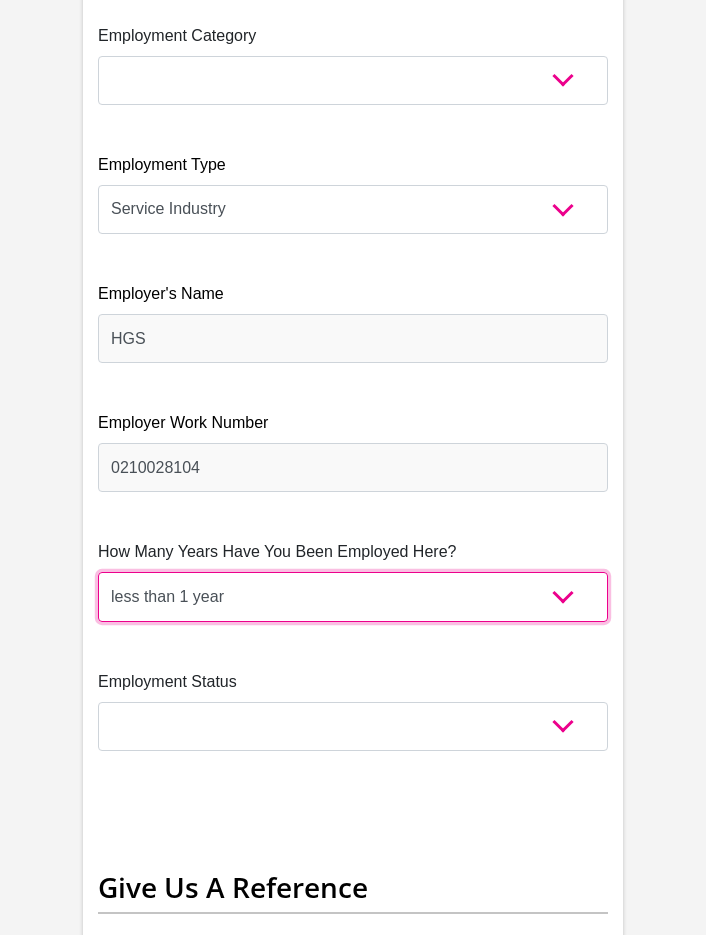click on "less than 1 year
1-3 years
3-5 years
5+ years" at bounding box center (353, 596) 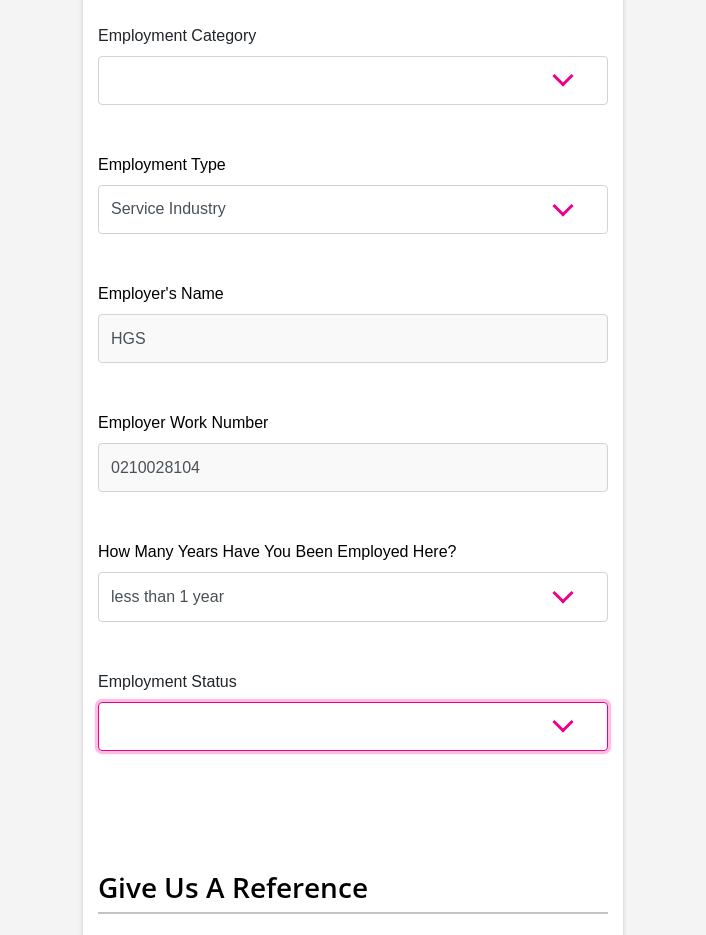 drag, startPoint x: 285, startPoint y: 707, endPoint x: 295, endPoint y: 703, distance: 10.770329 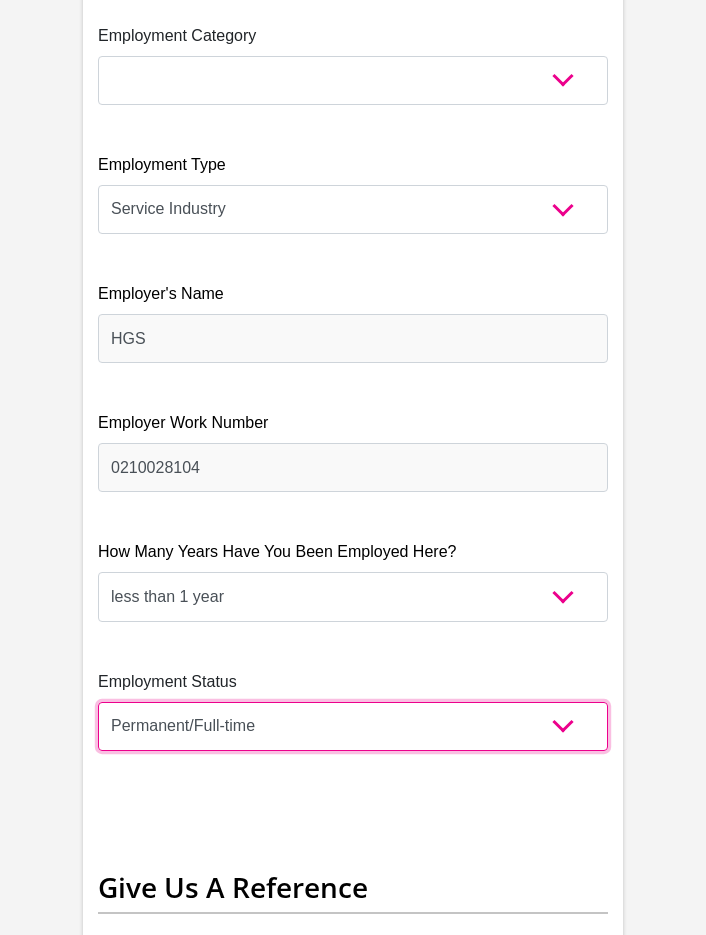 click on "Permanent/Full-time
Part-time/Casual
[DEMOGRAPHIC_DATA] Worker
Self-Employed
Housewife
Retired
Student
Medically Boarded
Disability
Unemployed" at bounding box center (353, 726) 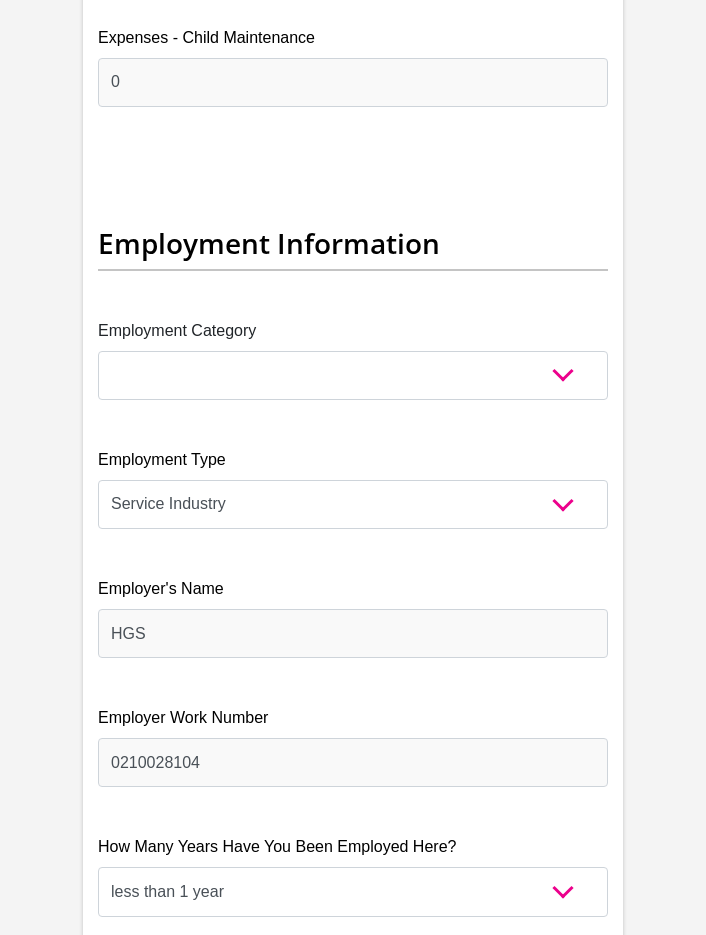 scroll, scrollTop: 5900, scrollLeft: 0, axis: vertical 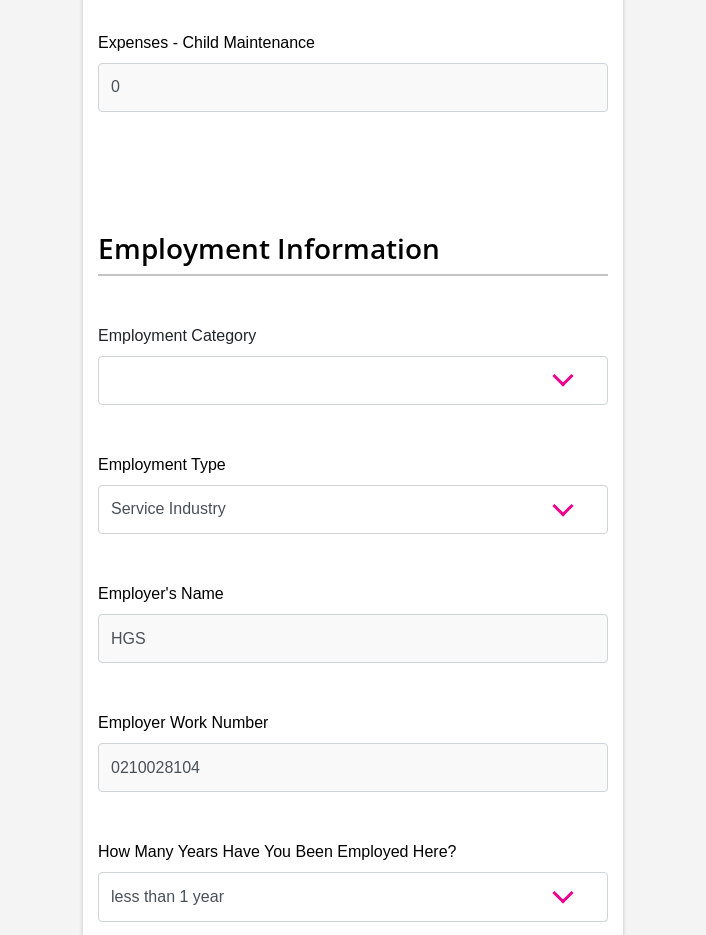 click on "Employment Category
AGRICULTURE
ALCOHOL & TOBACCO
CONSTRUCTION MATERIALS
METALLURGY
EQUIPMENT FOR RENEWABLE ENERGY
SPECIALIZED CONTRACTORS
CAR
GAMING (INCL. INTERNET
OTHER WHOLESALE
UNLICENSED PHARMACEUTICALS
CURRENCY EXCHANGE HOUSES
OTHER FINANCIAL INSTITUTIONS & INSURANCE
REAL ESTATE AGENTS
OIL & GAS
OTHER MATERIALS (E.G. IRON ORE)
PRECIOUS STONES & PRECIOUS METALS
POLITICAL ORGANIZATIONS
RELIGIOUS ORGANIZATIONS(NOT SECTS)
SHIPPING (SHIP OWNERS" at bounding box center (353, 364) 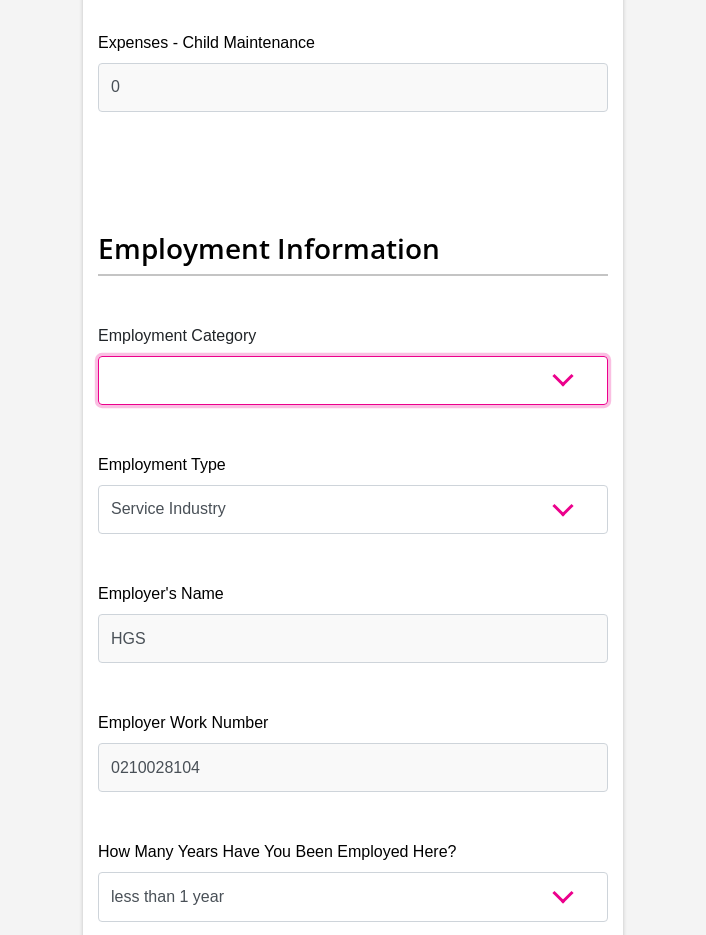 click on "AGRICULTURE
ALCOHOL & TOBACCO
CONSTRUCTION MATERIALS
METALLURGY
EQUIPMENT FOR RENEWABLE ENERGY
SPECIALIZED CONTRACTORS
CAR
GAMING (INCL. INTERNET
OTHER WHOLESALE
UNLICENSED PHARMACEUTICALS
CURRENCY EXCHANGE HOUSES
OTHER FINANCIAL INSTITUTIONS & INSURANCE
REAL ESTATE AGENTS
OIL & GAS
OTHER MATERIALS (E.G. IRON ORE)
PRECIOUS STONES & PRECIOUS METALS
POLITICAL ORGANIZATIONS
RELIGIOUS ORGANIZATIONS(NOT SECTS)
ACTI. HAVING BUSINESS DEAL WITH PUBLIC ADMINISTRATION
LAUNDROMATS" at bounding box center (353, 380) 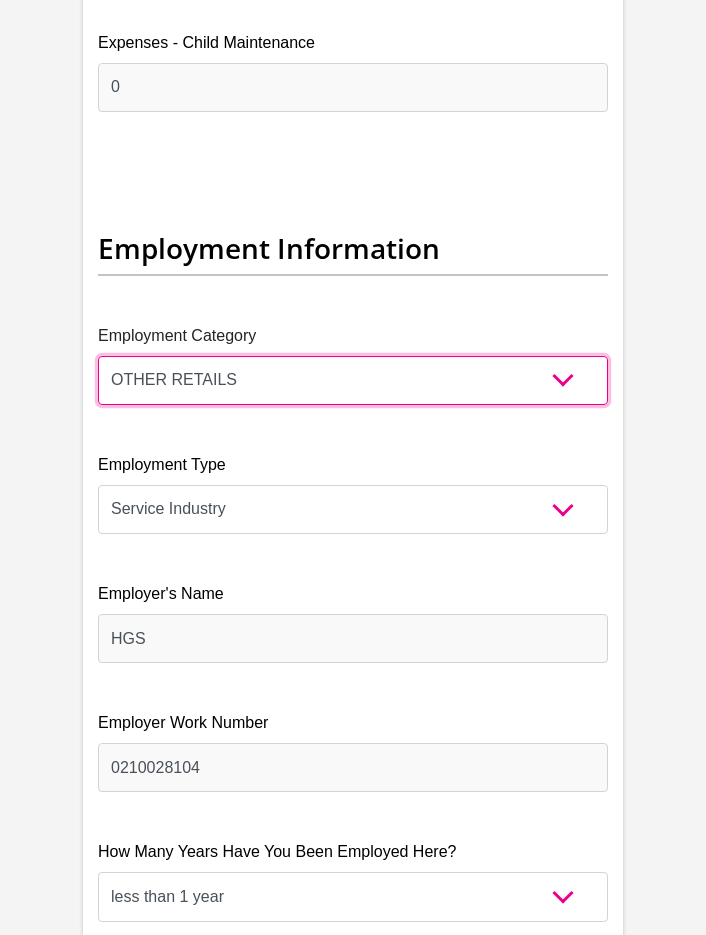 click on "AGRICULTURE
ALCOHOL & TOBACCO
CONSTRUCTION MATERIALS
METALLURGY
EQUIPMENT FOR RENEWABLE ENERGY
SPECIALIZED CONTRACTORS
CAR
GAMING (INCL. INTERNET
OTHER WHOLESALE
UNLICENSED PHARMACEUTICALS
CURRENCY EXCHANGE HOUSES
OTHER FINANCIAL INSTITUTIONS & INSURANCE
REAL ESTATE AGENTS
OIL & GAS
OTHER MATERIALS (E.G. IRON ORE)
PRECIOUS STONES & PRECIOUS METALS
POLITICAL ORGANIZATIONS
RELIGIOUS ORGANIZATIONS(NOT SECTS)
ACTI. HAVING BUSINESS DEAL WITH PUBLIC ADMINISTRATION
LAUNDROMATS" at bounding box center [353, 380] 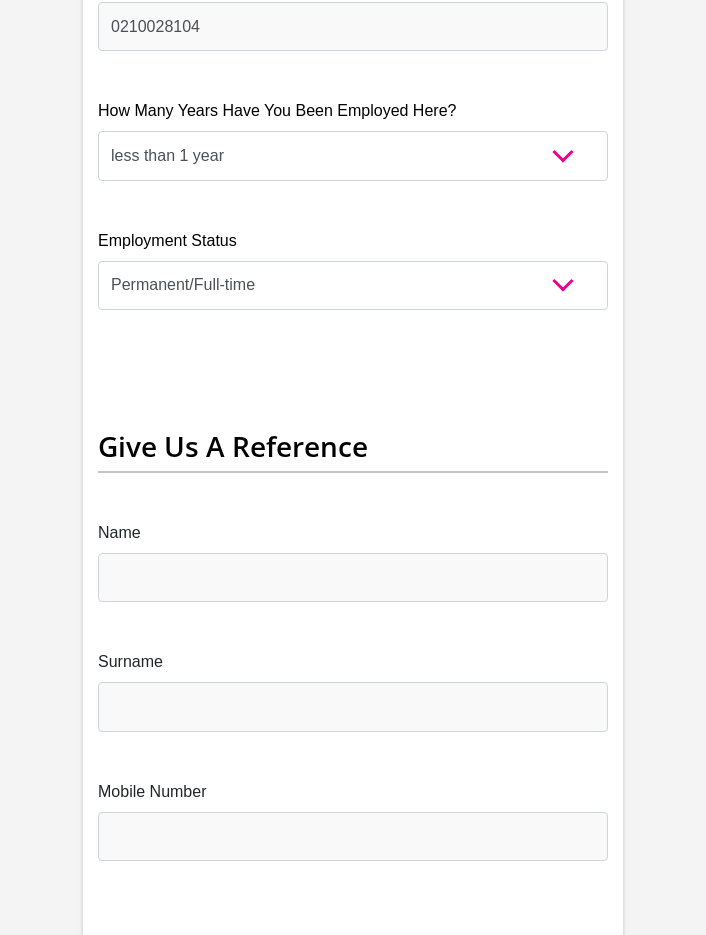 scroll, scrollTop: 6700, scrollLeft: 0, axis: vertical 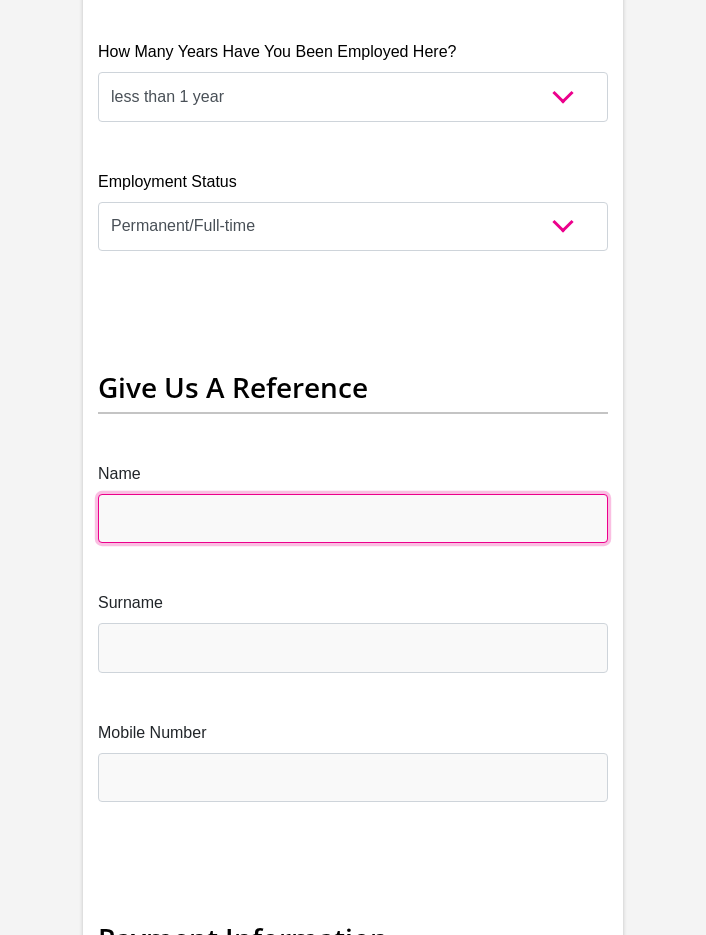 click on "Name" at bounding box center [353, 518] 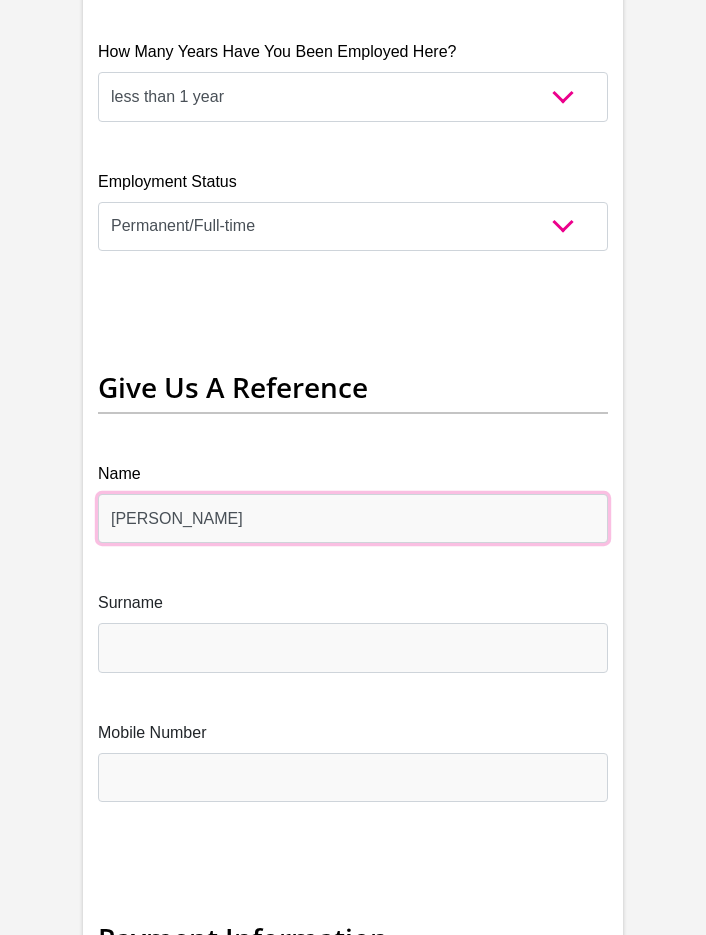 drag, startPoint x: 279, startPoint y: 502, endPoint x: 173, endPoint y: 507, distance: 106.11786 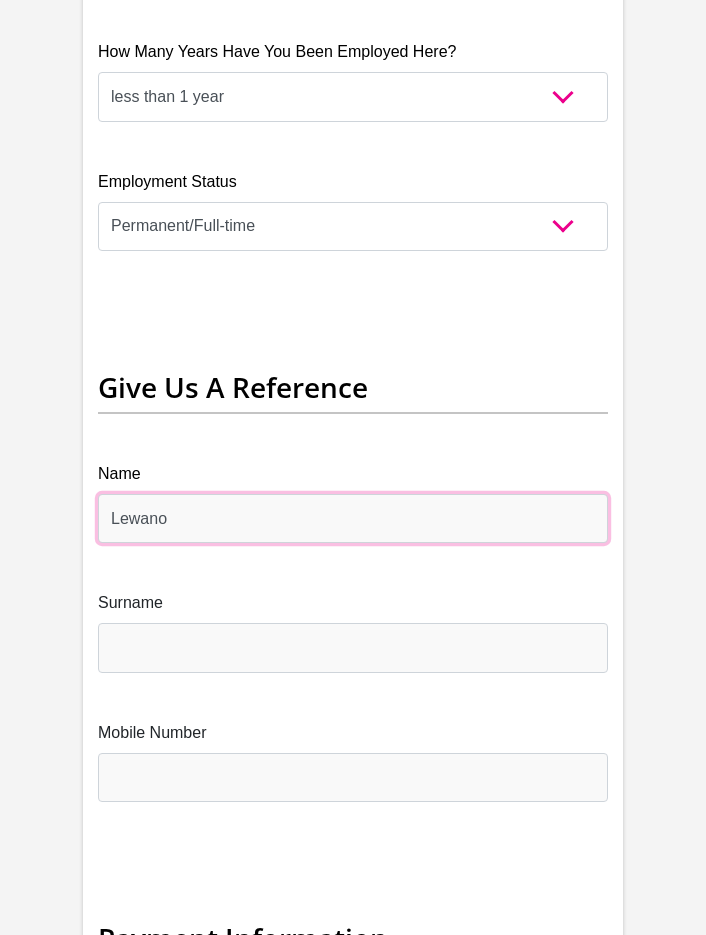 type on "Lewano" 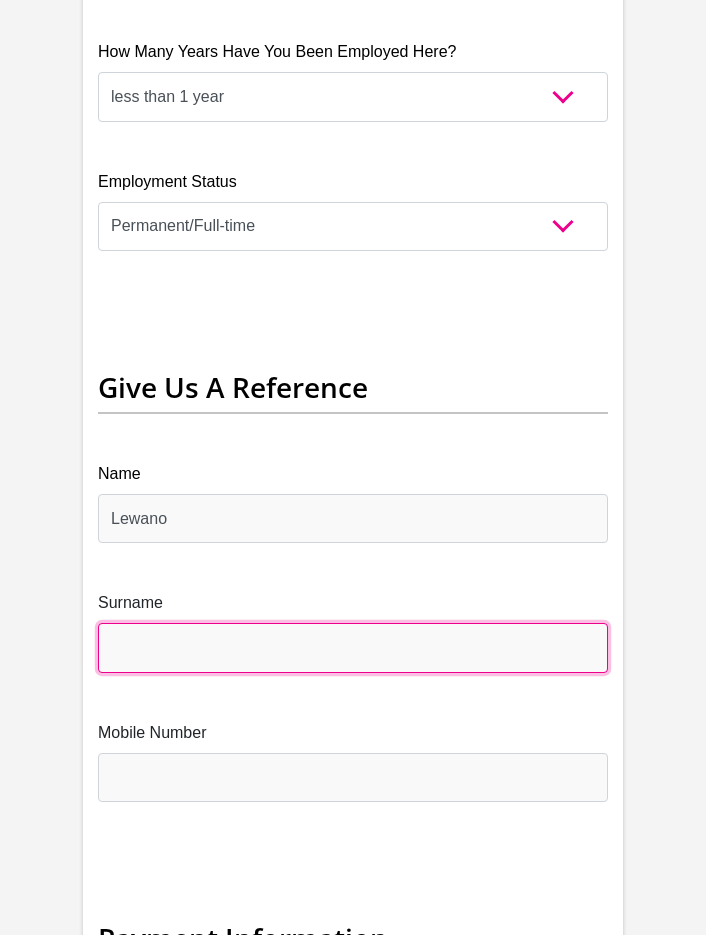 click on "Surname" at bounding box center (353, 647) 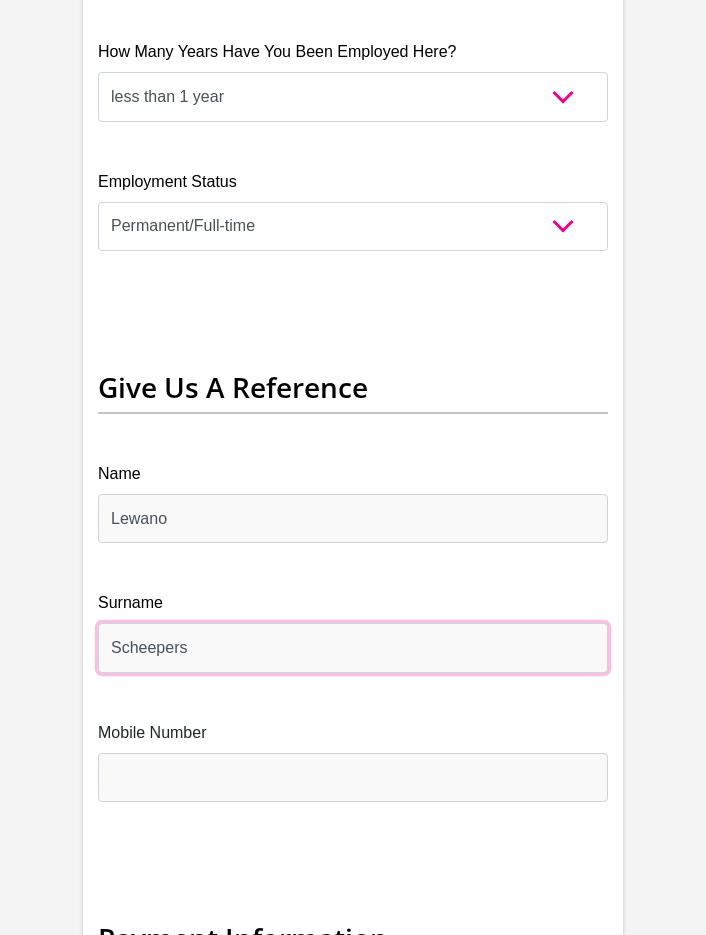 type on "Scheepers" 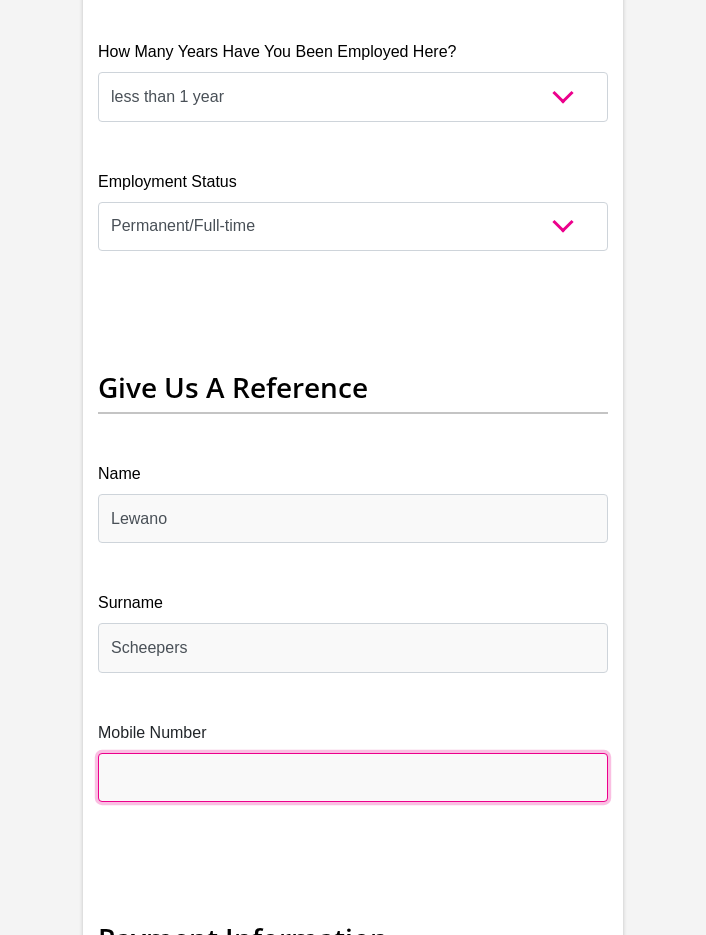 click on "Mobile Number" at bounding box center (353, 777) 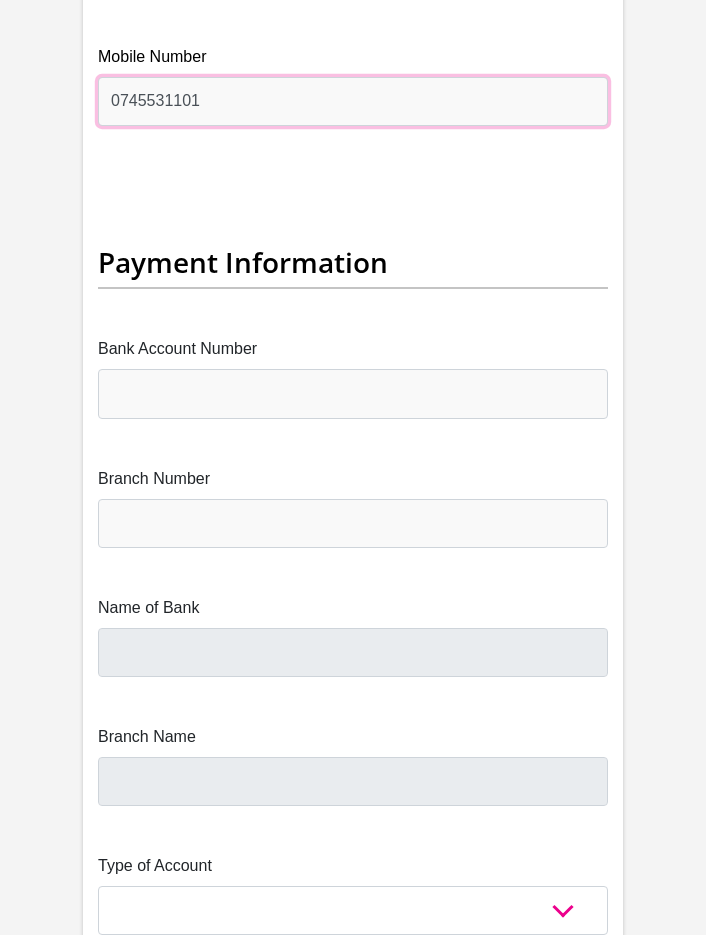 scroll, scrollTop: 7168, scrollLeft: 0, axis: vertical 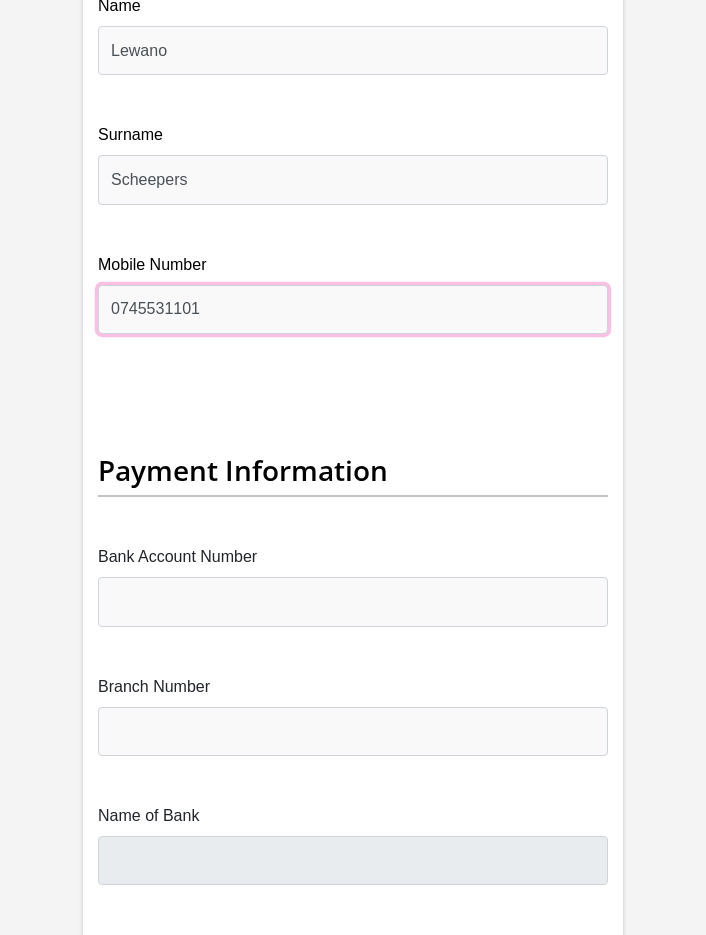type on "0745531101" 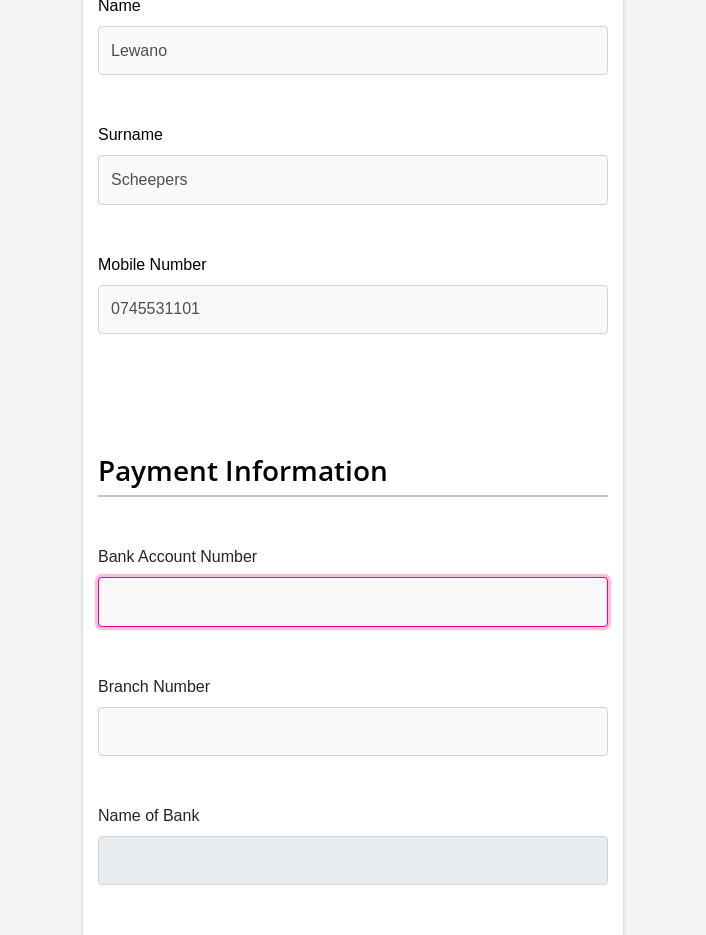 click on "Bank Account Number" at bounding box center [353, 601] 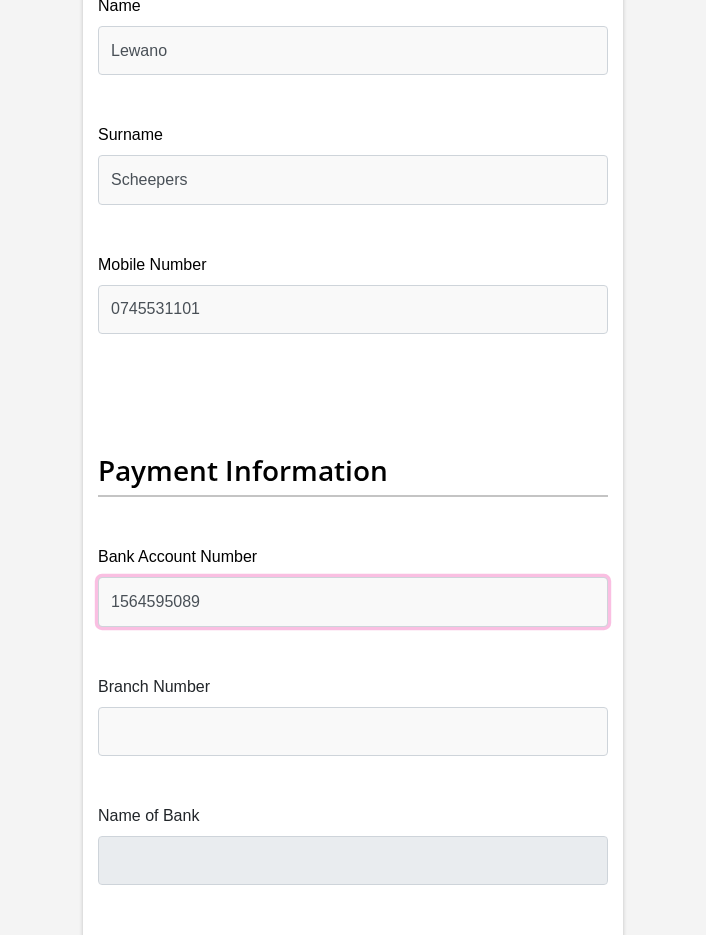type on "1564595089" 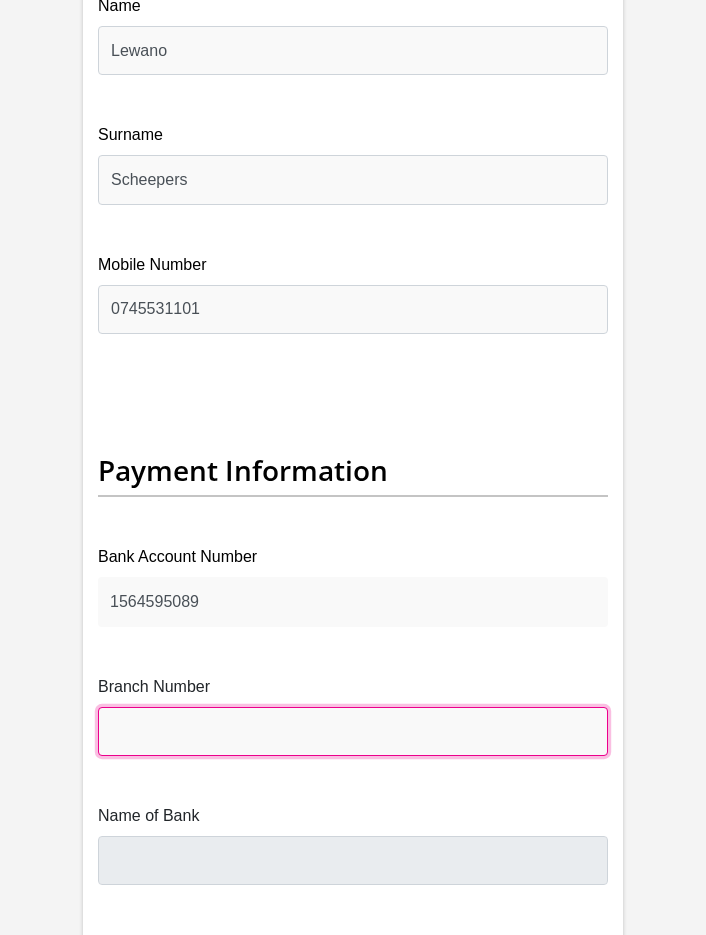 click on "Branch Number" at bounding box center [353, 731] 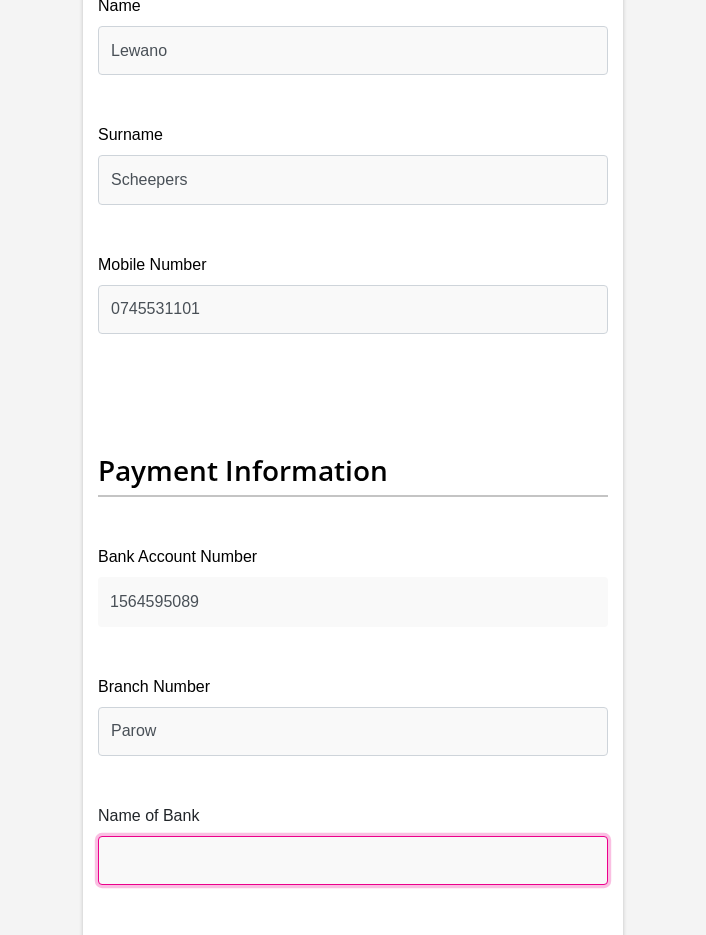 click on "Name of Bank" at bounding box center (353, 860) 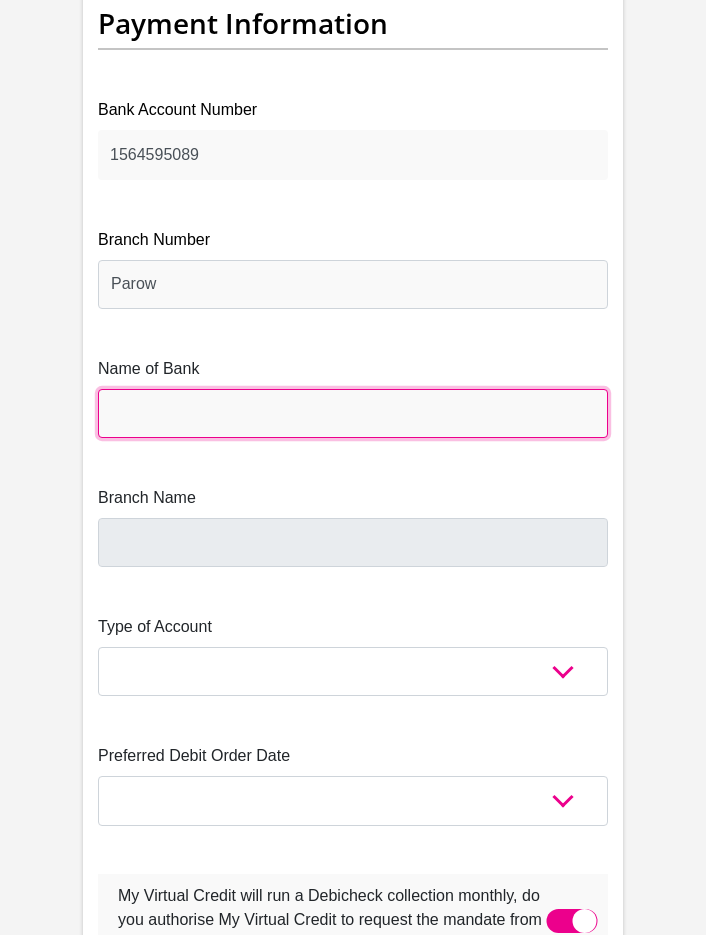 scroll, scrollTop: 7604, scrollLeft: 0, axis: vertical 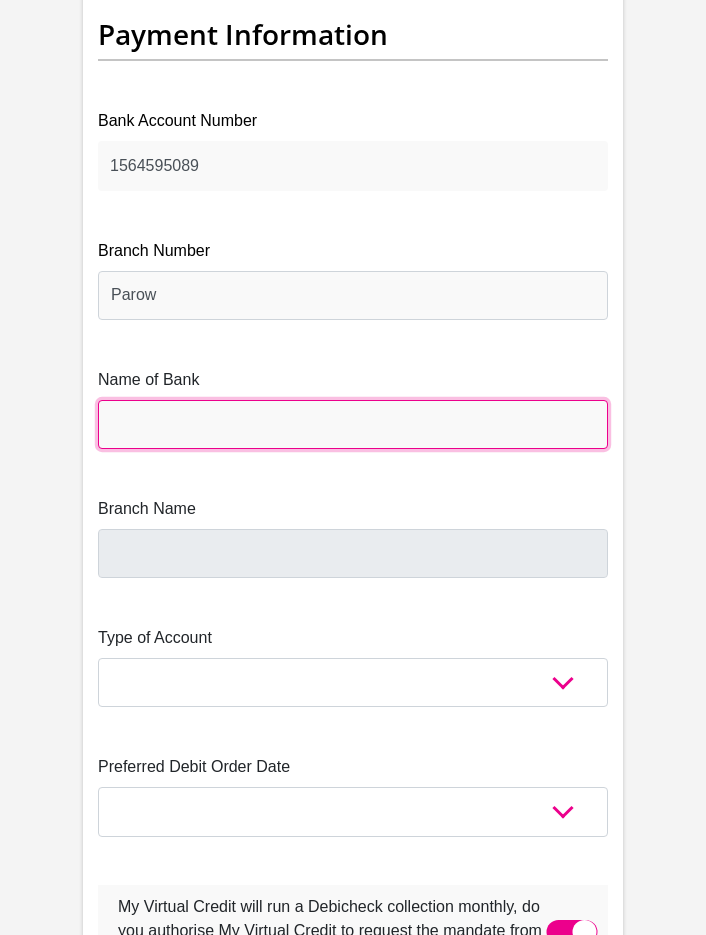 click on "Name of Bank" at bounding box center [353, 424] 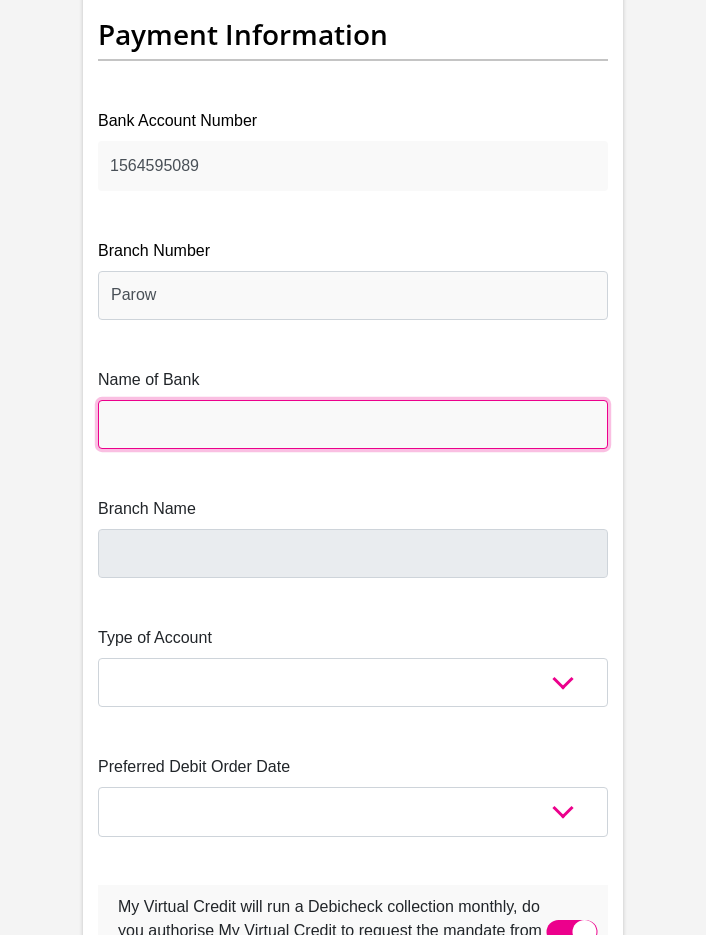 click on "Name of Bank" at bounding box center [353, 424] 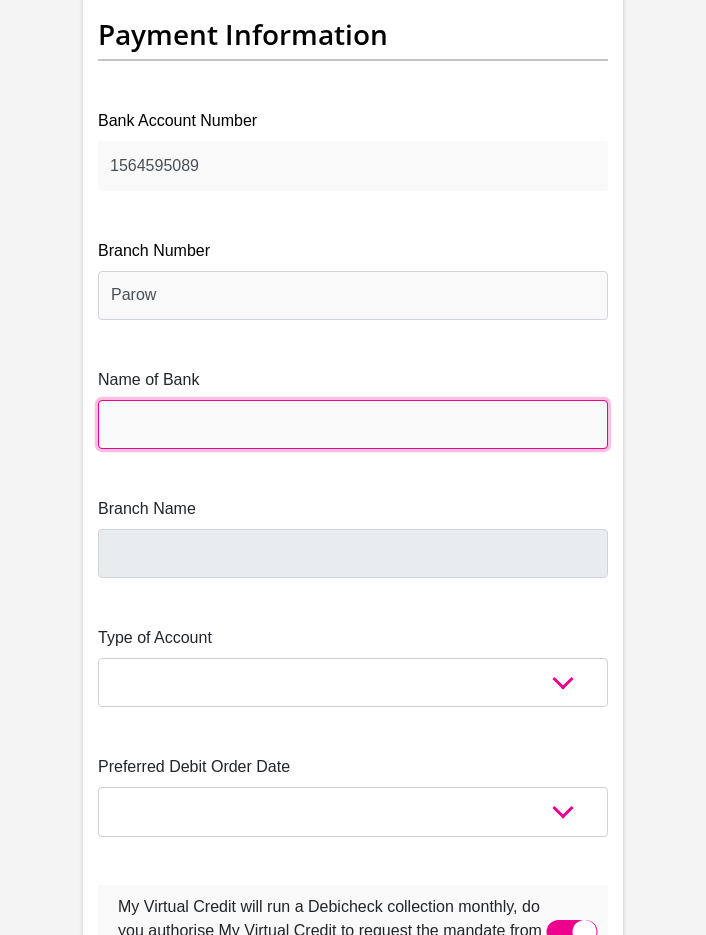 click on "Name of Bank" at bounding box center (353, 424) 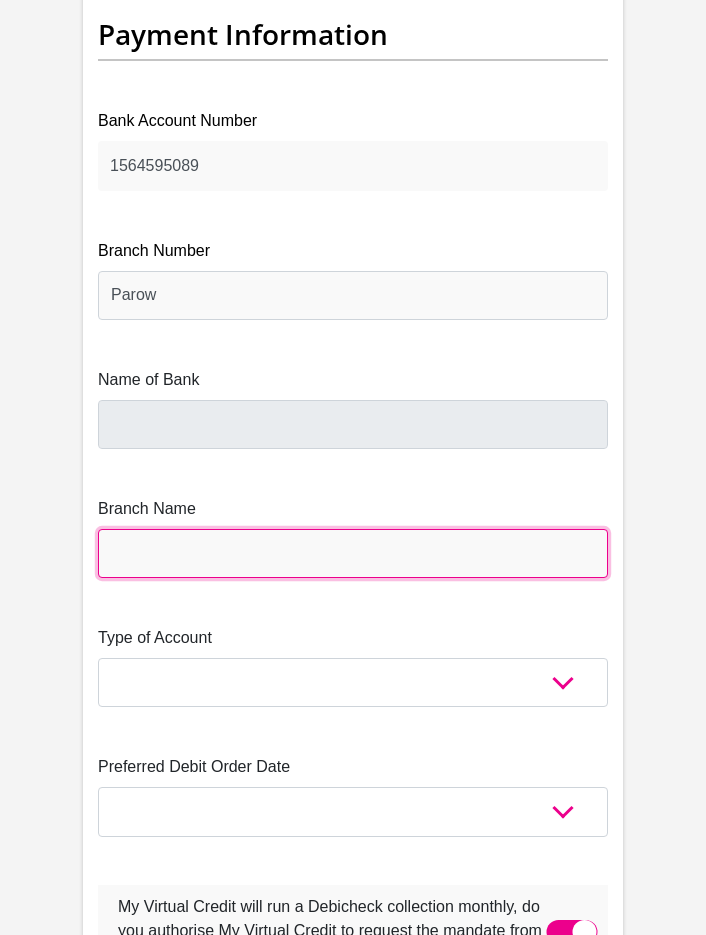 click on "Branch Name" at bounding box center (353, 553) 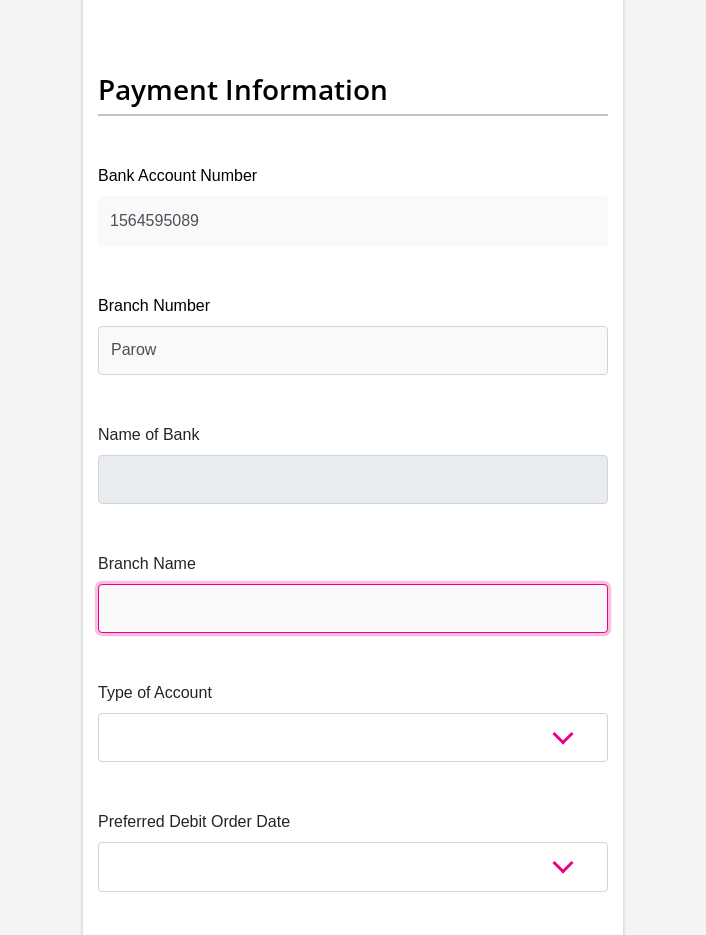 scroll, scrollTop: 7504, scrollLeft: 0, axis: vertical 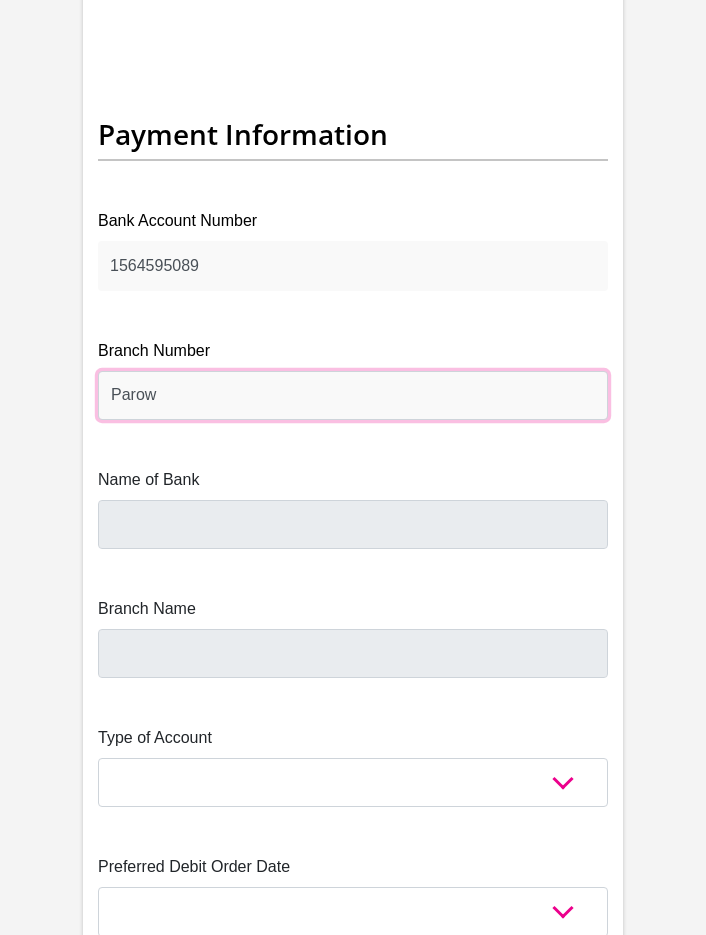 drag, startPoint x: 196, startPoint y: 373, endPoint x: 86, endPoint y: 370, distance: 110.0409 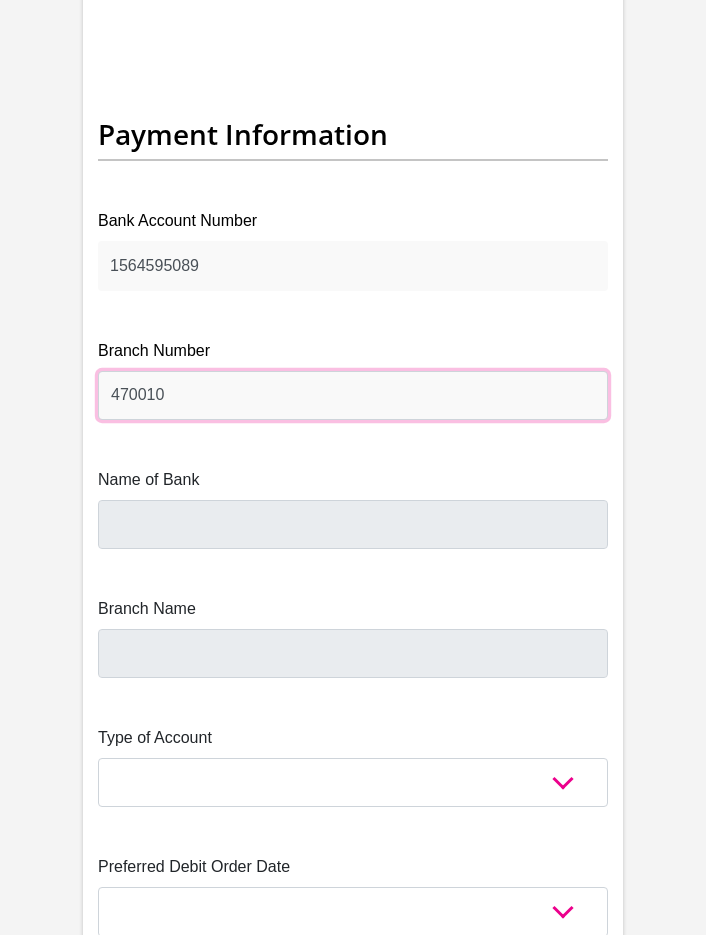 type on "470010" 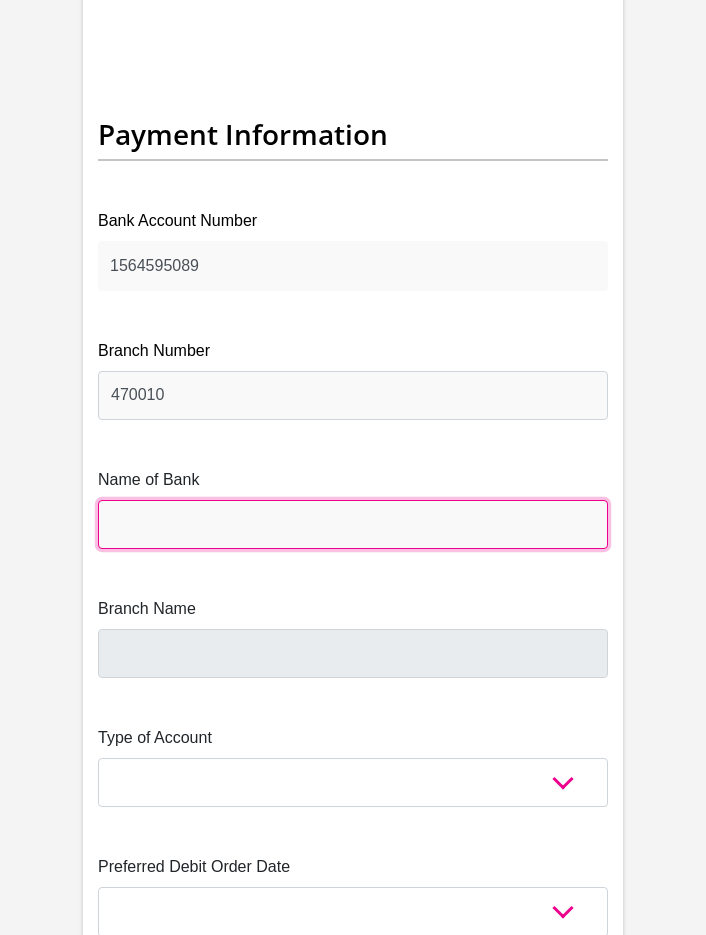 click on "Name of Bank" at bounding box center (353, 524) 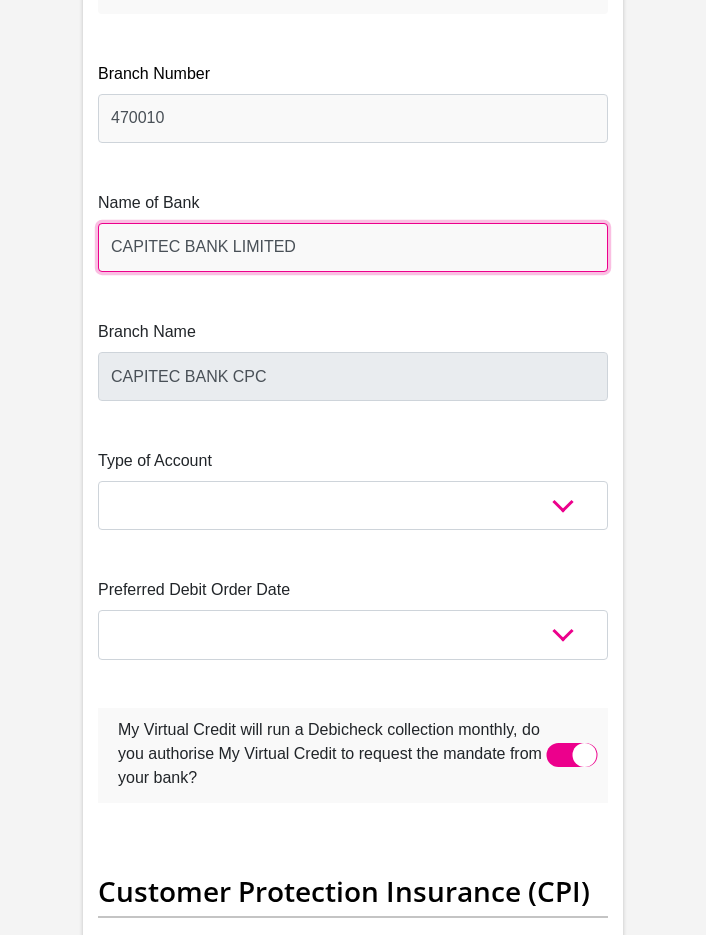 scroll, scrollTop: 7804, scrollLeft: 0, axis: vertical 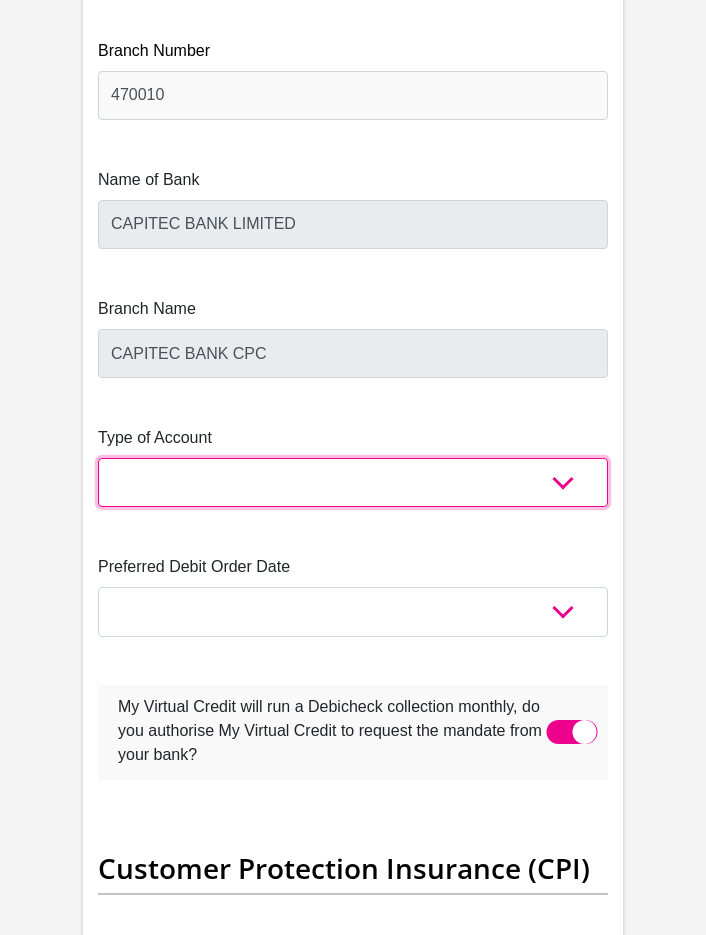 click on "Cheque
Savings" at bounding box center (353, 482) 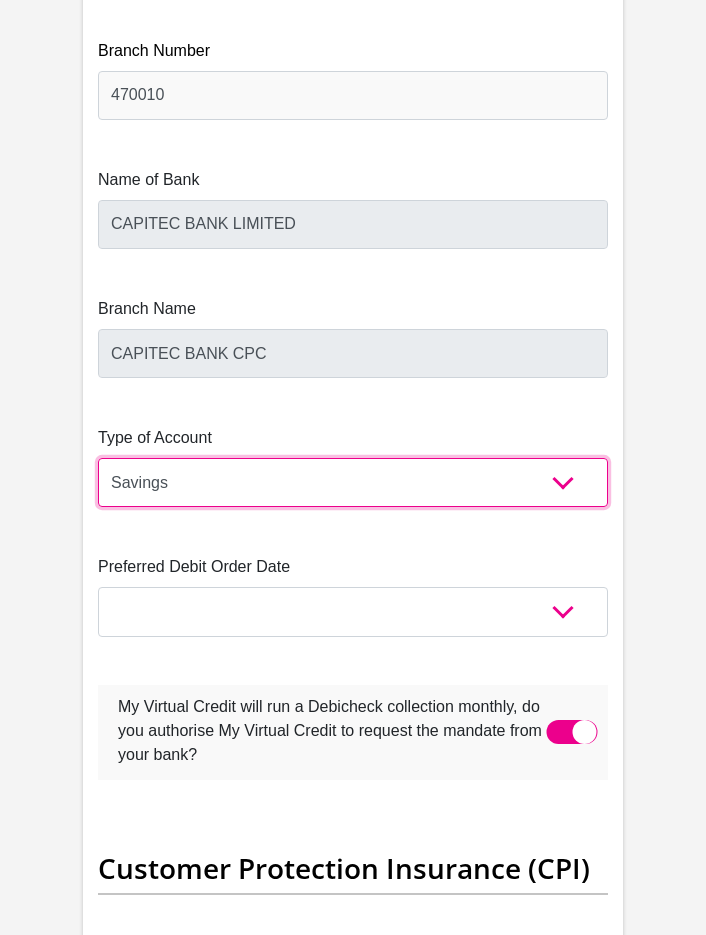 click on "Cheque
Savings" at bounding box center [353, 482] 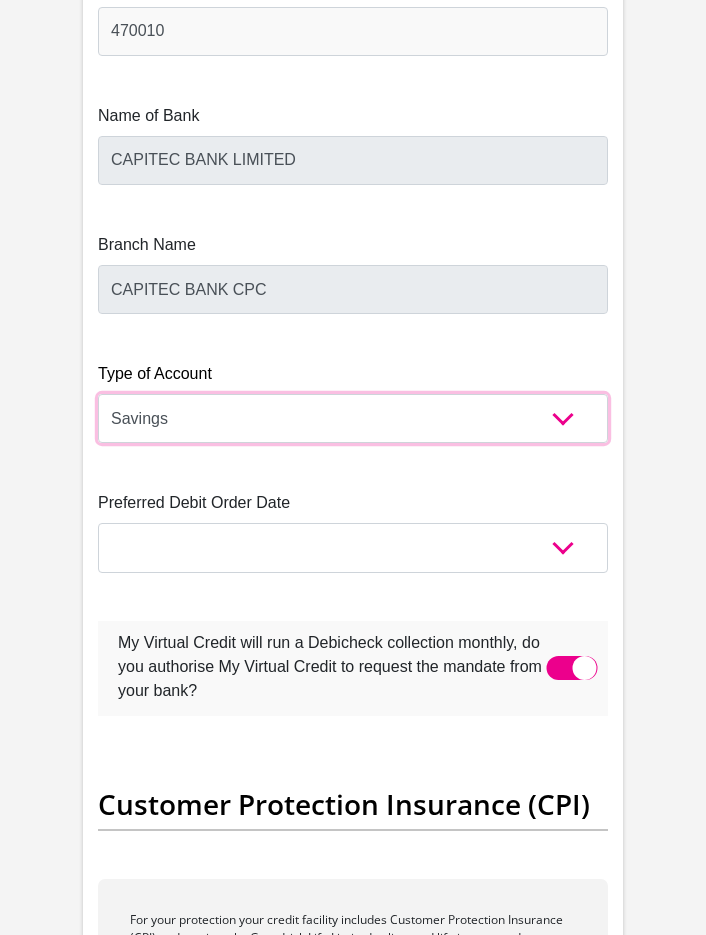 scroll, scrollTop: 7904, scrollLeft: 0, axis: vertical 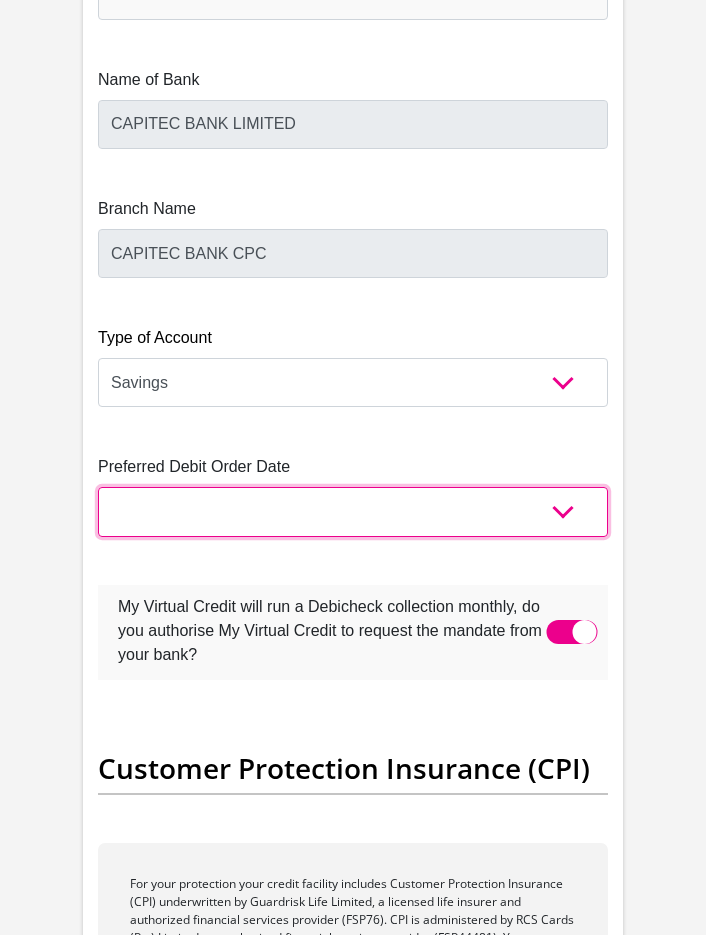 click on "1st
2nd
3rd
4th
5th
7th
18th
19th
20th
21st
22nd
23rd
24th
25th
26th
27th
28th
29th
30th" at bounding box center (353, 511) 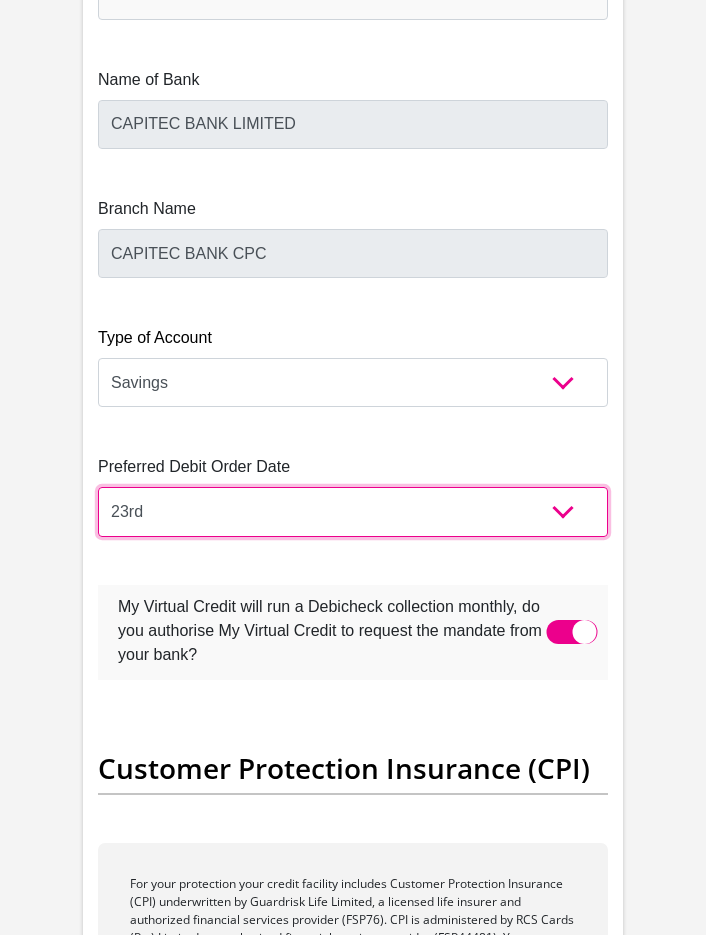 click on "1st
2nd
3rd
4th
5th
7th
18th
19th
20th
21st
22nd
23rd
24th
25th
26th
27th
28th
29th
30th" at bounding box center [353, 511] 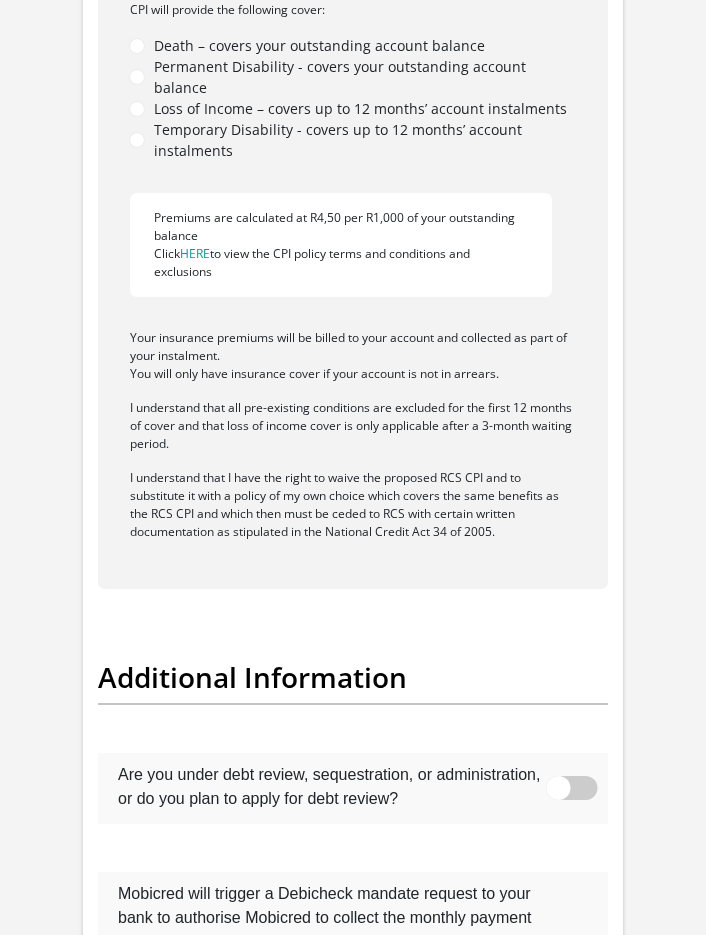 scroll, scrollTop: 9704, scrollLeft: 0, axis: vertical 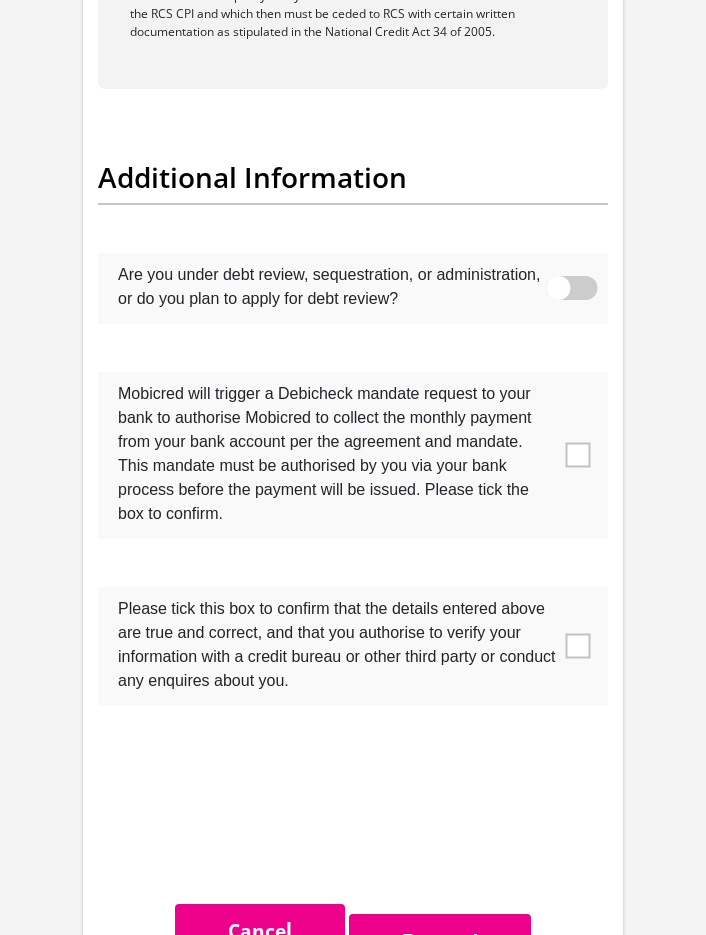 click at bounding box center [578, 455] 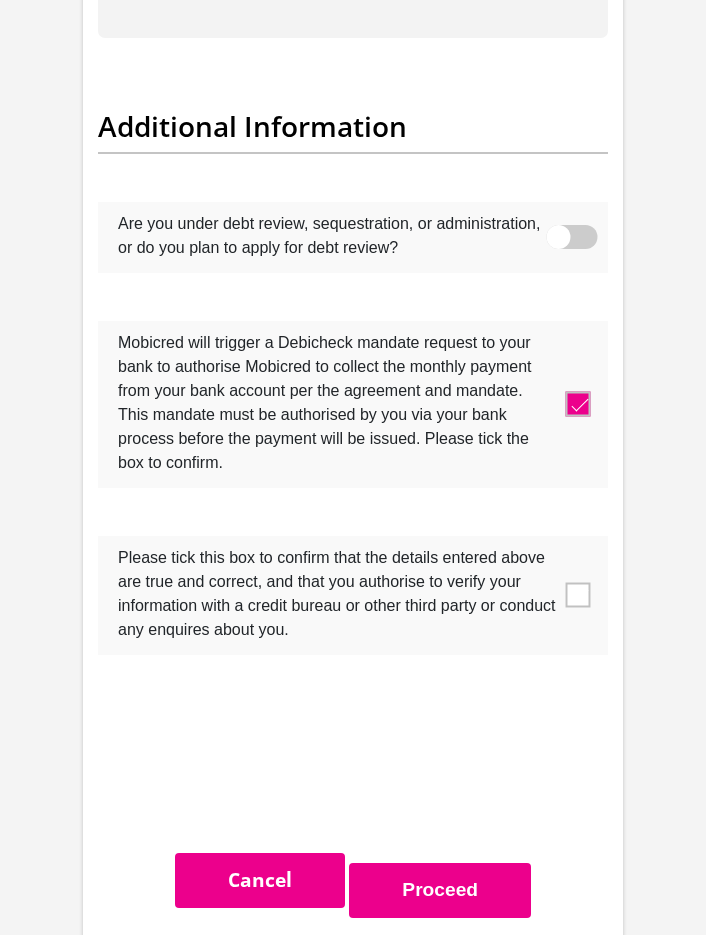 scroll, scrollTop: 9804, scrollLeft: 0, axis: vertical 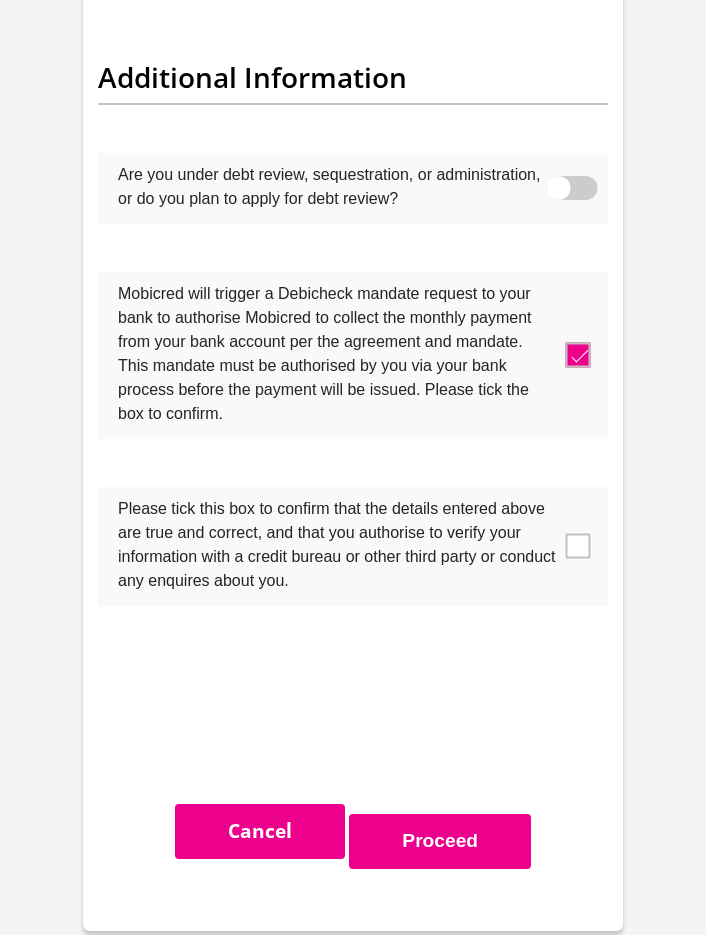 click at bounding box center (578, 546) 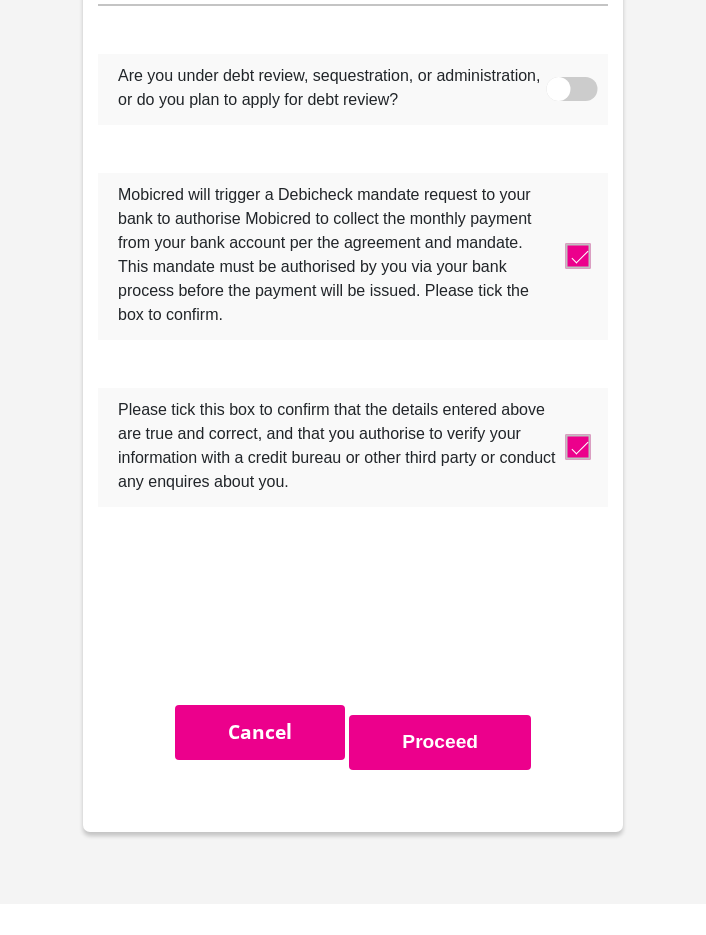 scroll, scrollTop: 9904, scrollLeft: 0, axis: vertical 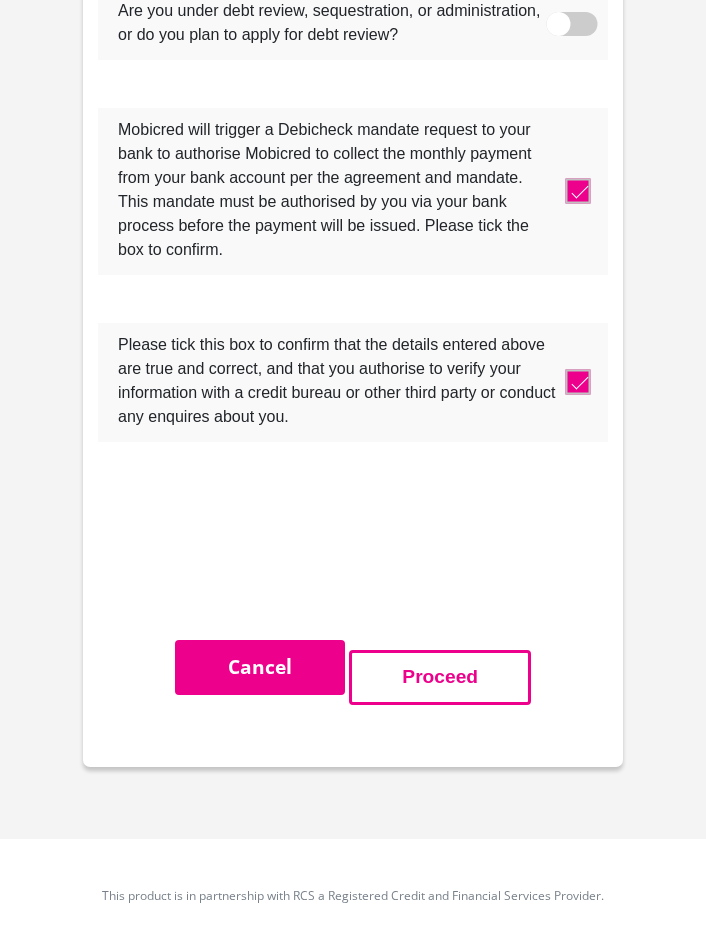 drag, startPoint x: 453, startPoint y: 663, endPoint x: 496, endPoint y: 659, distance: 43.185646 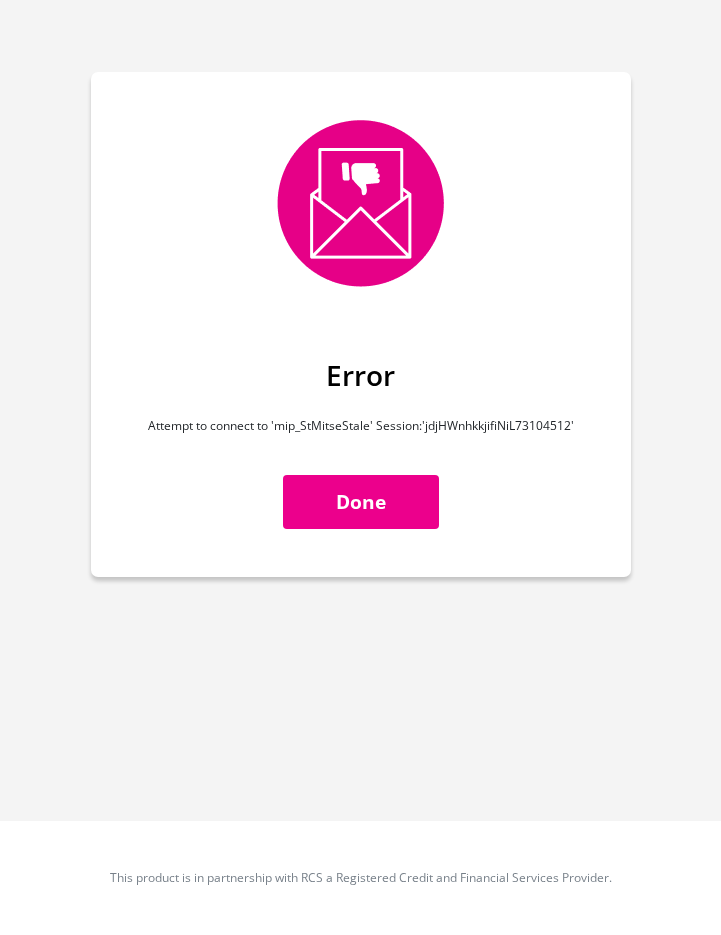 scroll, scrollTop: 0, scrollLeft: 0, axis: both 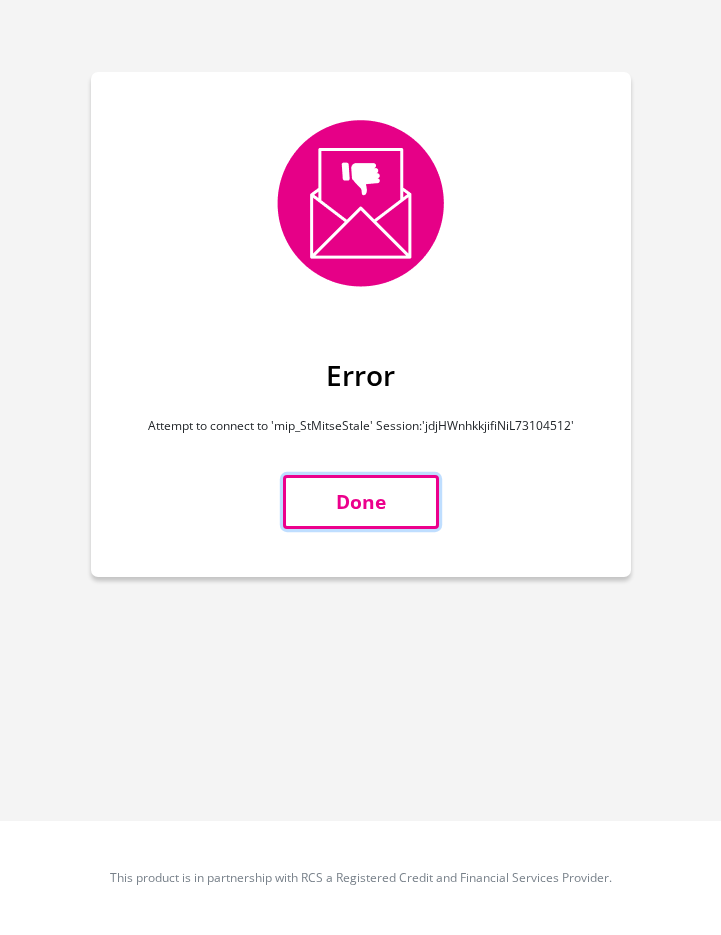 click on "Done" at bounding box center [361, 502] 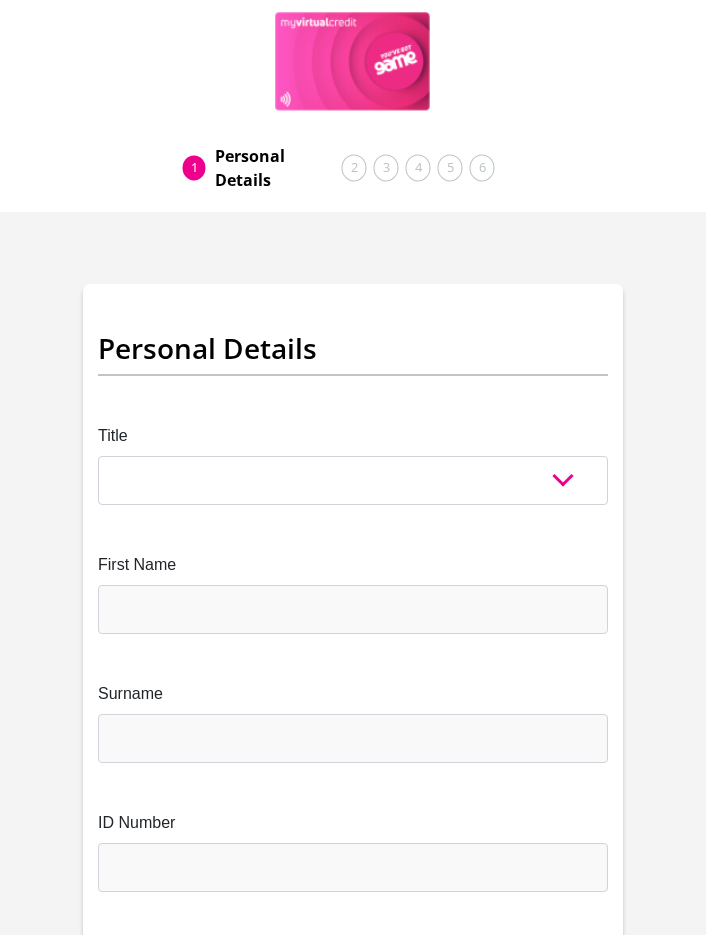 scroll, scrollTop: 0, scrollLeft: 0, axis: both 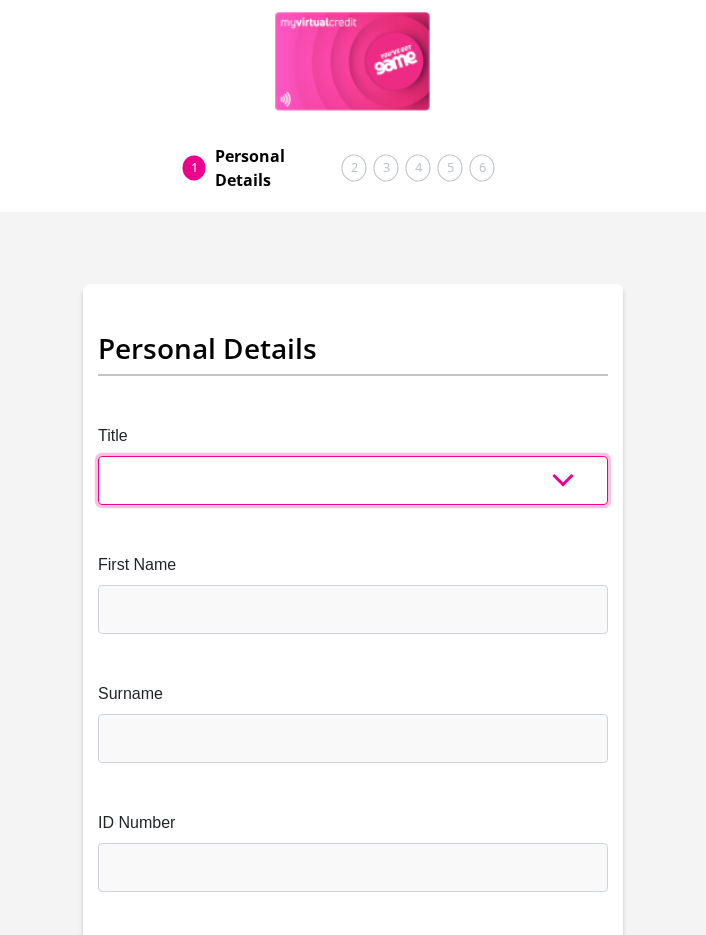 click on "Mr
Ms
Mrs
Dr
[PERSON_NAME]" at bounding box center (353, 480) 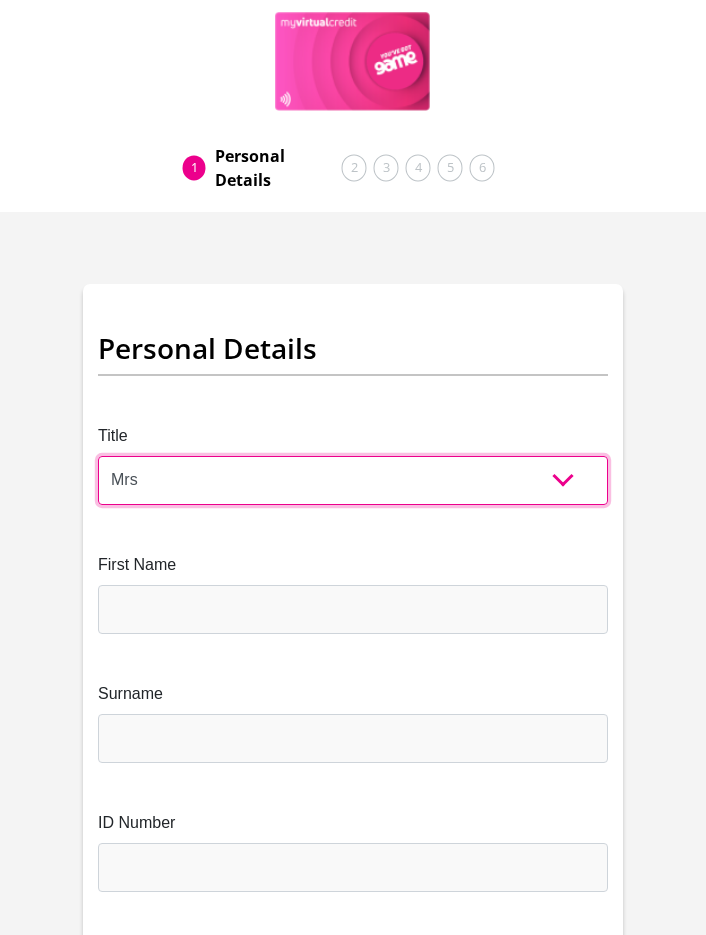 click on "Mr
Ms
Mrs
Dr
[PERSON_NAME]" at bounding box center (353, 480) 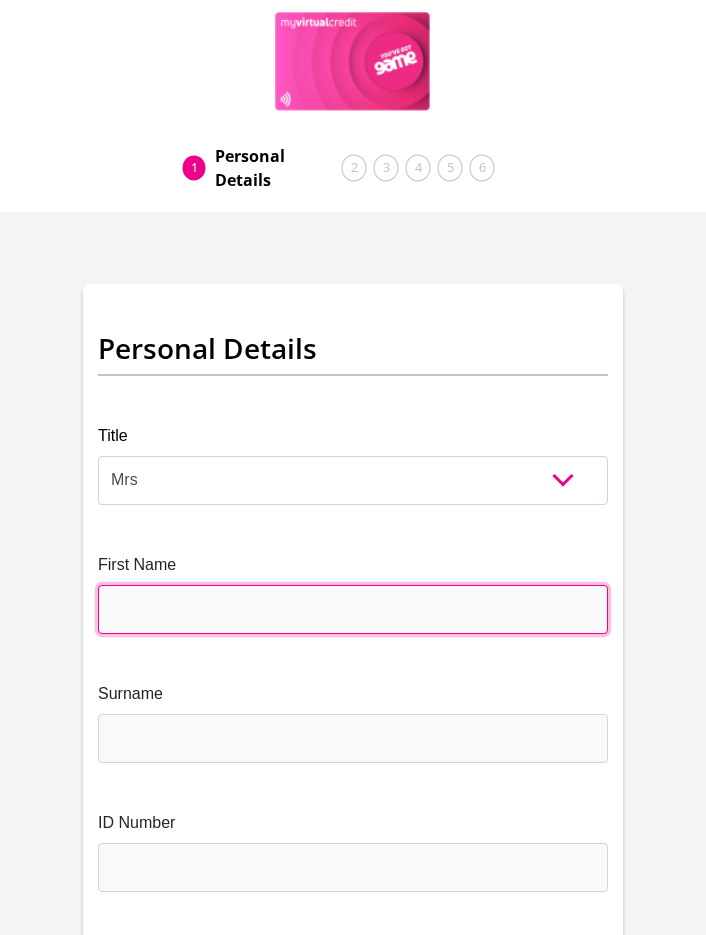 drag, startPoint x: 212, startPoint y: 611, endPoint x: 201, endPoint y: 604, distance: 13.038404 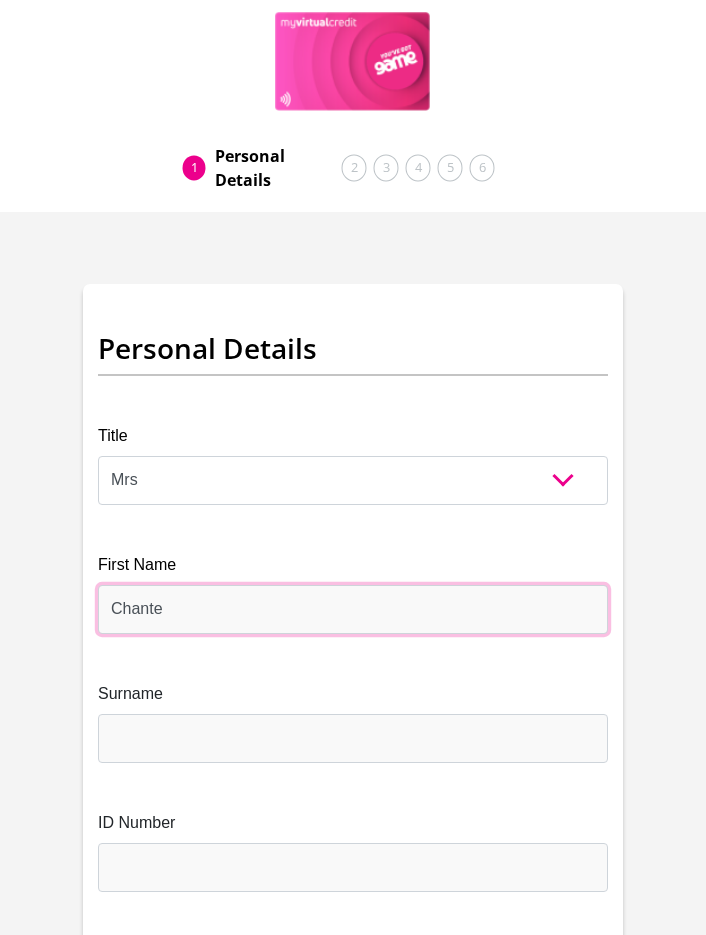 type on "Chante" 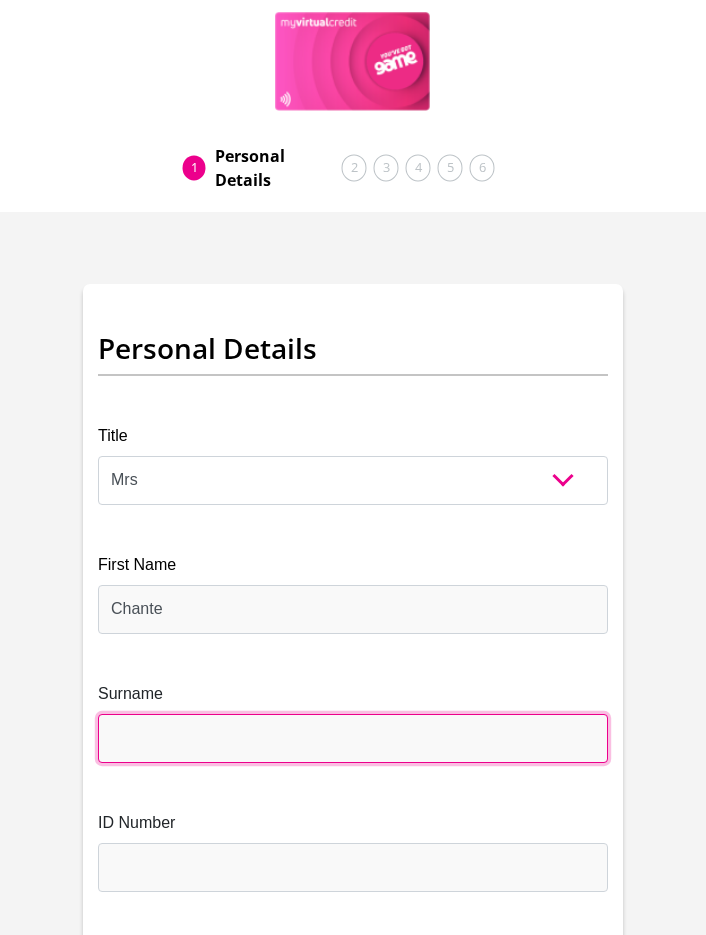 click on "Surname" at bounding box center [353, 738] 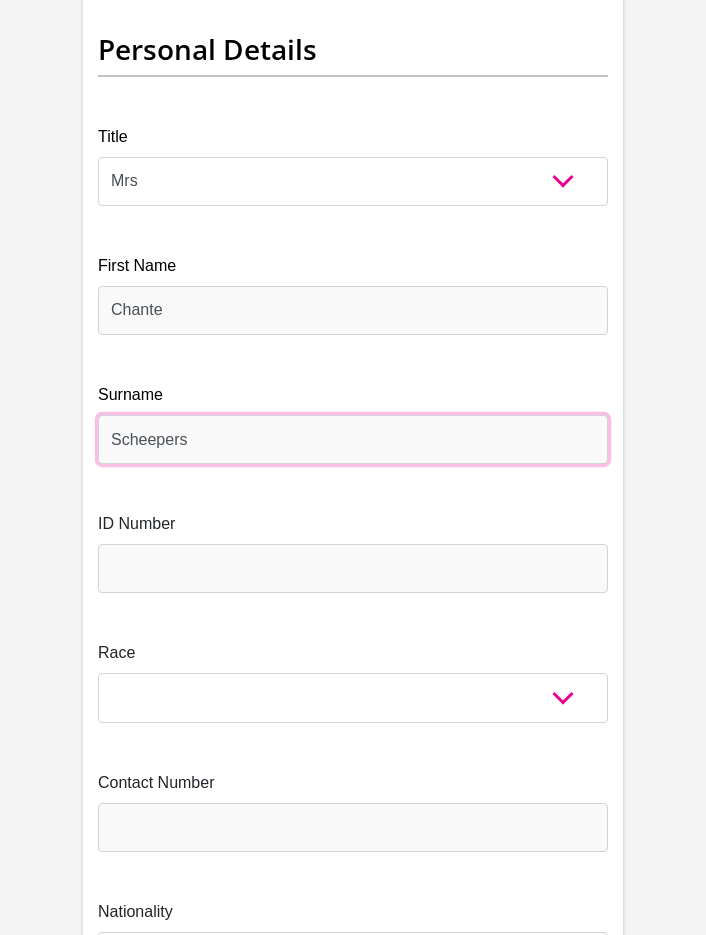 scroll, scrollTop: 300, scrollLeft: 0, axis: vertical 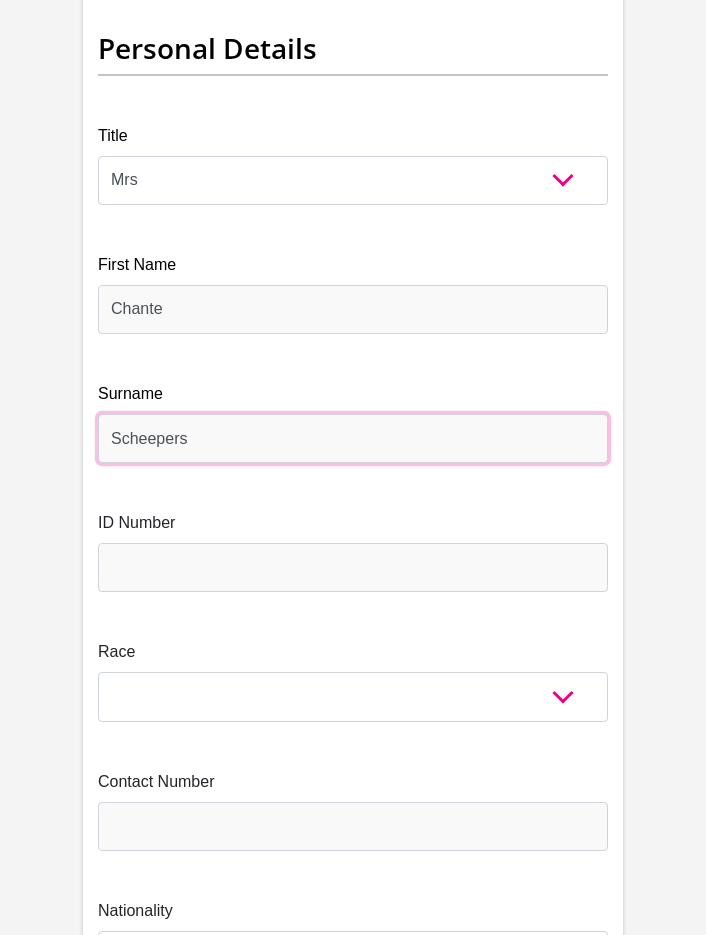 type on "Scheepers" 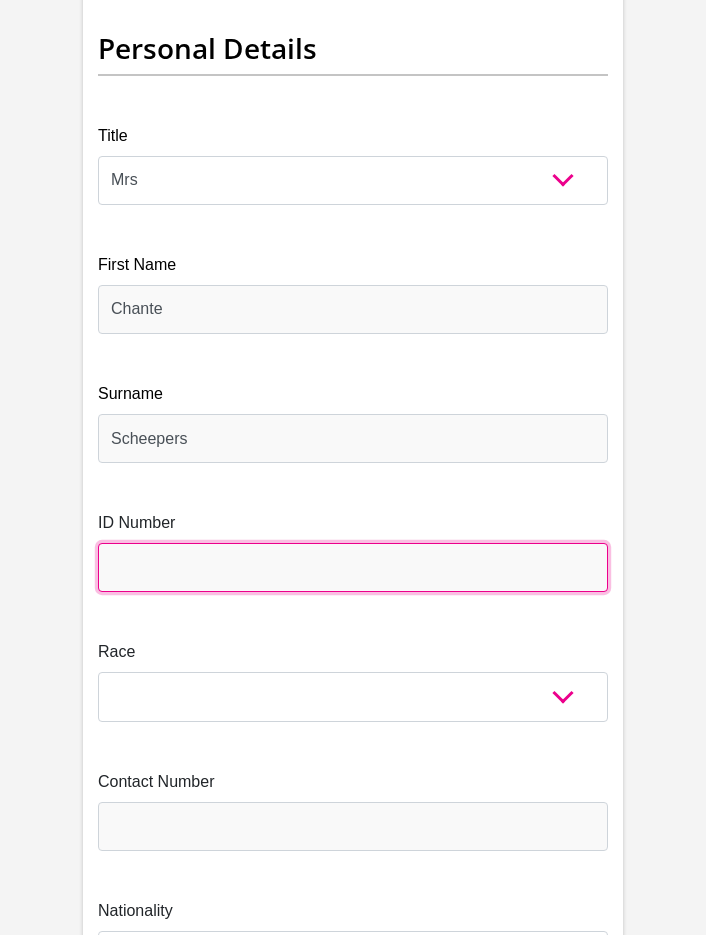 click on "ID Number" at bounding box center [353, 567] 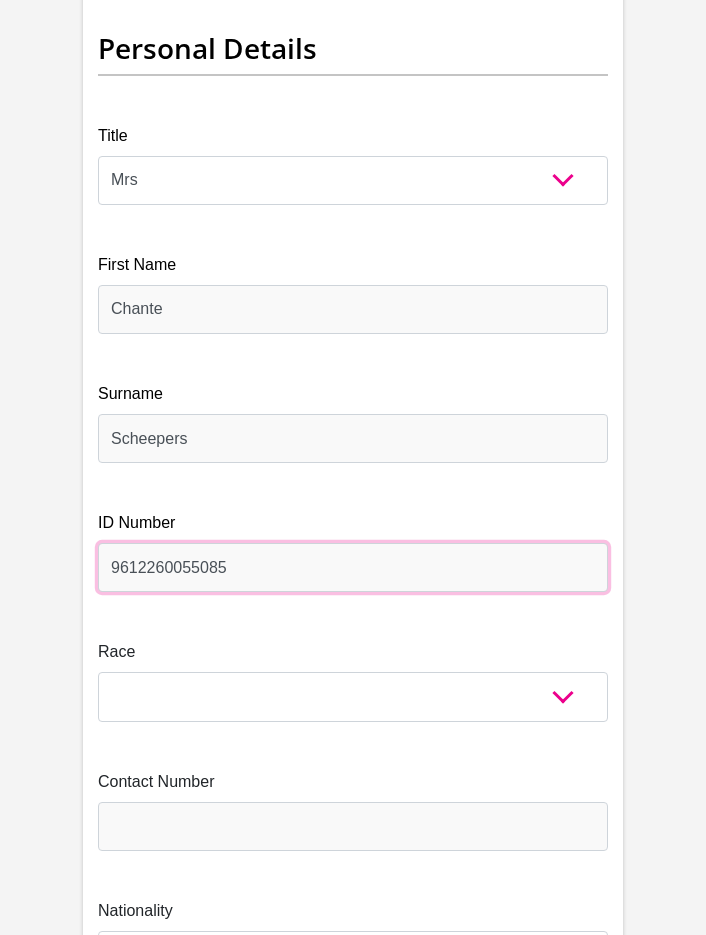 type on "9612260055085" 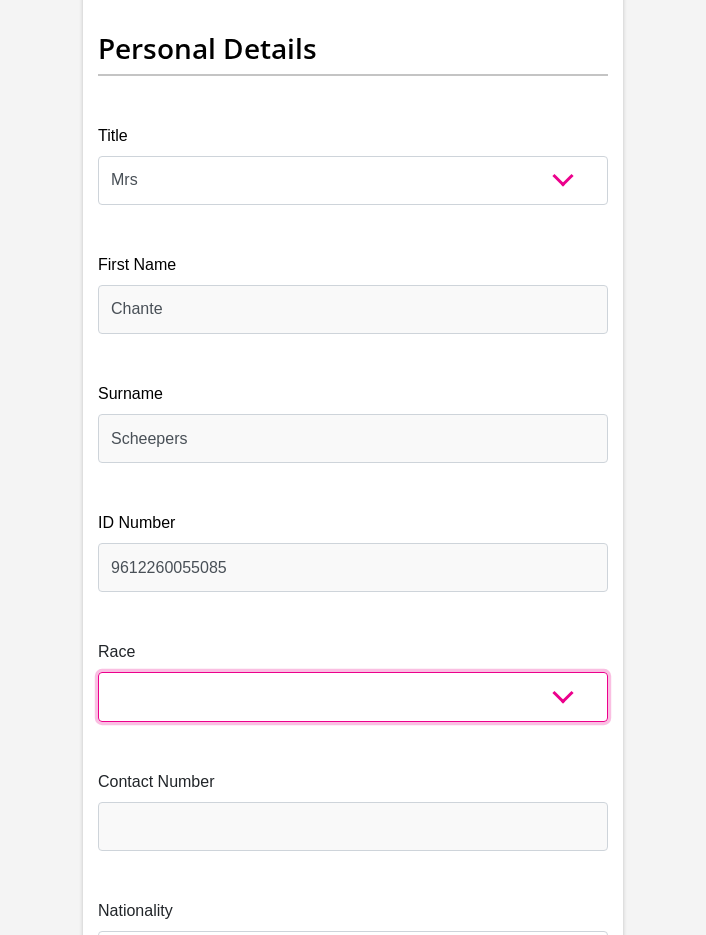 click on "Black
Coloured
Indian
White
Other" at bounding box center (353, 696) 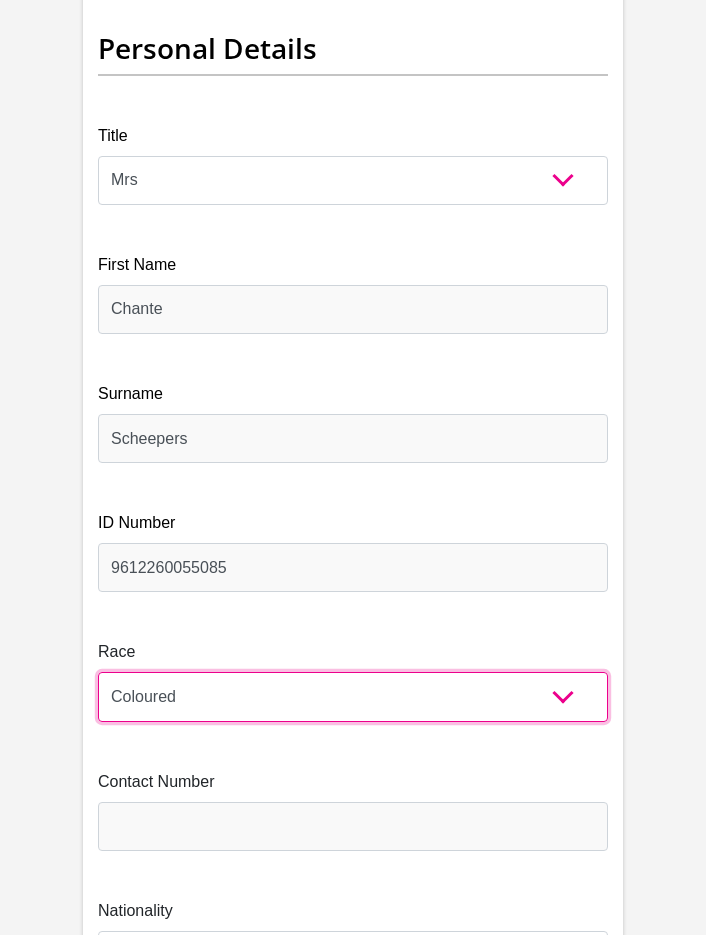 click on "Black
Coloured
Indian
White
Other" at bounding box center (353, 696) 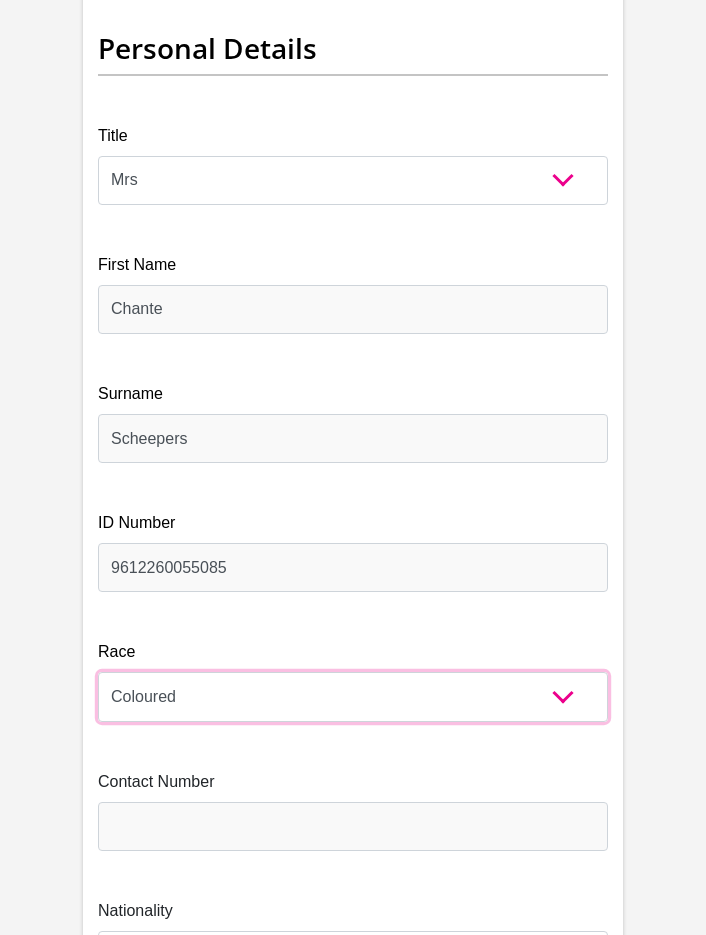 scroll, scrollTop: 400, scrollLeft: 0, axis: vertical 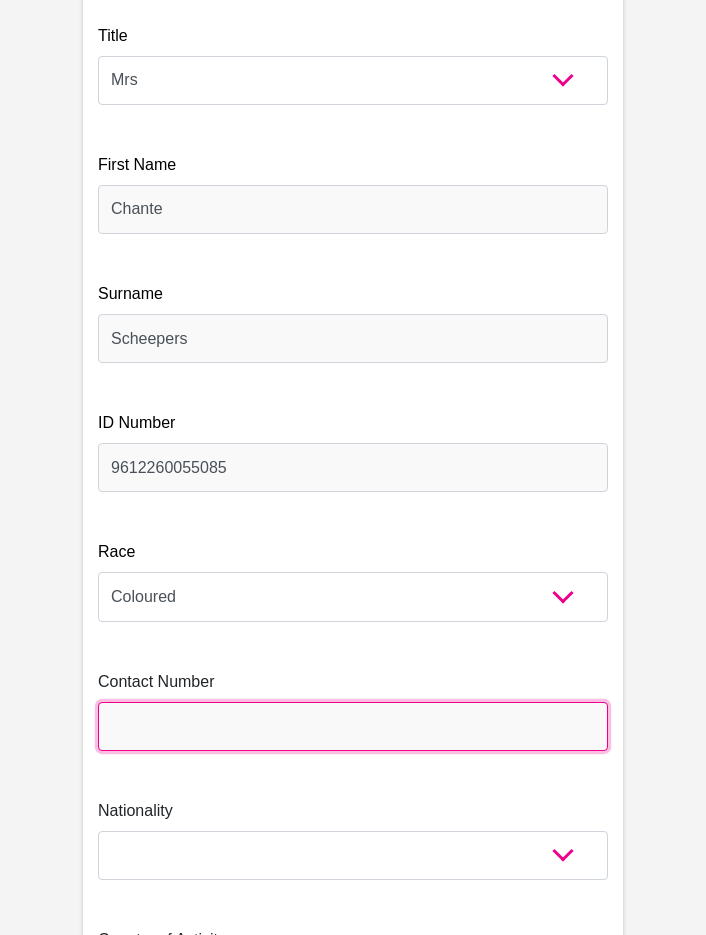 click on "Contact Number" at bounding box center (353, 726) 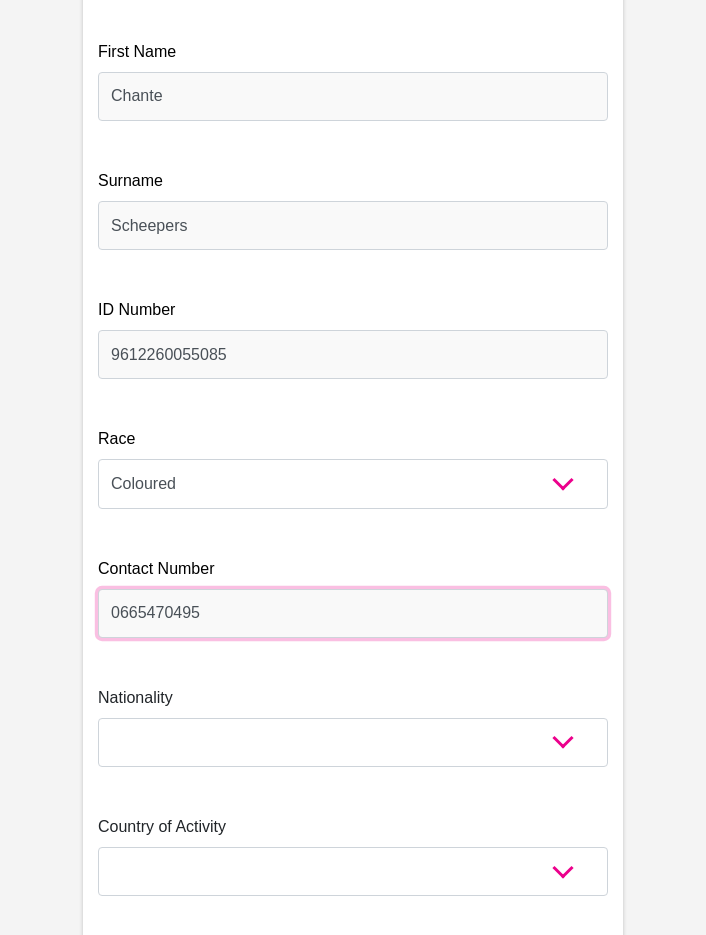 scroll, scrollTop: 700, scrollLeft: 0, axis: vertical 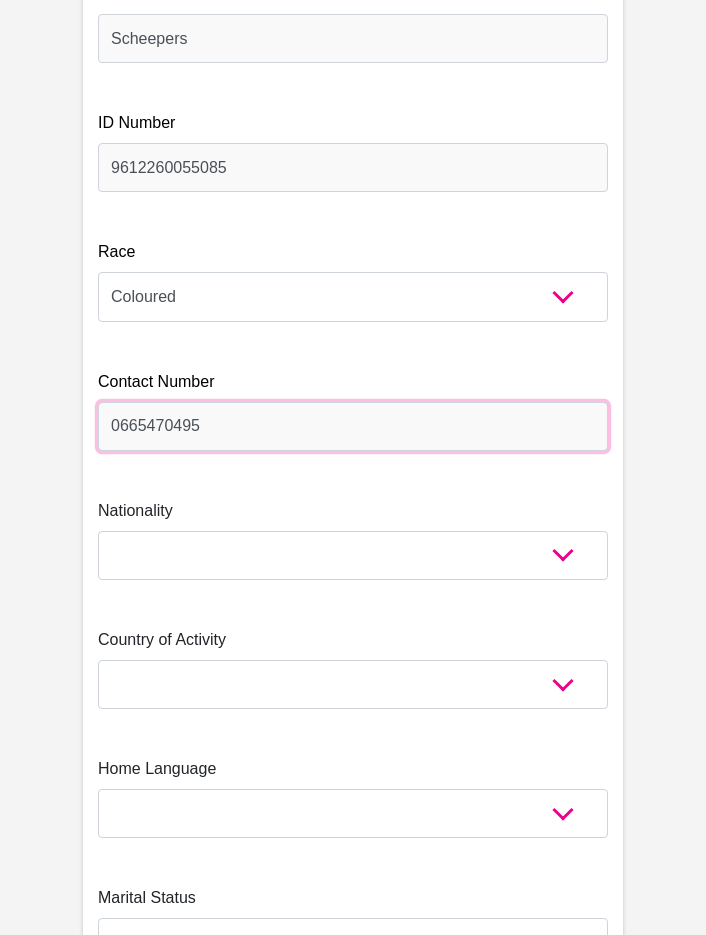 type on "0665470495" 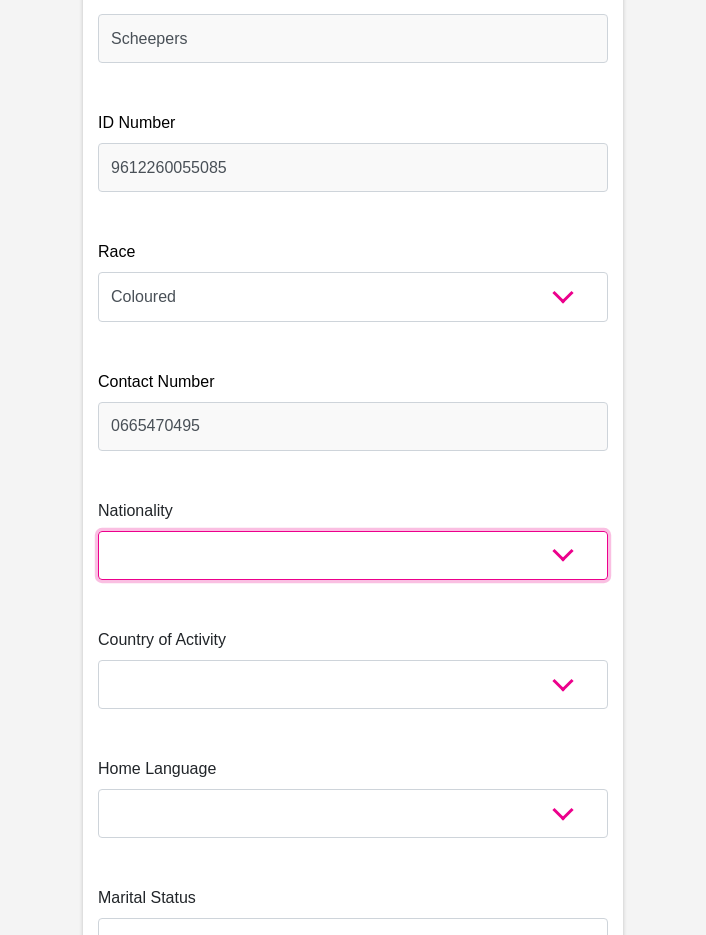 click on "[GEOGRAPHIC_DATA]
[GEOGRAPHIC_DATA]
[GEOGRAPHIC_DATA]
[GEOGRAPHIC_DATA]
[GEOGRAPHIC_DATA]
[GEOGRAPHIC_DATA] [GEOGRAPHIC_DATA]
[GEOGRAPHIC_DATA]
[GEOGRAPHIC_DATA]
[GEOGRAPHIC_DATA]
[GEOGRAPHIC_DATA]
[GEOGRAPHIC_DATA]
[GEOGRAPHIC_DATA]
[GEOGRAPHIC_DATA]
[GEOGRAPHIC_DATA]
[GEOGRAPHIC_DATA]
[DATE][GEOGRAPHIC_DATA]
[GEOGRAPHIC_DATA]
[GEOGRAPHIC_DATA]
[GEOGRAPHIC_DATA]
[GEOGRAPHIC_DATA]
[GEOGRAPHIC_DATA]
[GEOGRAPHIC_DATA]
[GEOGRAPHIC_DATA]
[GEOGRAPHIC_DATA]" at bounding box center [353, 555] 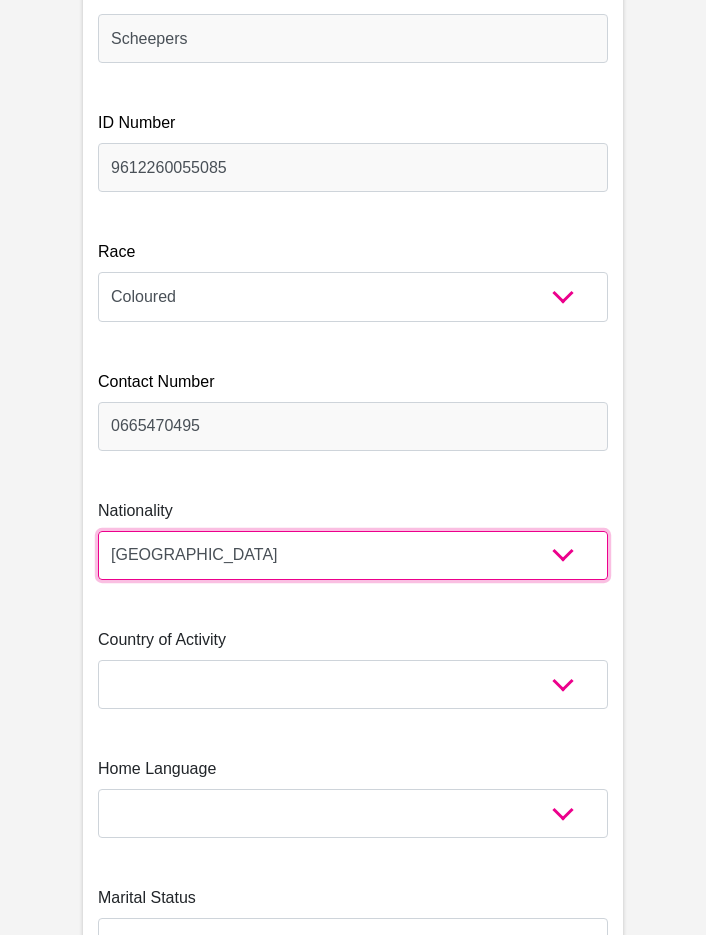 click on "[GEOGRAPHIC_DATA]
[GEOGRAPHIC_DATA]
[GEOGRAPHIC_DATA]
[GEOGRAPHIC_DATA]
[GEOGRAPHIC_DATA]
[GEOGRAPHIC_DATA] [GEOGRAPHIC_DATA]
[GEOGRAPHIC_DATA]
[GEOGRAPHIC_DATA]
[GEOGRAPHIC_DATA]
[GEOGRAPHIC_DATA]
[GEOGRAPHIC_DATA]
[GEOGRAPHIC_DATA]
[GEOGRAPHIC_DATA]
[GEOGRAPHIC_DATA]
[GEOGRAPHIC_DATA]
[DATE][GEOGRAPHIC_DATA]
[GEOGRAPHIC_DATA]
[GEOGRAPHIC_DATA]
[GEOGRAPHIC_DATA]
[GEOGRAPHIC_DATA]
[GEOGRAPHIC_DATA]
[GEOGRAPHIC_DATA]
[GEOGRAPHIC_DATA]
[GEOGRAPHIC_DATA]" at bounding box center [353, 555] 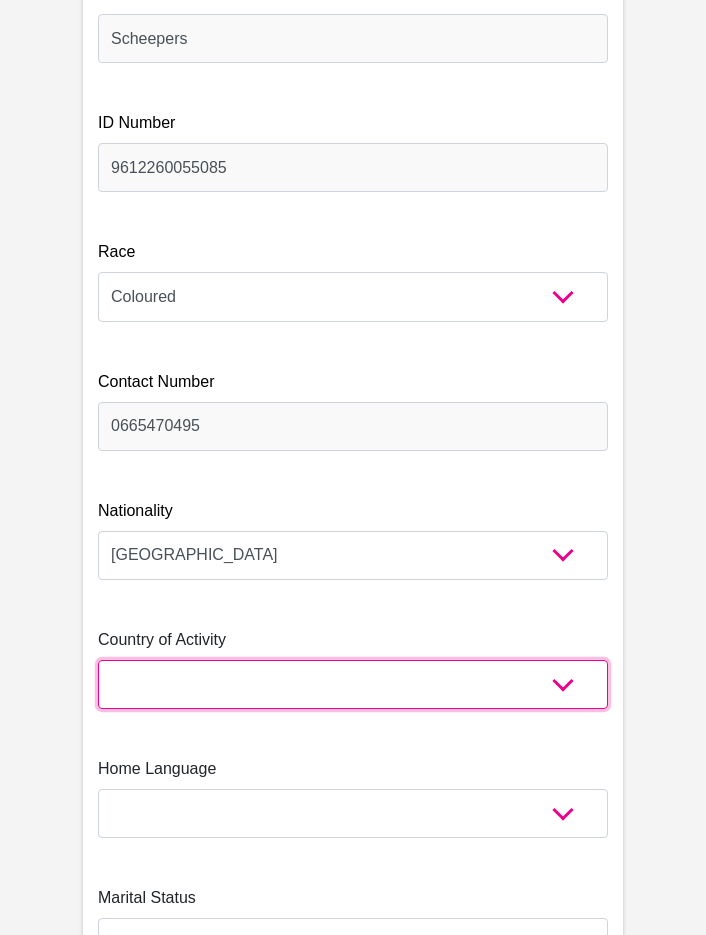 click on "[GEOGRAPHIC_DATA]
[GEOGRAPHIC_DATA]
[GEOGRAPHIC_DATA]
[GEOGRAPHIC_DATA]
[GEOGRAPHIC_DATA]
[GEOGRAPHIC_DATA] [GEOGRAPHIC_DATA]
[GEOGRAPHIC_DATA]
[GEOGRAPHIC_DATA]
[GEOGRAPHIC_DATA]
[GEOGRAPHIC_DATA]
[GEOGRAPHIC_DATA]
[GEOGRAPHIC_DATA]
[GEOGRAPHIC_DATA]
[GEOGRAPHIC_DATA]
[GEOGRAPHIC_DATA]
[DATE][GEOGRAPHIC_DATA]
[GEOGRAPHIC_DATA]
[GEOGRAPHIC_DATA]
[GEOGRAPHIC_DATA]
[GEOGRAPHIC_DATA]" at bounding box center (353, 684) 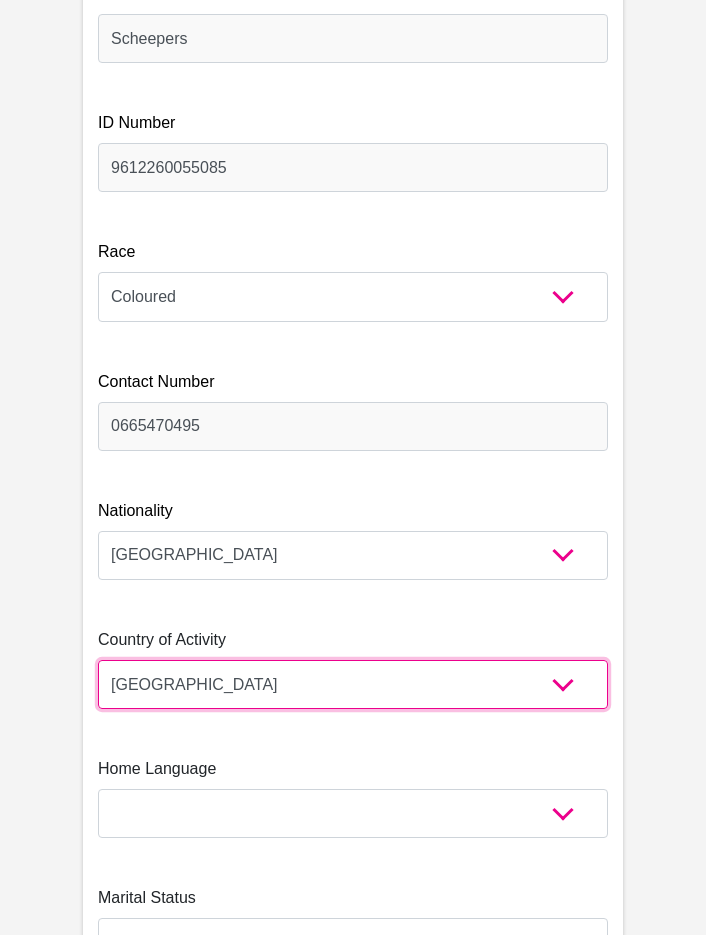 click on "[GEOGRAPHIC_DATA]
[GEOGRAPHIC_DATA]
[GEOGRAPHIC_DATA]
[GEOGRAPHIC_DATA]
[GEOGRAPHIC_DATA]
[GEOGRAPHIC_DATA] [GEOGRAPHIC_DATA]
[GEOGRAPHIC_DATA]
[GEOGRAPHIC_DATA]
[GEOGRAPHIC_DATA]
[GEOGRAPHIC_DATA]
[GEOGRAPHIC_DATA]
[GEOGRAPHIC_DATA]
[GEOGRAPHIC_DATA]
[GEOGRAPHIC_DATA]
[GEOGRAPHIC_DATA]
[DATE][GEOGRAPHIC_DATA]
[GEOGRAPHIC_DATA]
[GEOGRAPHIC_DATA]
[GEOGRAPHIC_DATA]
[GEOGRAPHIC_DATA]" at bounding box center (353, 684) 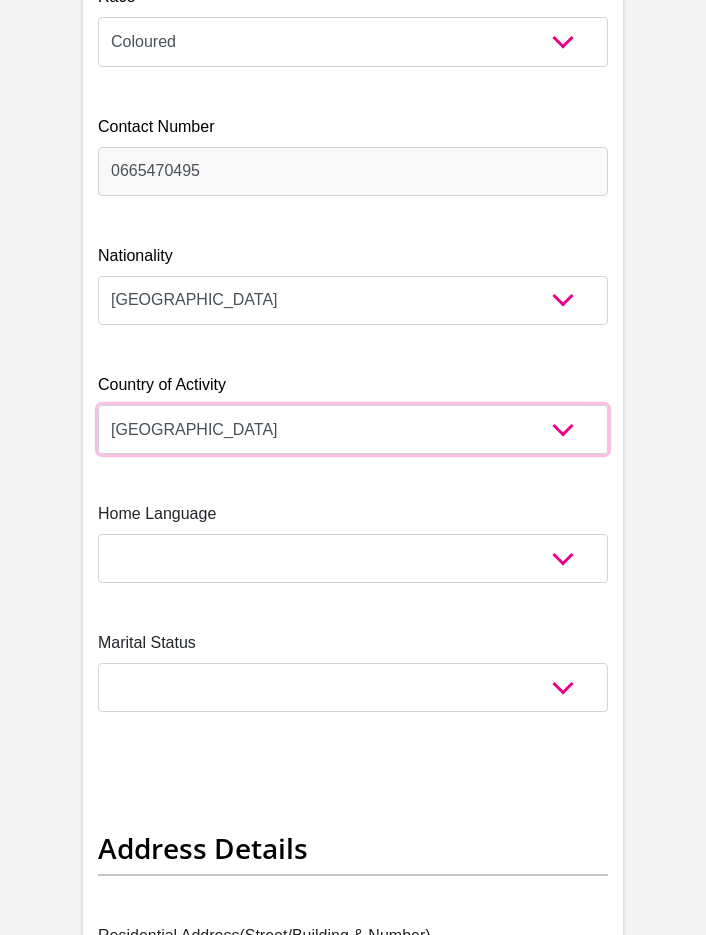 scroll, scrollTop: 1000, scrollLeft: 0, axis: vertical 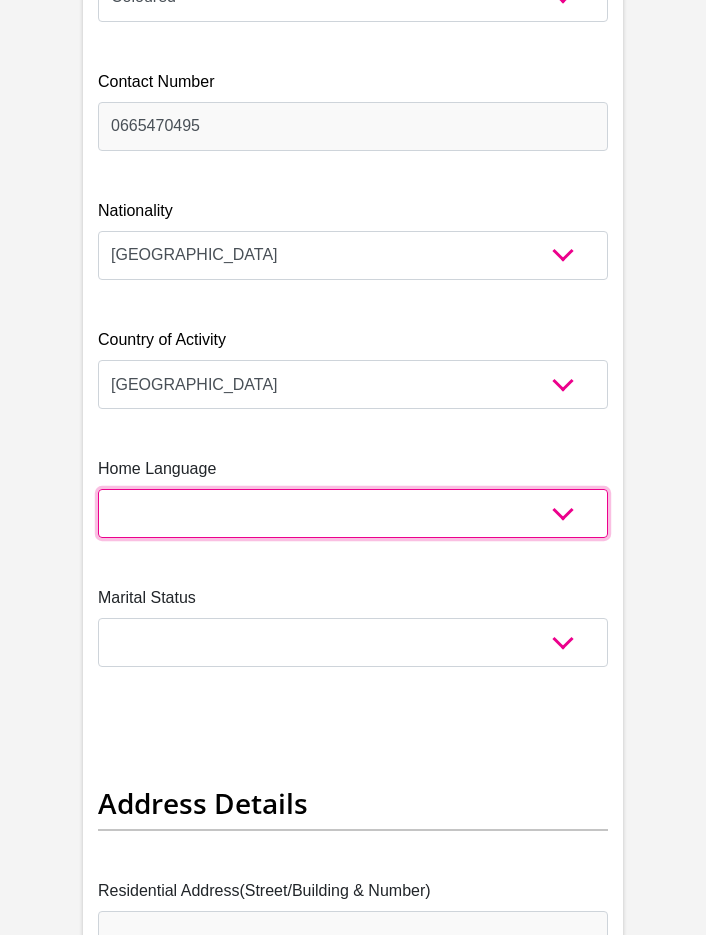 click on "Afrikaans
English
Sepedi
South Ndebele
Southern Sotho
Swati
Tsonga
Tswana
Venda
Xhosa
Zulu
Other" at bounding box center [353, 513] 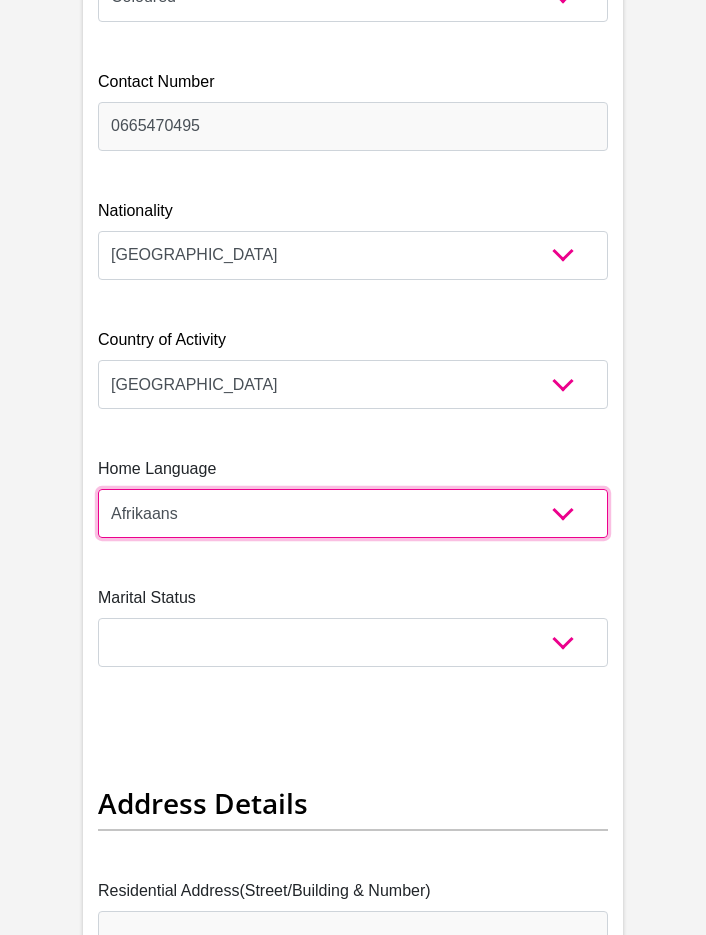 click on "Afrikaans
English
Sepedi
South Ndebele
Southern Sotho
Swati
Tsonga
Tswana
Venda
Xhosa
Zulu
Other" at bounding box center [353, 513] 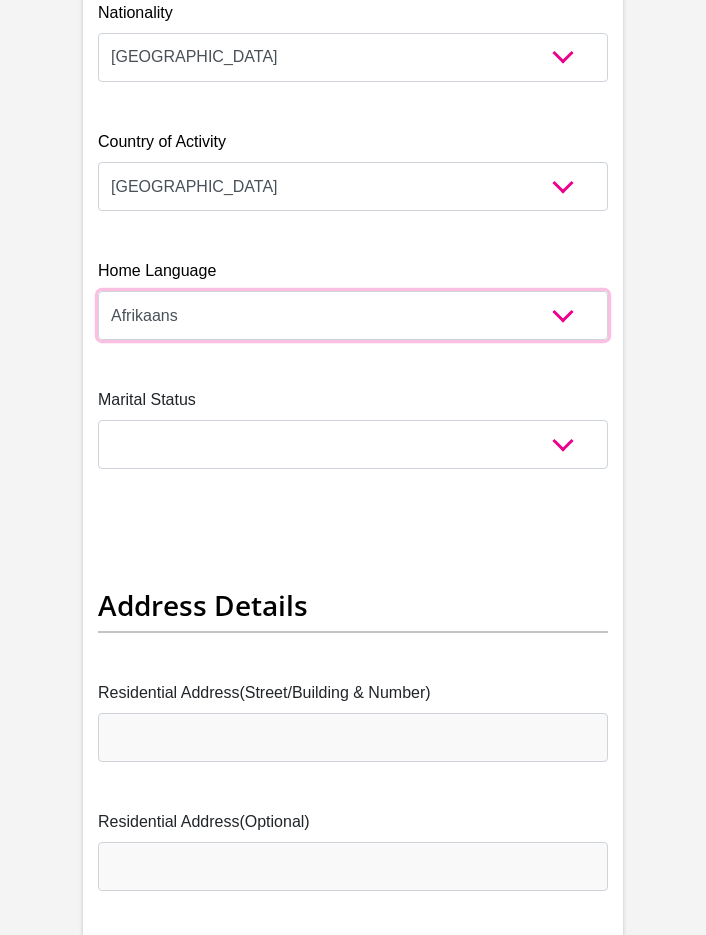 scroll, scrollTop: 1200, scrollLeft: 0, axis: vertical 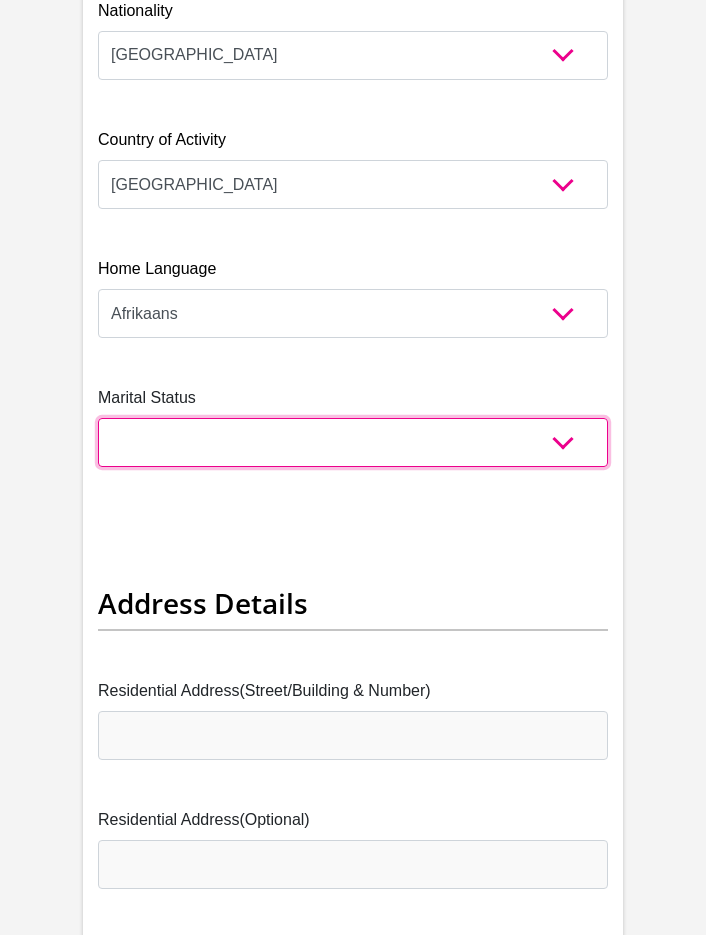 click on "Married ANC
Single
Divorced
Widowed
Married COP or Customary Law" at bounding box center (353, 442) 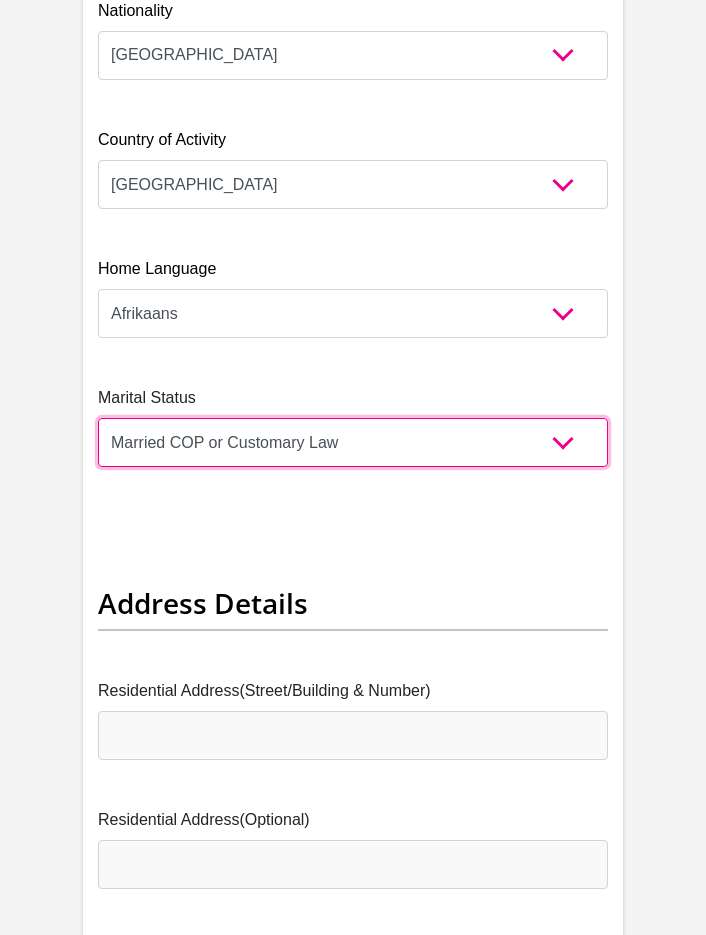click on "Married ANC
Single
Divorced
Widowed
Married COP or Customary Law" at bounding box center (353, 442) 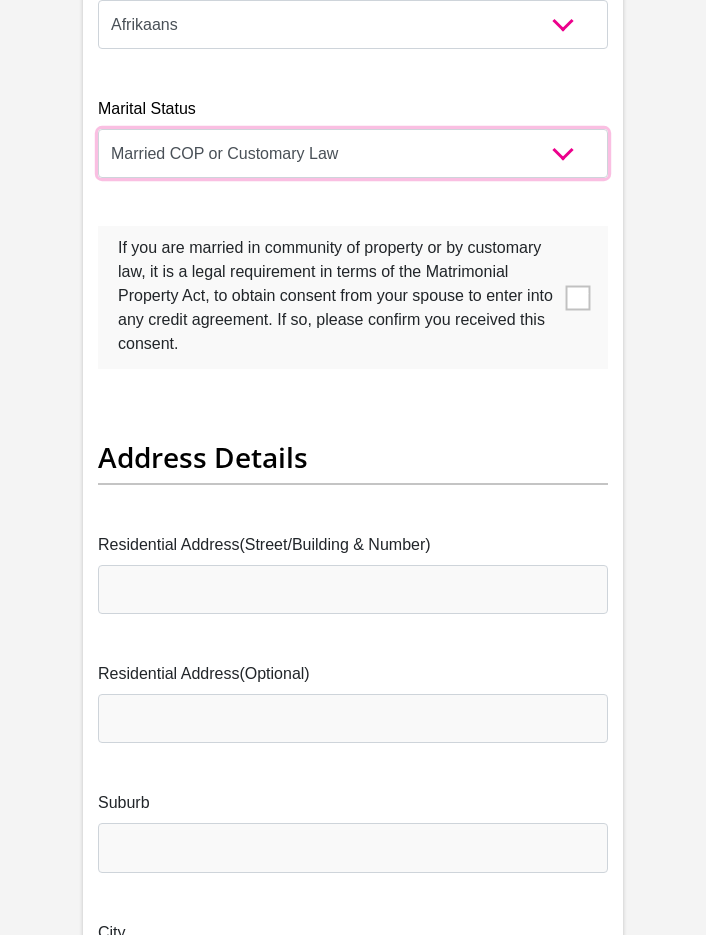 scroll, scrollTop: 1500, scrollLeft: 0, axis: vertical 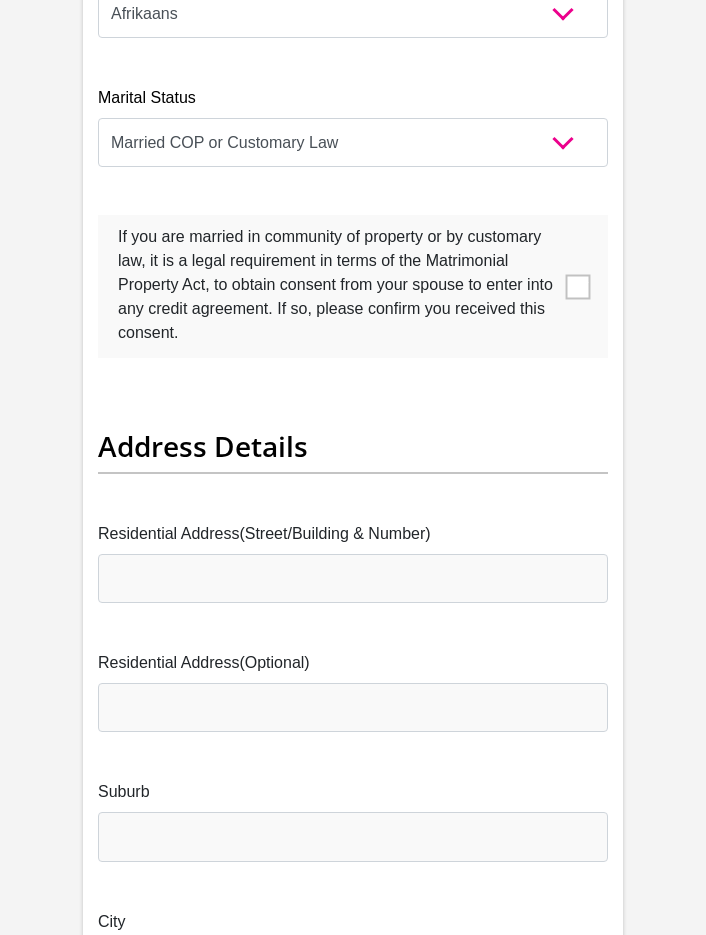 click at bounding box center (578, 286) 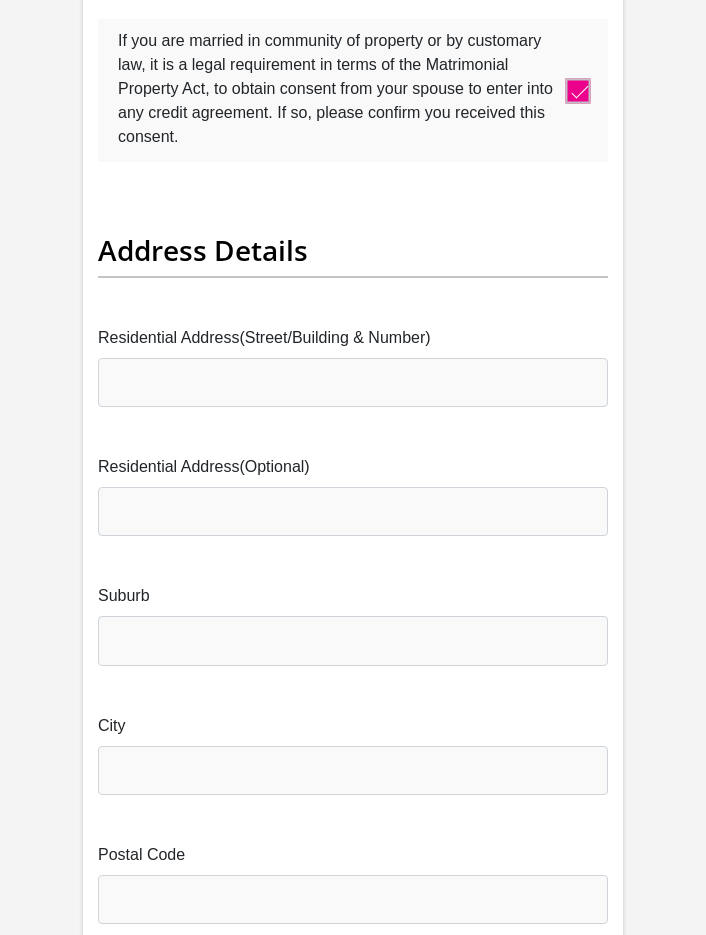 scroll, scrollTop: 1700, scrollLeft: 0, axis: vertical 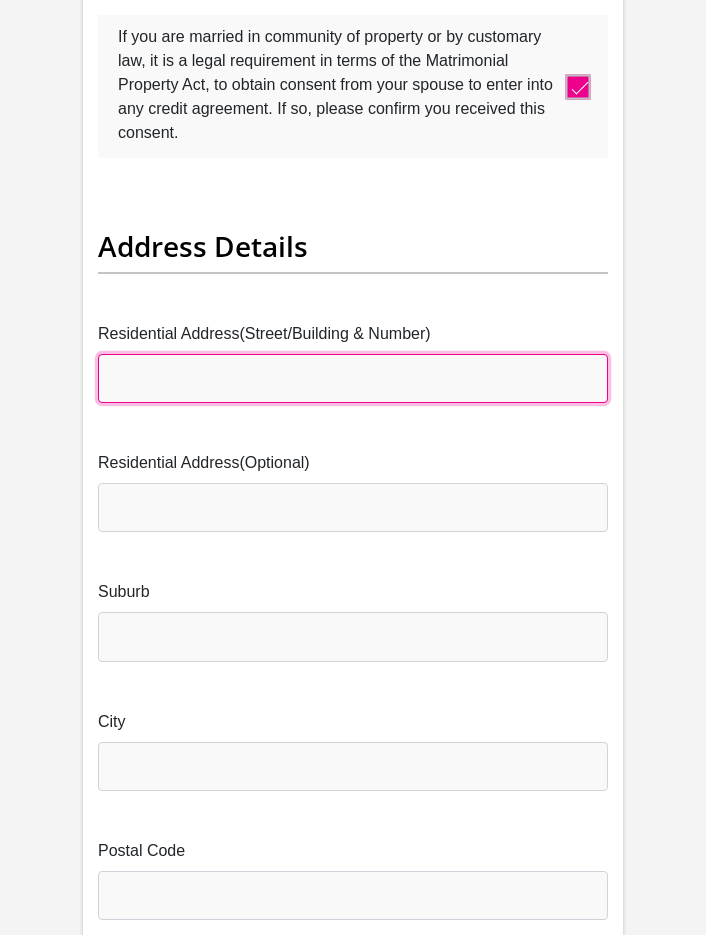 click on "Residential Address(Street/Building & Number)" at bounding box center [353, 378] 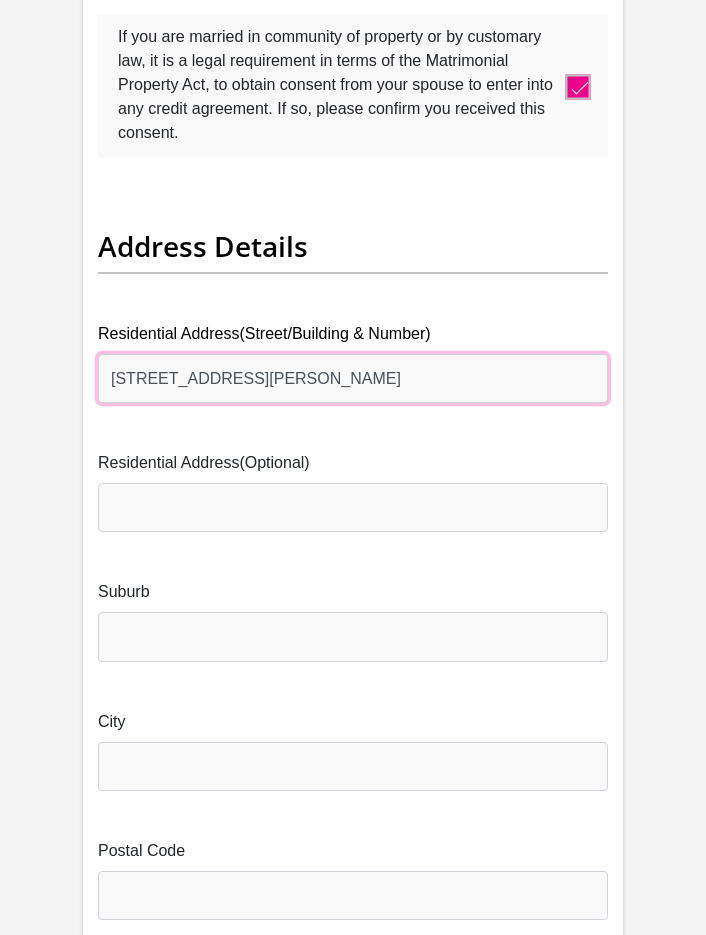type on "32 agnes court" 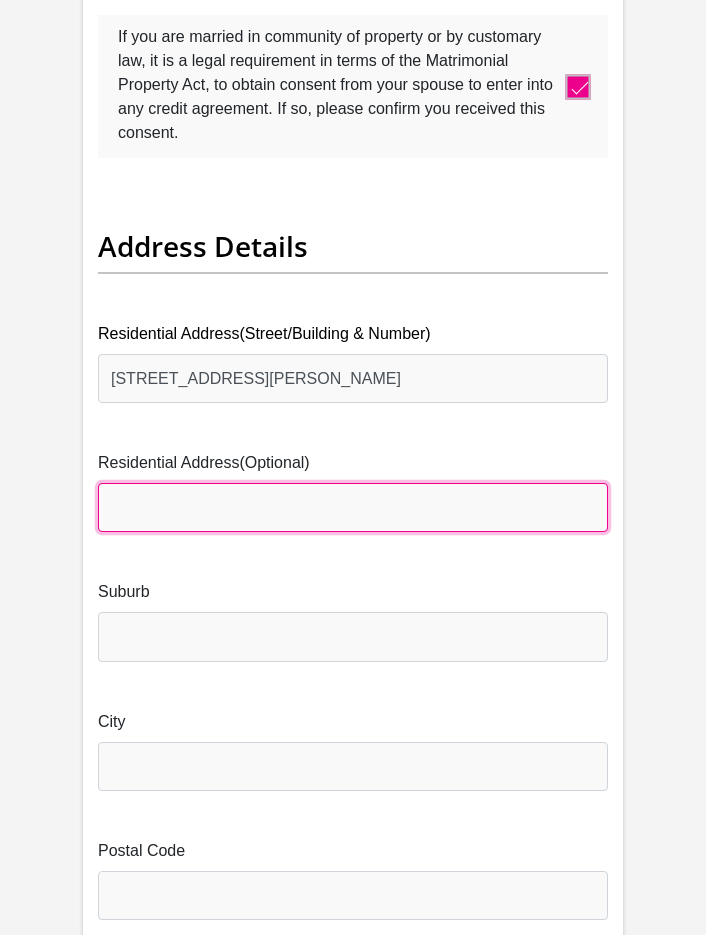 click on "Residential Address(Optional)" at bounding box center (353, 507) 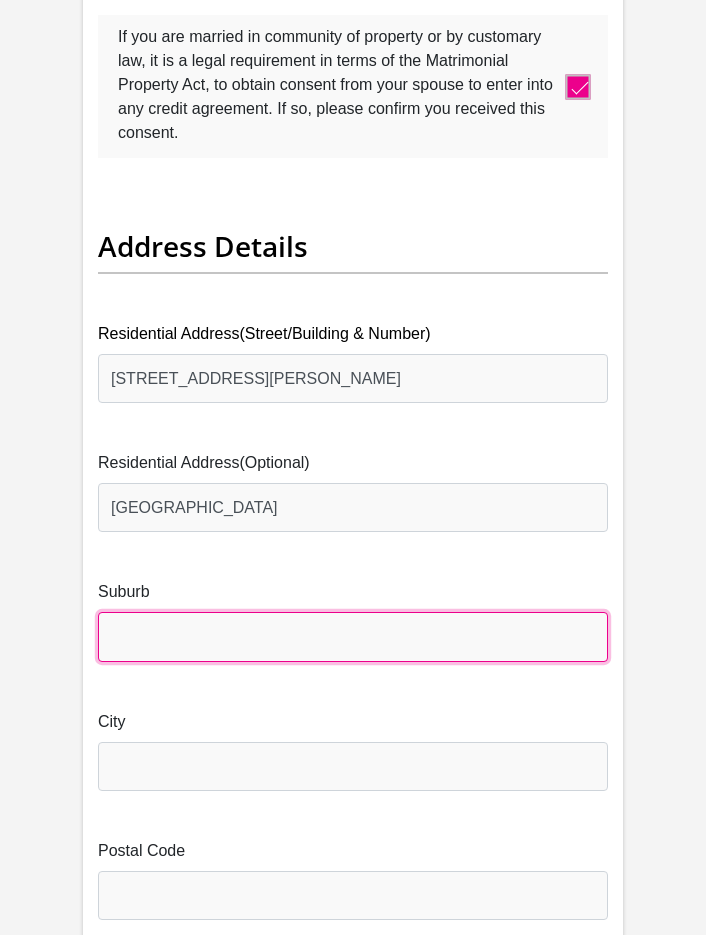 click on "Suburb" at bounding box center [353, 636] 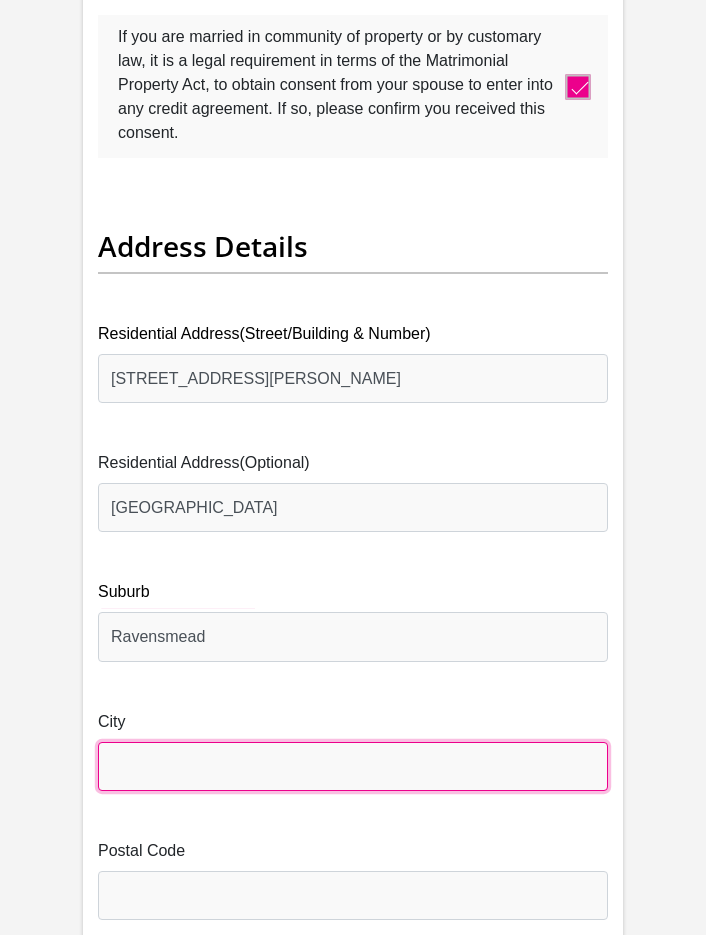 click on "City" at bounding box center (353, 766) 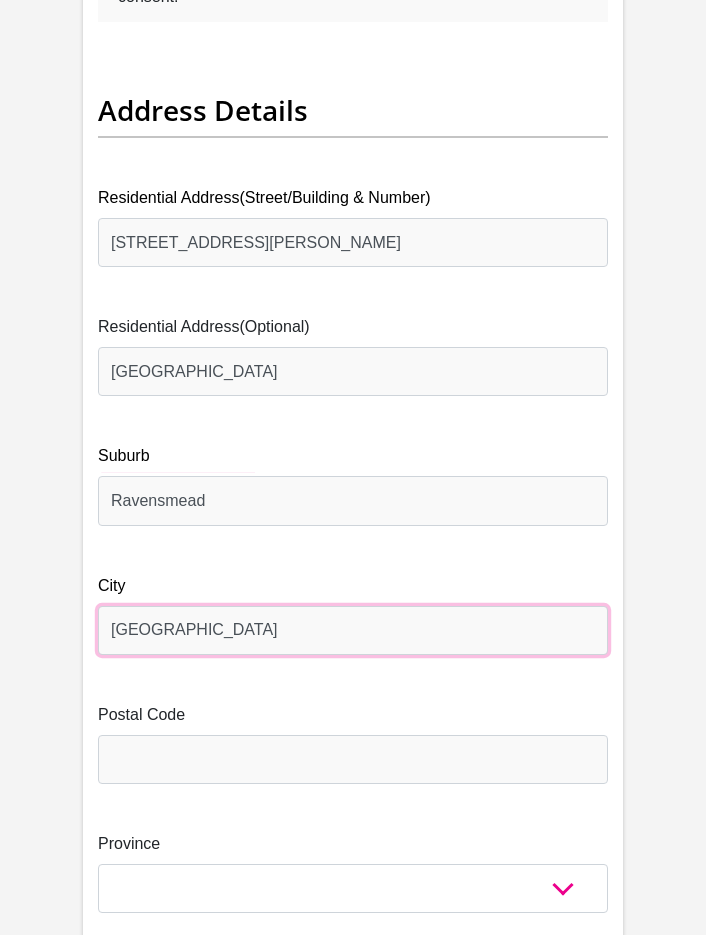 scroll, scrollTop: 2000, scrollLeft: 0, axis: vertical 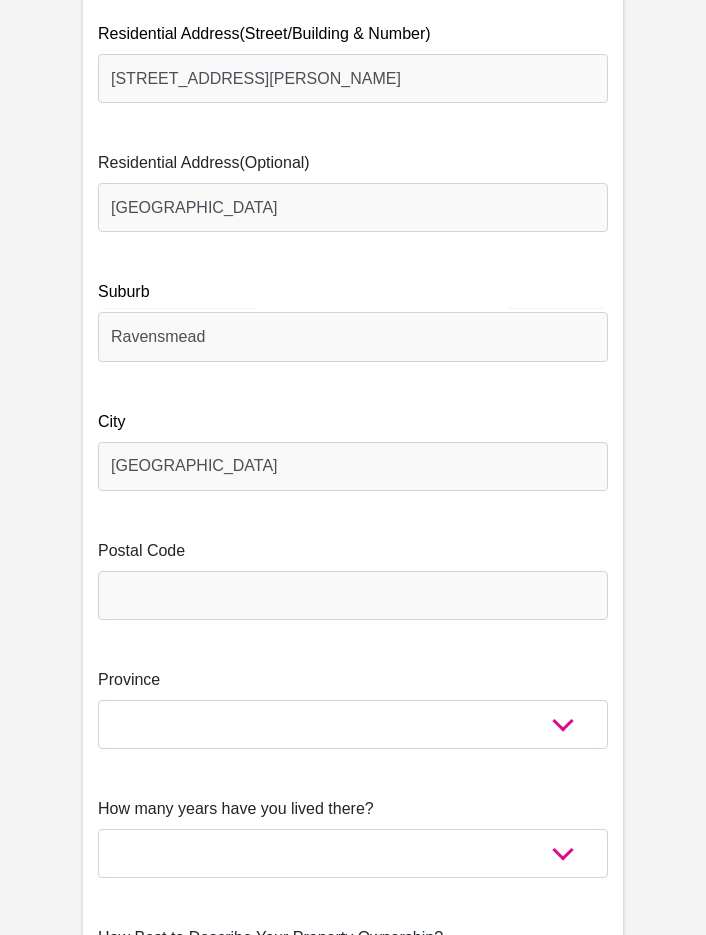 click on "Postal Code" at bounding box center (353, 579) 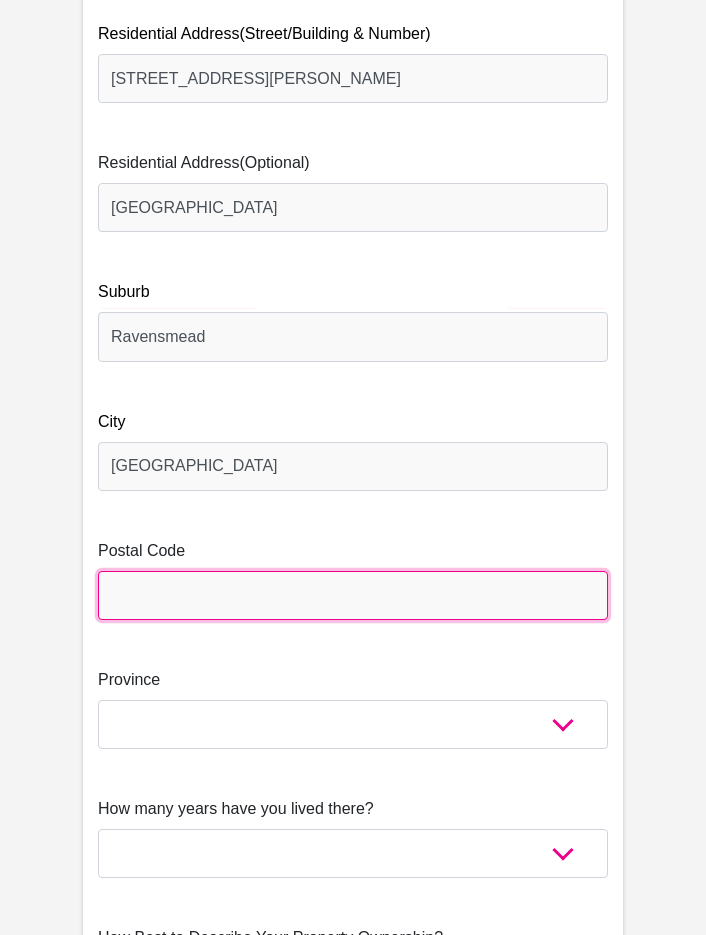 drag, startPoint x: 186, startPoint y: 589, endPoint x: 200, endPoint y: 591, distance: 14.142136 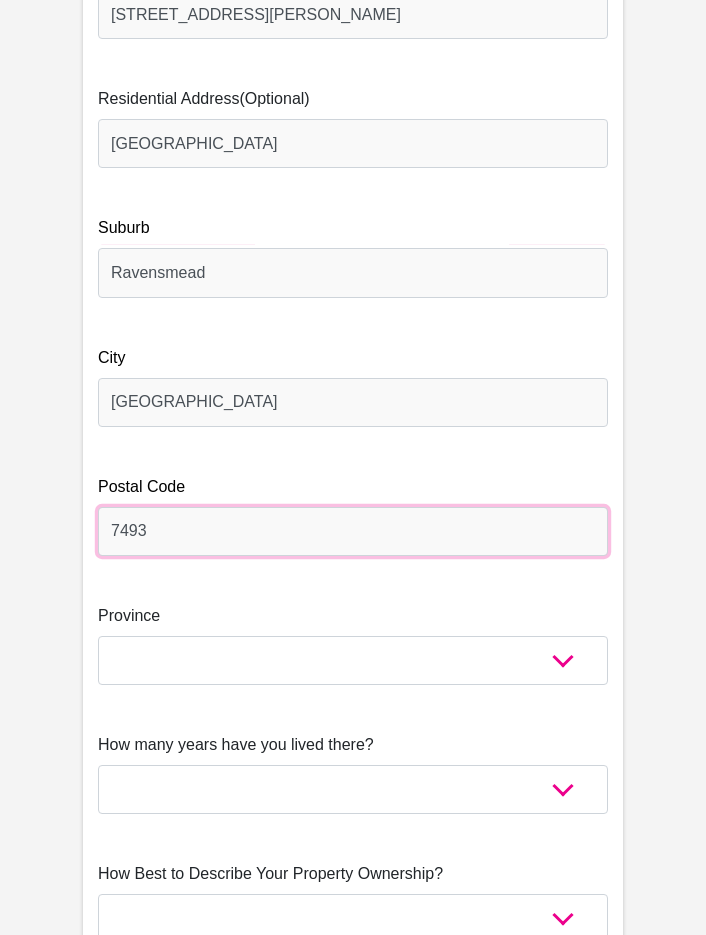 scroll, scrollTop: 2200, scrollLeft: 0, axis: vertical 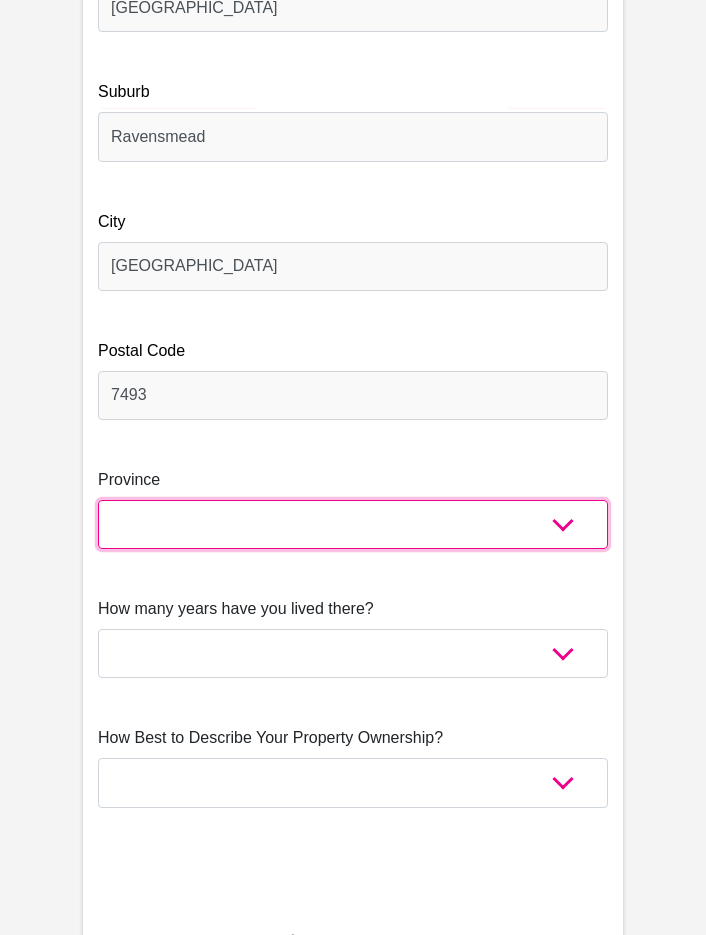 click on "Eastern Cape
Free State
[GEOGRAPHIC_DATA]
[GEOGRAPHIC_DATA][DATE]
[GEOGRAPHIC_DATA]
[GEOGRAPHIC_DATA]
[GEOGRAPHIC_DATA]
[GEOGRAPHIC_DATA]" at bounding box center [353, 524] 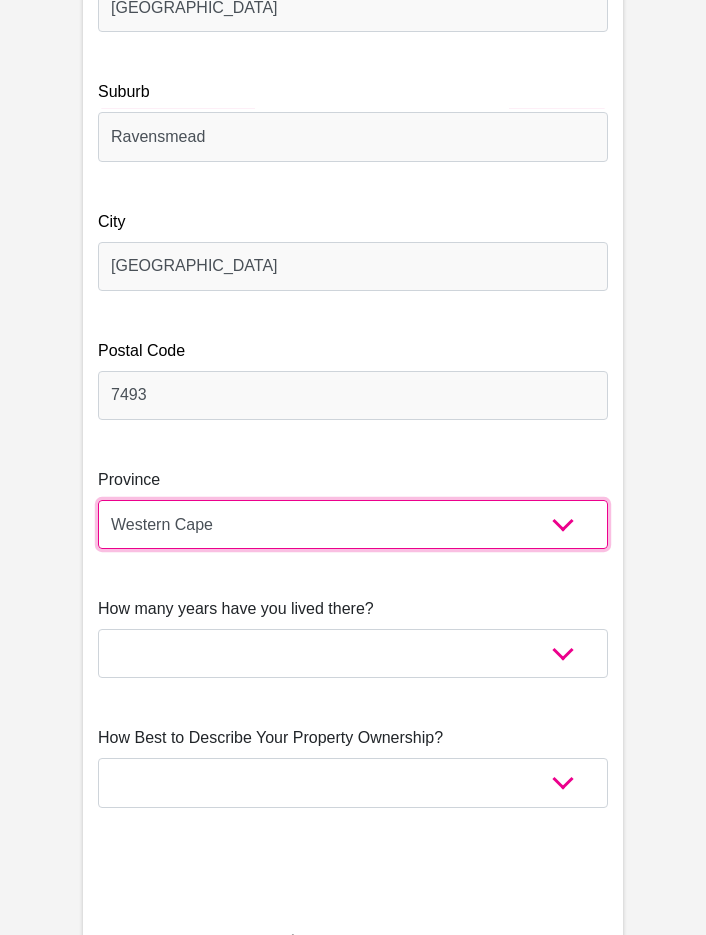 click on "Eastern Cape
Free State
[GEOGRAPHIC_DATA]
[GEOGRAPHIC_DATA][DATE]
[GEOGRAPHIC_DATA]
[GEOGRAPHIC_DATA]
[GEOGRAPHIC_DATA]
[GEOGRAPHIC_DATA]" at bounding box center (353, 524) 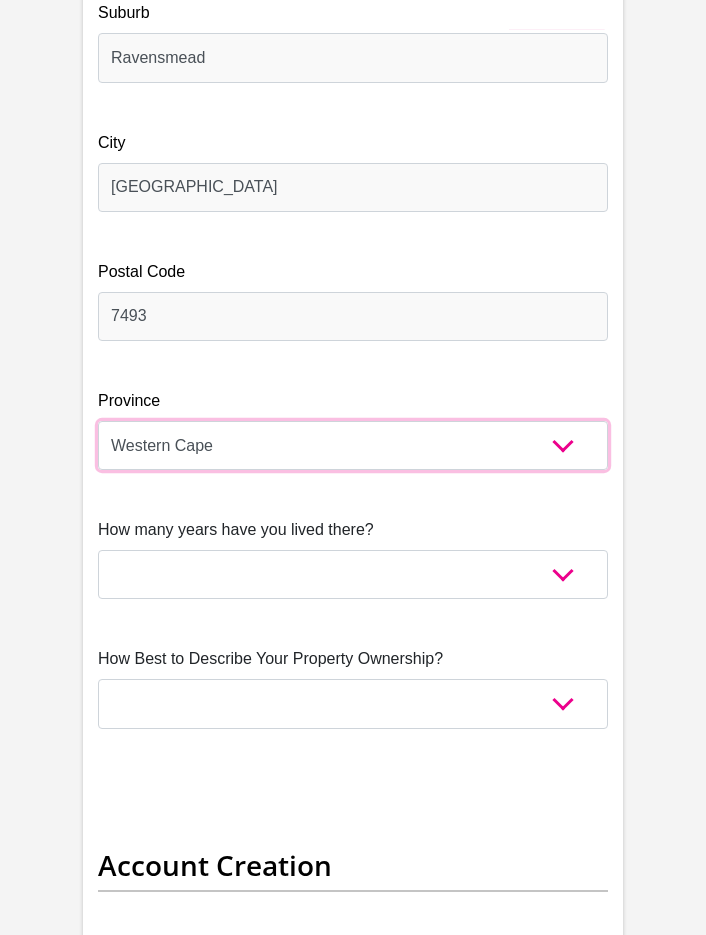 scroll, scrollTop: 2400, scrollLeft: 0, axis: vertical 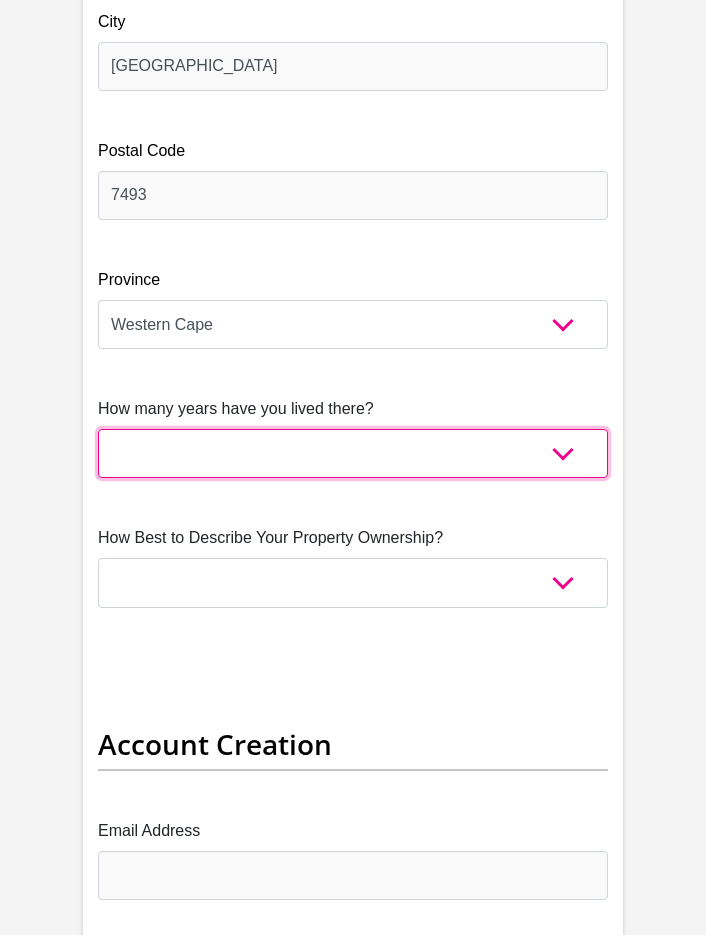 drag, startPoint x: 295, startPoint y: 448, endPoint x: 284, endPoint y: 466, distance: 21.095022 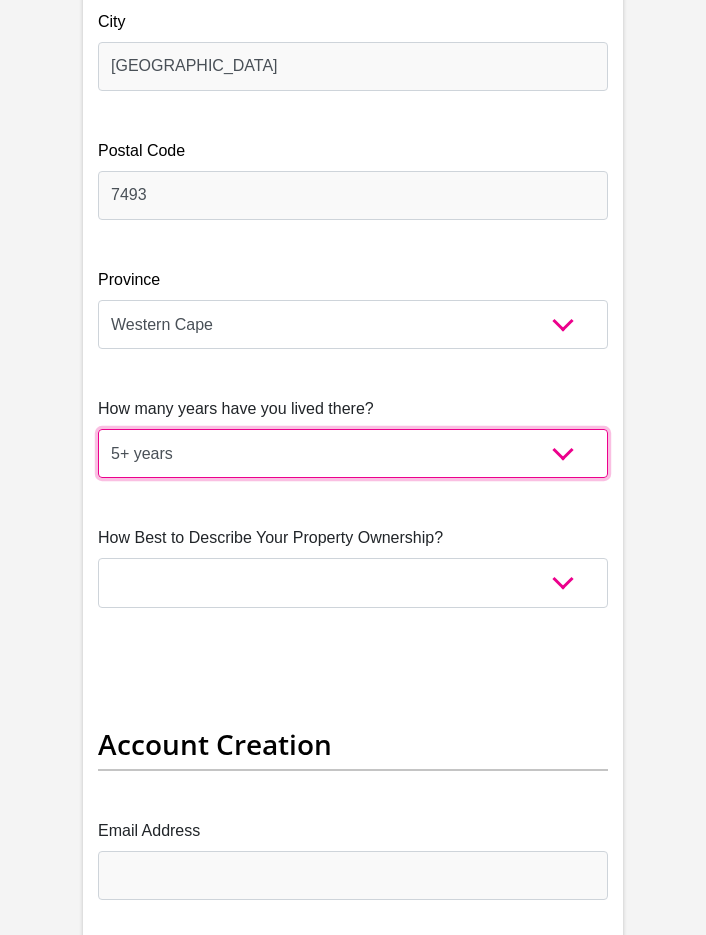 click on "less than 1 year
1-3 years
3-5 years
5+ years" at bounding box center [353, 453] 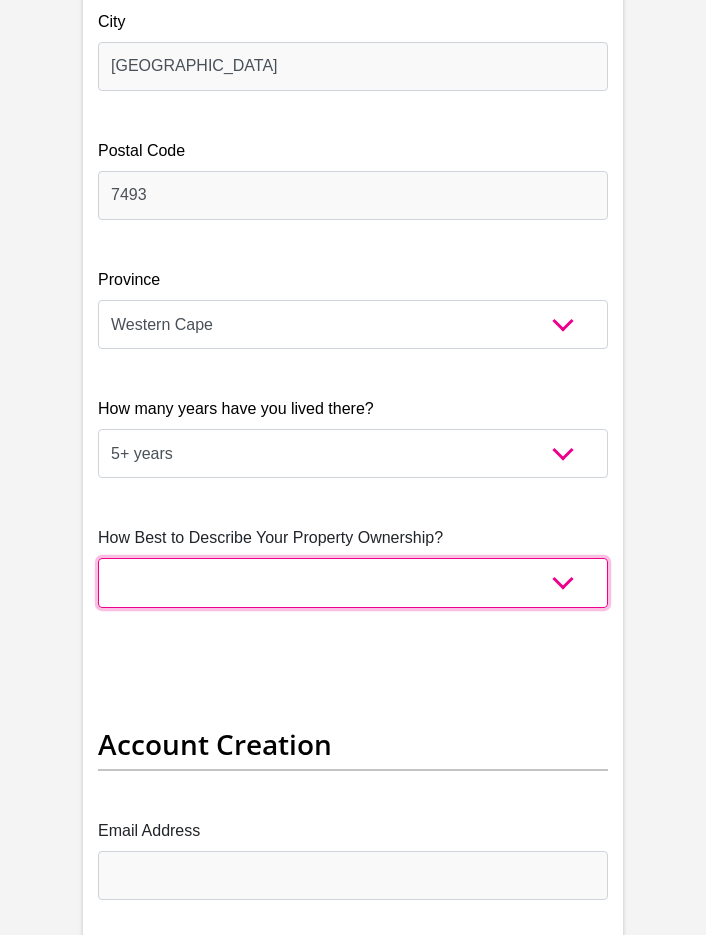 click on "Owned
Rented
Family Owned
Company Dwelling" at bounding box center (353, 582) 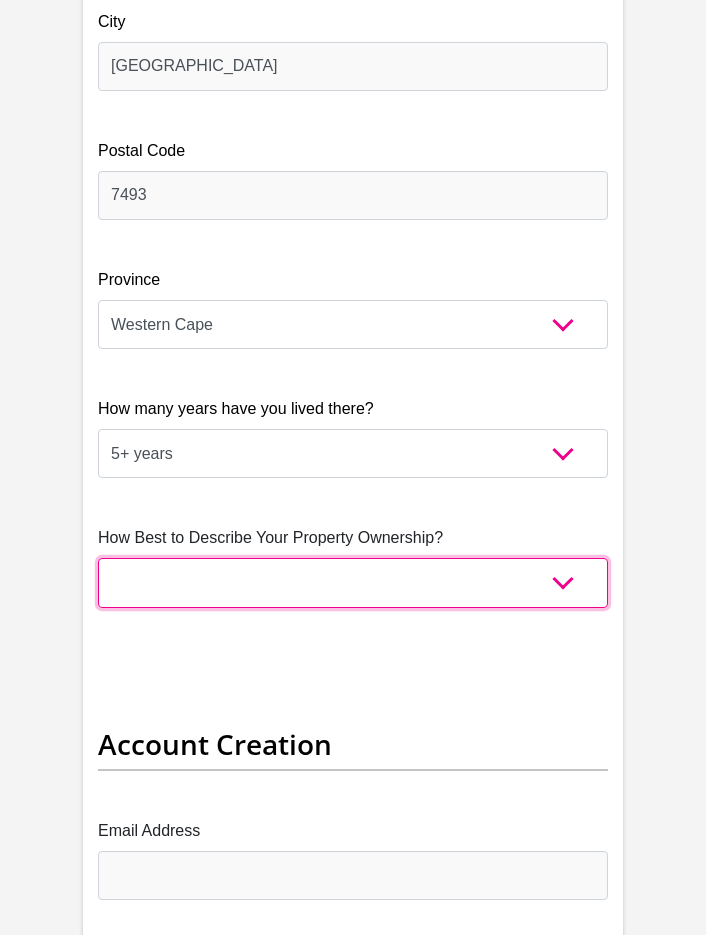 select on "Rented" 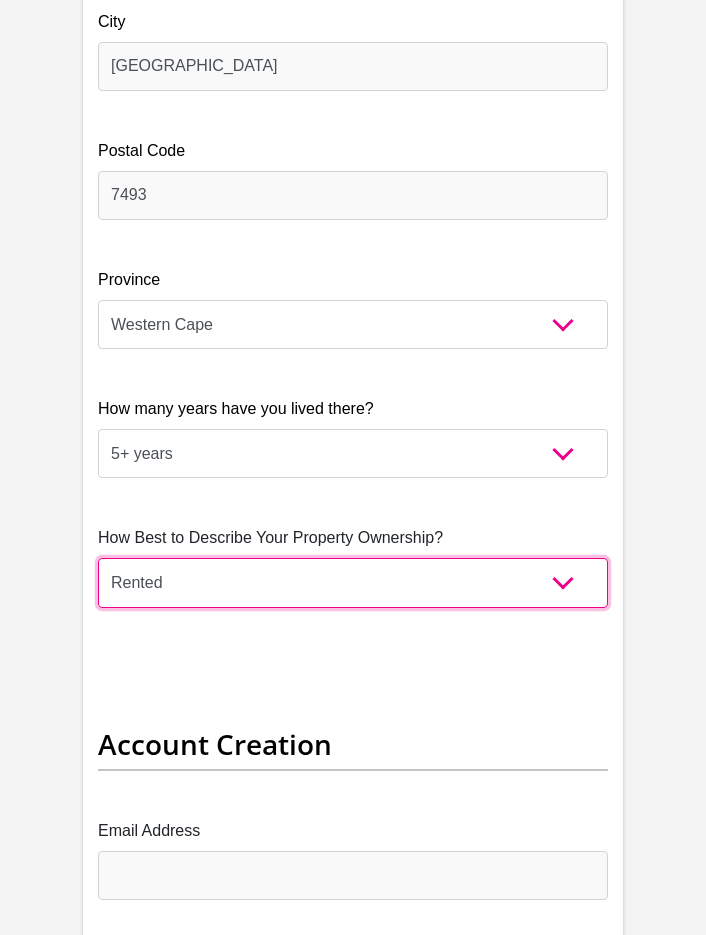click on "Owned
Rented
Family Owned
Company Dwelling" at bounding box center [353, 582] 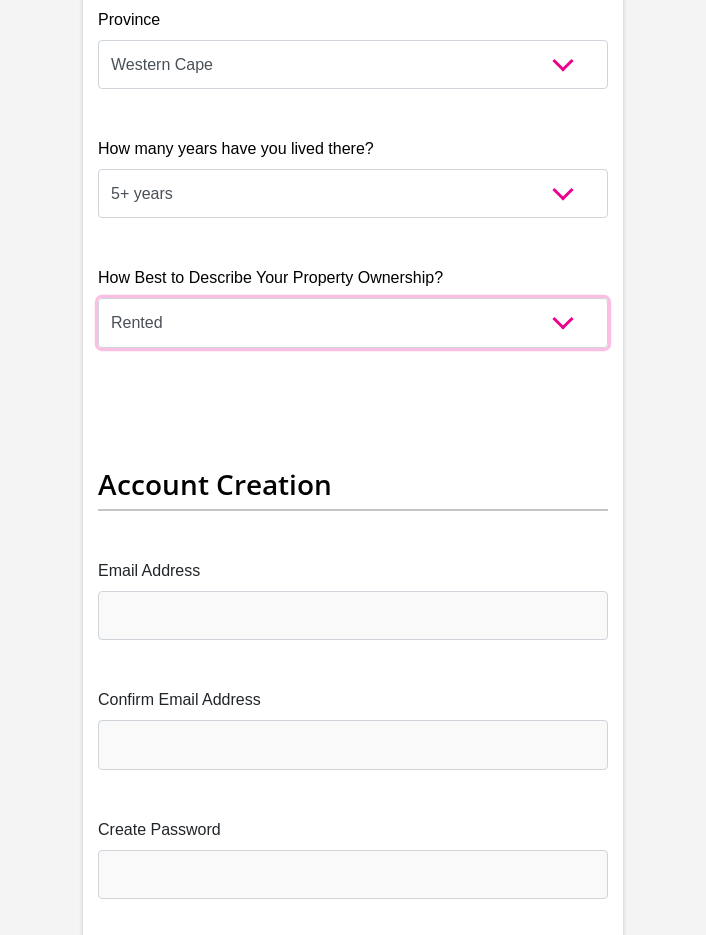 scroll, scrollTop: 2700, scrollLeft: 0, axis: vertical 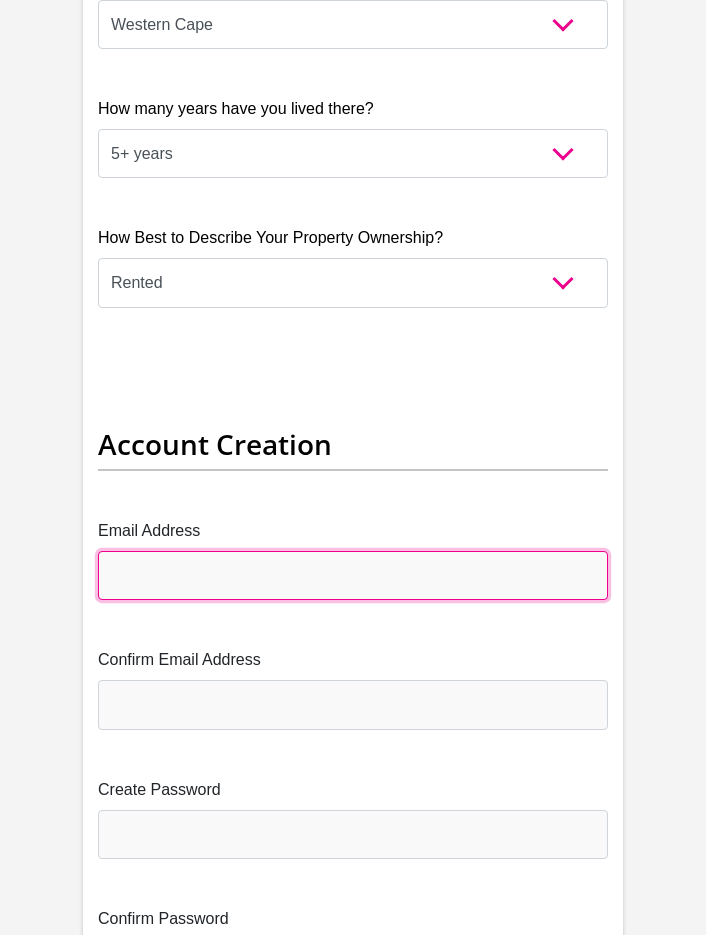click on "Email Address" at bounding box center (353, 575) 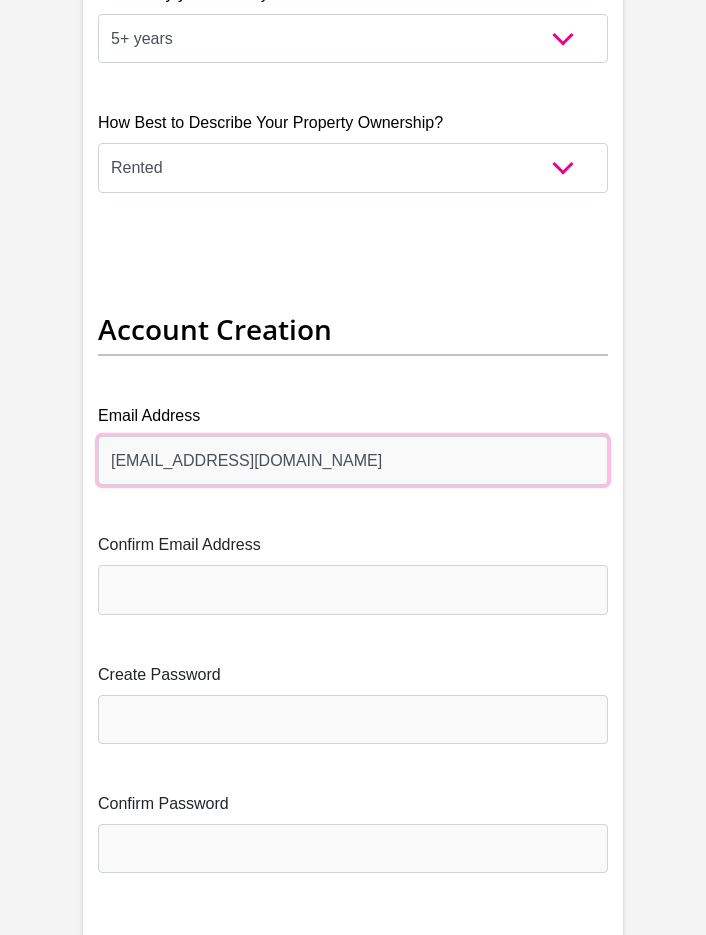 scroll, scrollTop: 2900, scrollLeft: 0, axis: vertical 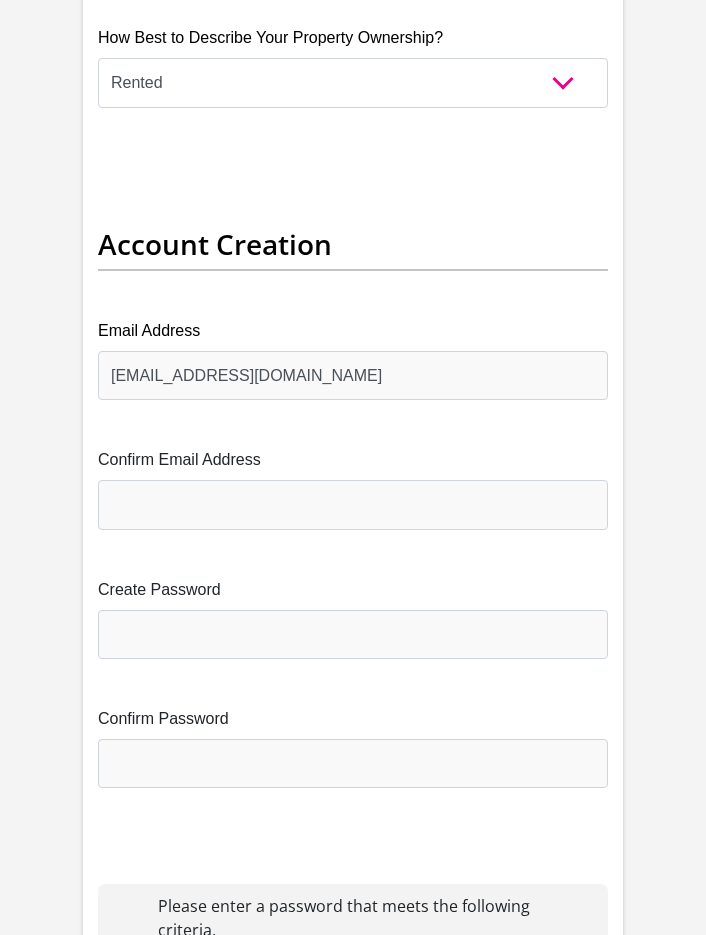 click on "Title
Mr
Ms
Mrs
Dr
[PERSON_NAME]
First Name
[PERSON_NAME]
Surname
Scheepers
ID Number
9612260055085
Please input valid ID number
Race
Black
Coloured
Indian
White
Other
Contact Number
0665470495
Please input valid contact number
Nationality
[GEOGRAPHIC_DATA]
[GEOGRAPHIC_DATA]
[GEOGRAPHIC_DATA]  [GEOGRAPHIC_DATA]  [GEOGRAPHIC_DATA]" at bounding box center (353, 2580) 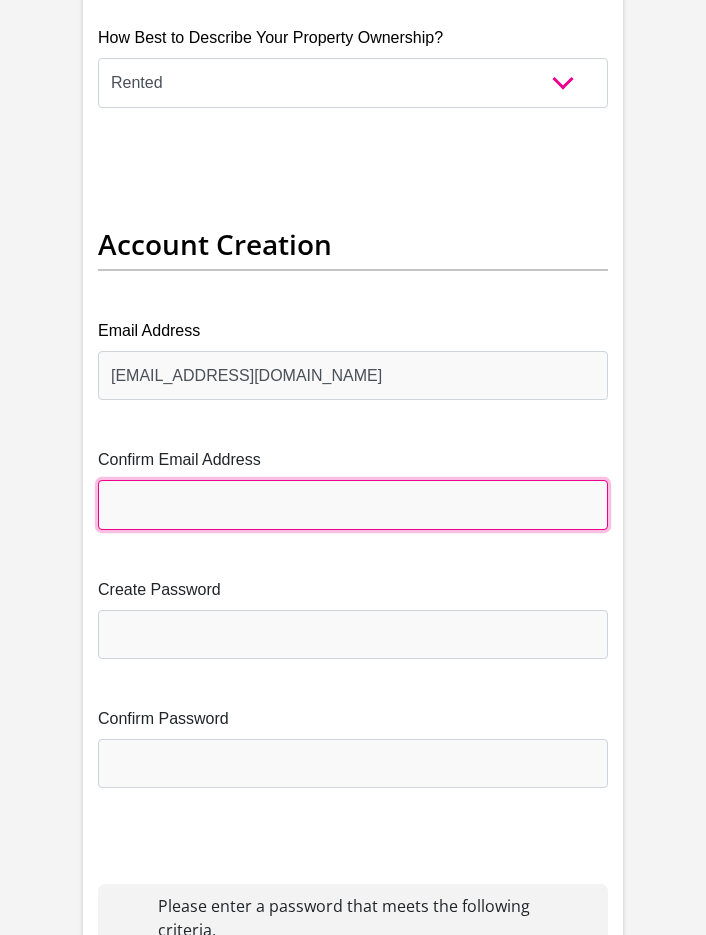 click on "Confirm Email Address" at bounding box center (353, 504) 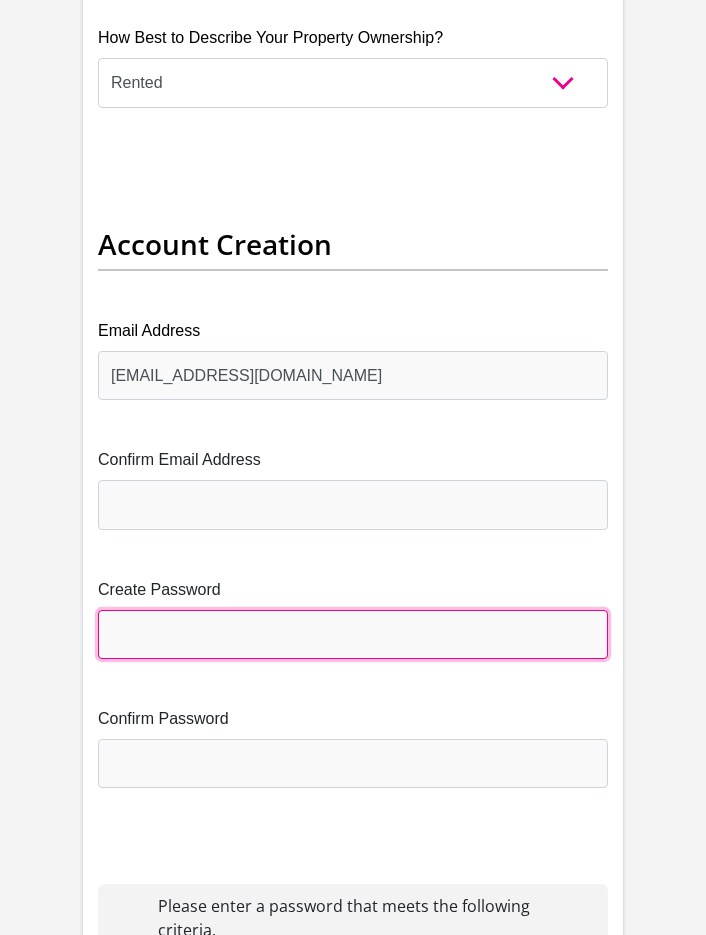 click on "Create Password" at bounding box center (353, 634) 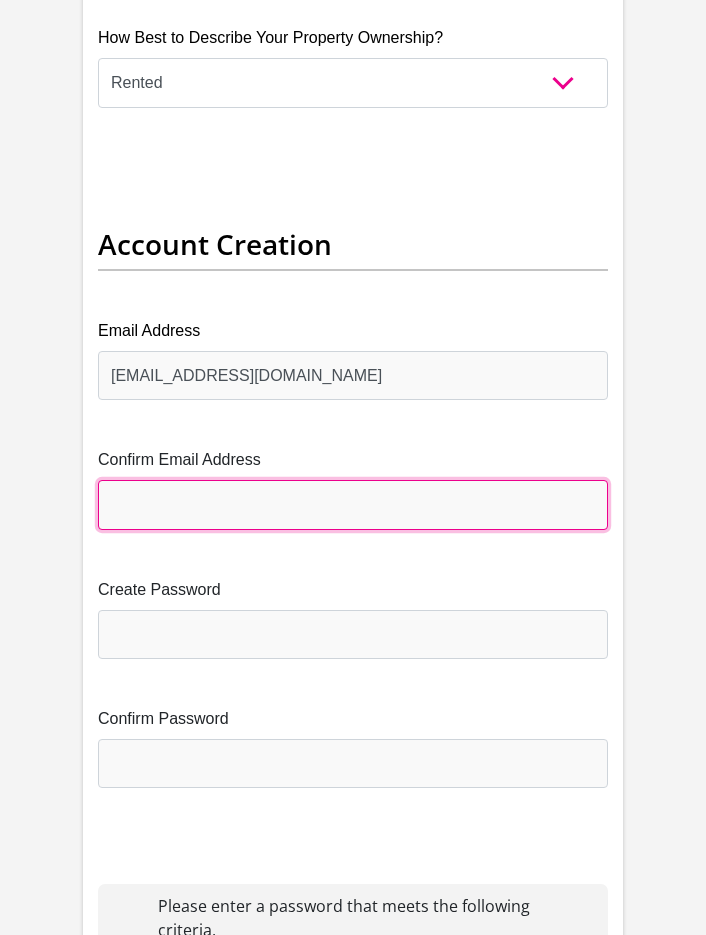 click on "Confirm Email Address" at bounding box center (353, 504) 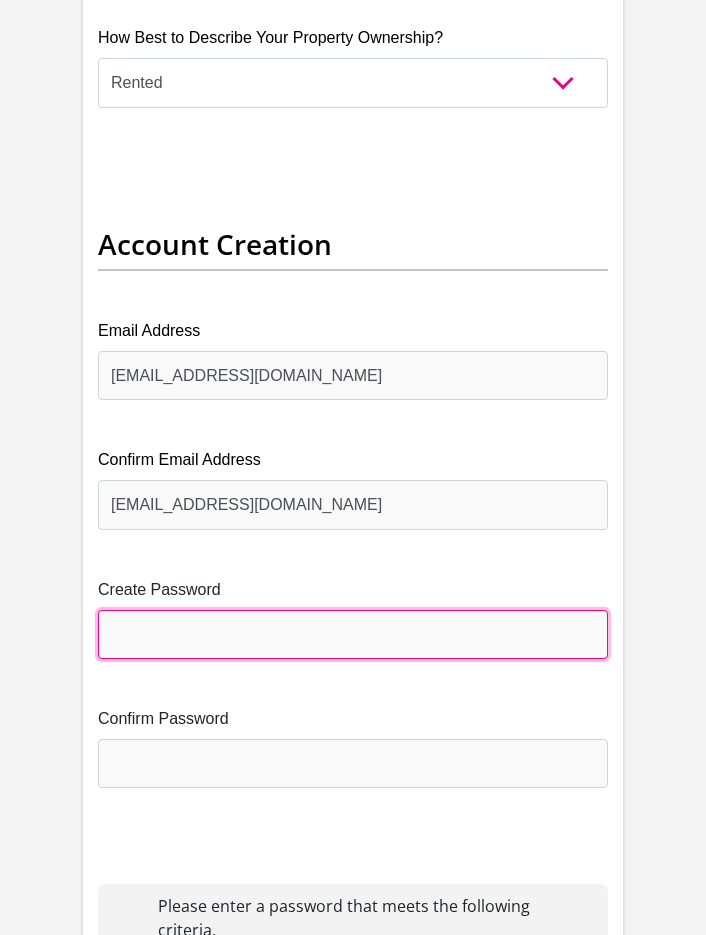 click on "Create Password" at bounding box center [353, 634] 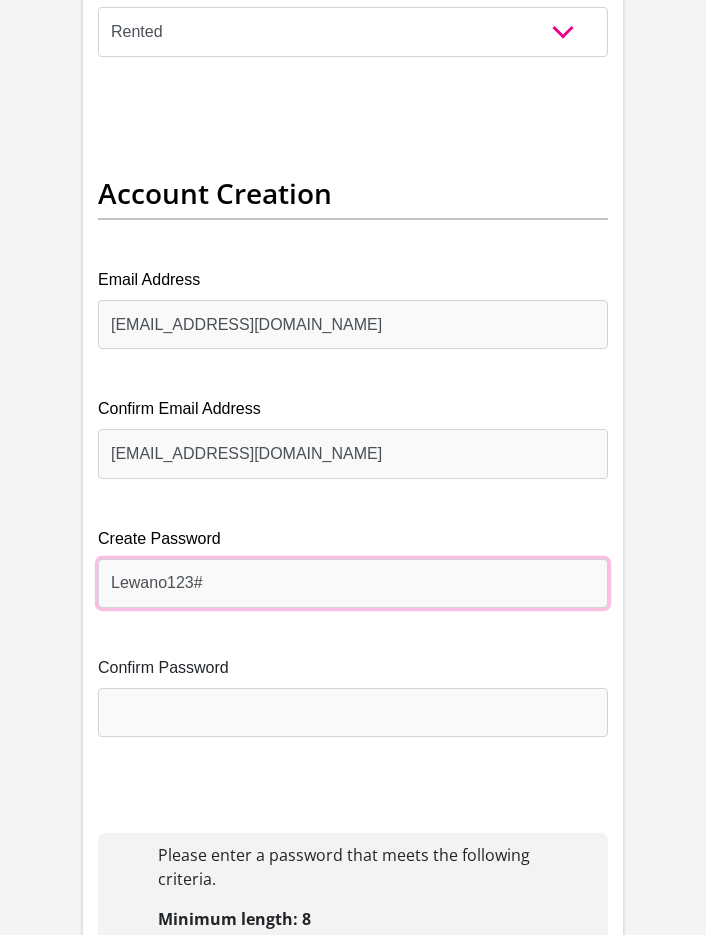scroll, scrollTop: 3000, scrollLeft: 0, axis: vertical 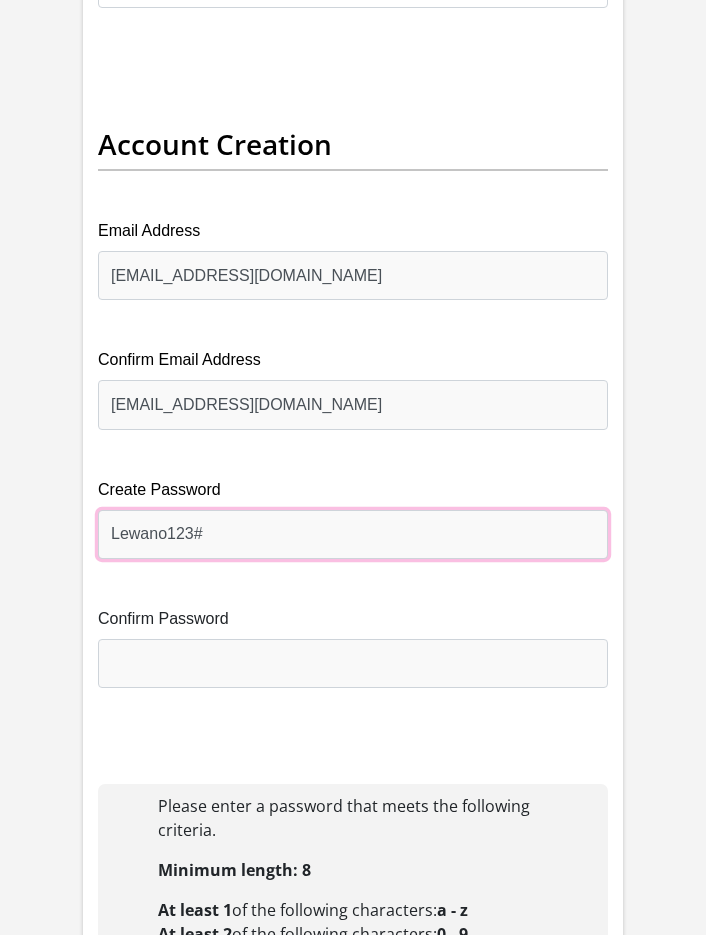 type on "Lewano123#" 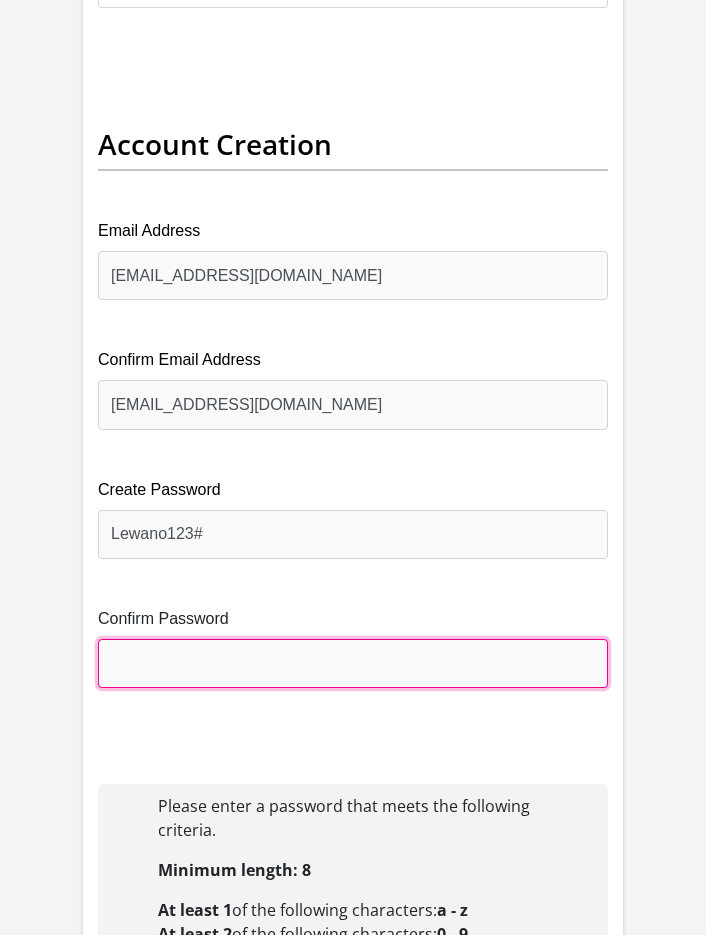 click on "Confirm Password" at bounding box center [353, 663] 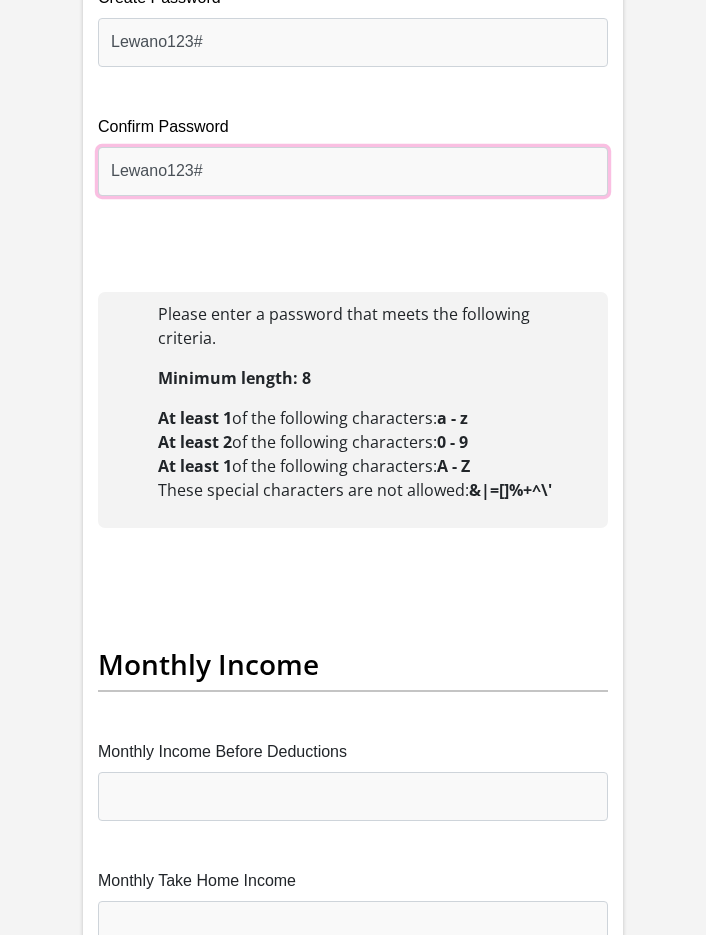 scroll, scrollTop: 3600, scrollLeft: 0, axis: vertical 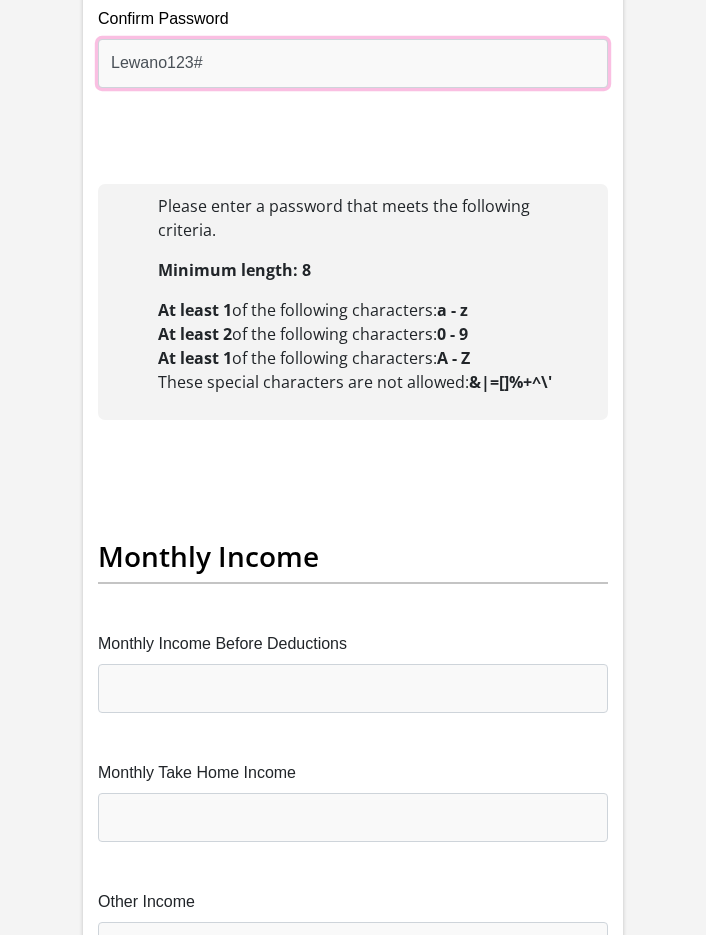 type on "Lewano123#" 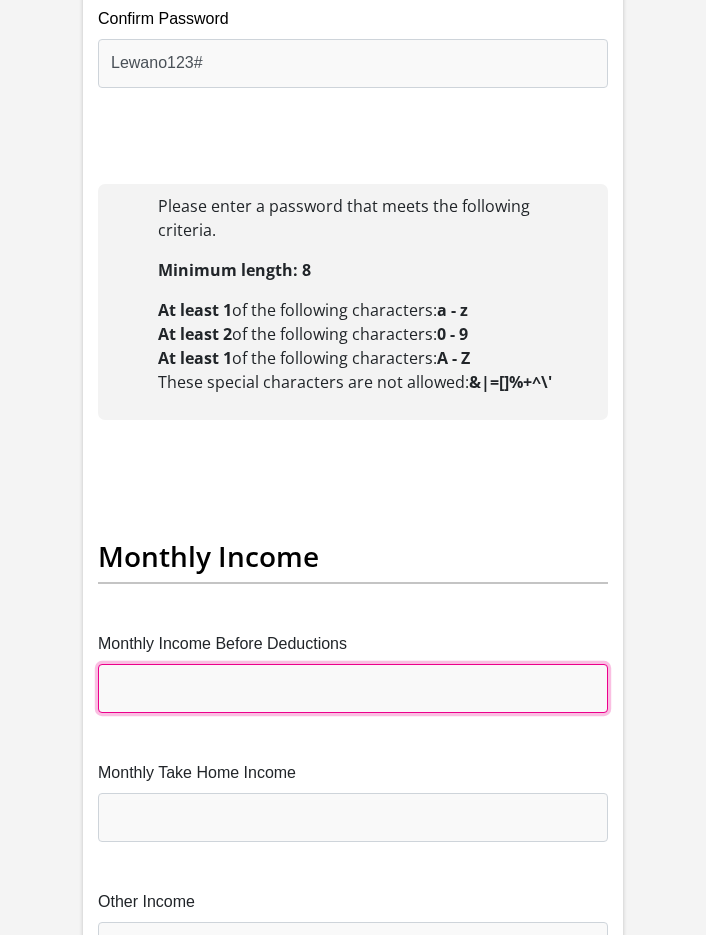 click on "Monthly Income Before Deductions" at bounding box center [353, 688] 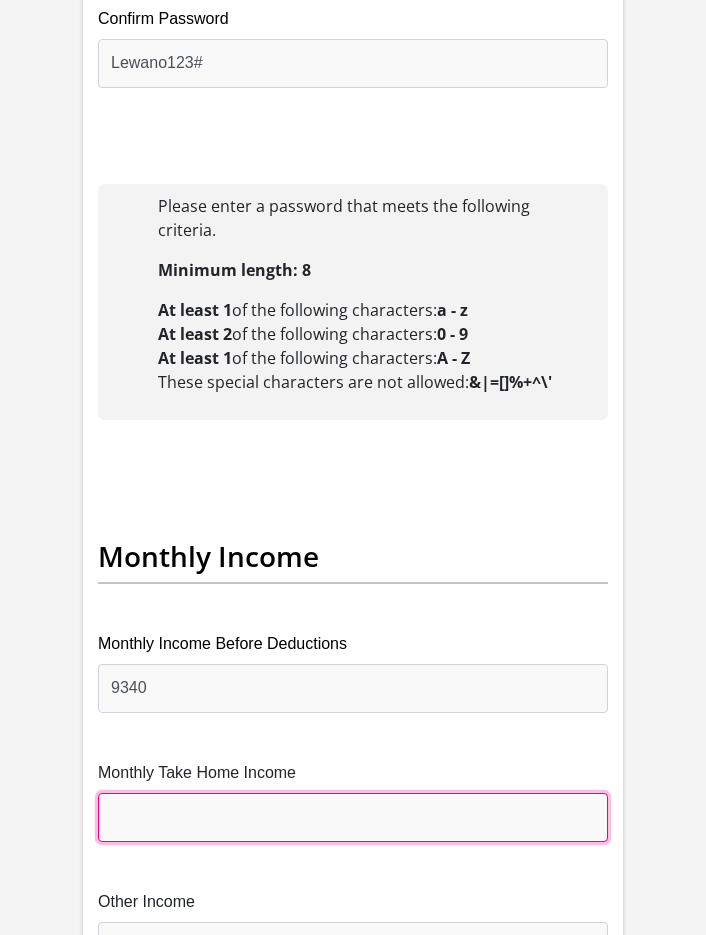click on "Monthly Take Home Income" at bounding box center (353, 817) 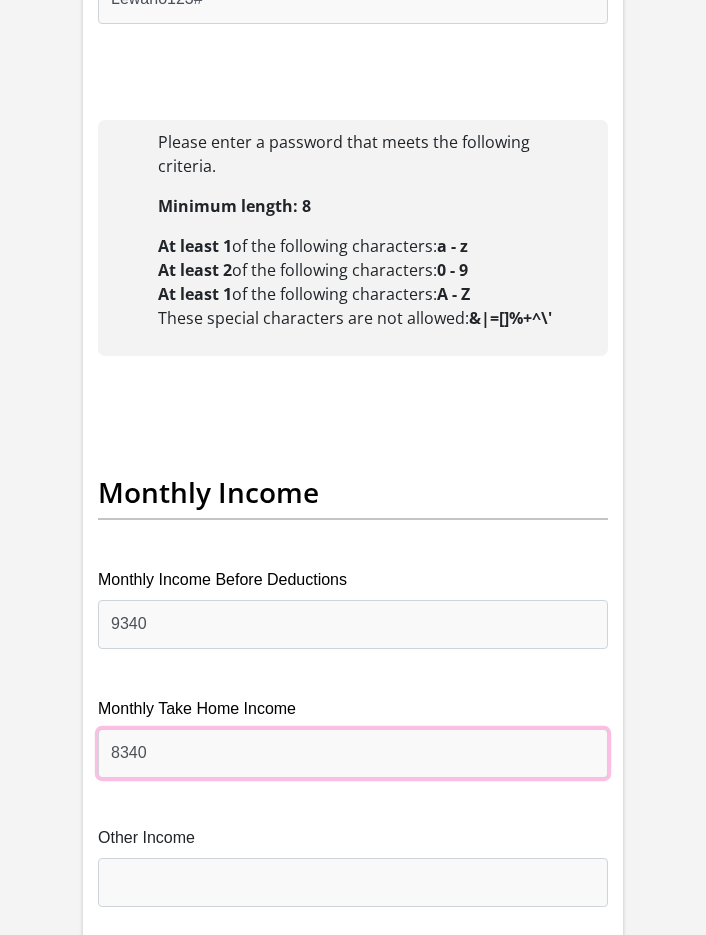 scroll, scrollTop: 3700, scrollLeft: 0, axis: vertical 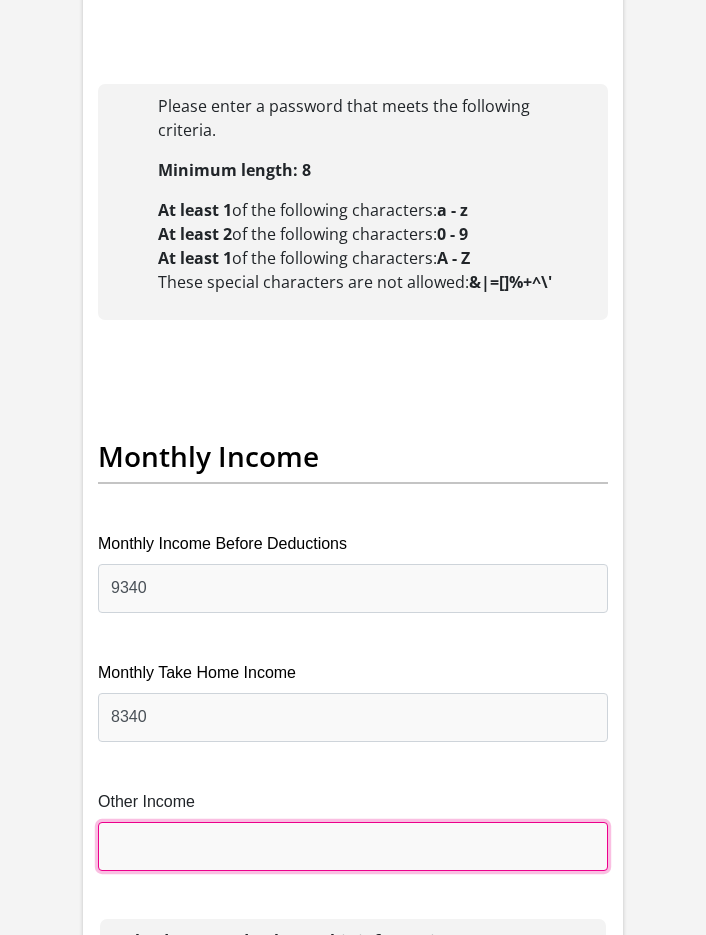 click on "Other Income" at bounding box center [353, 846] 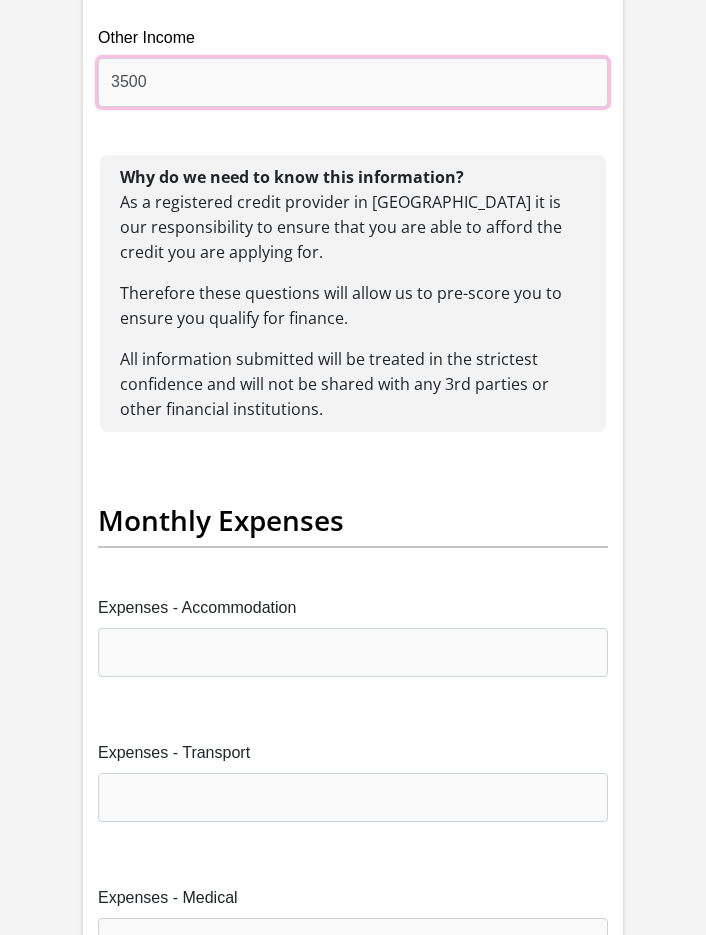 scroll, scrollTop: 4500, scrollLeft: 0, axis: vertical 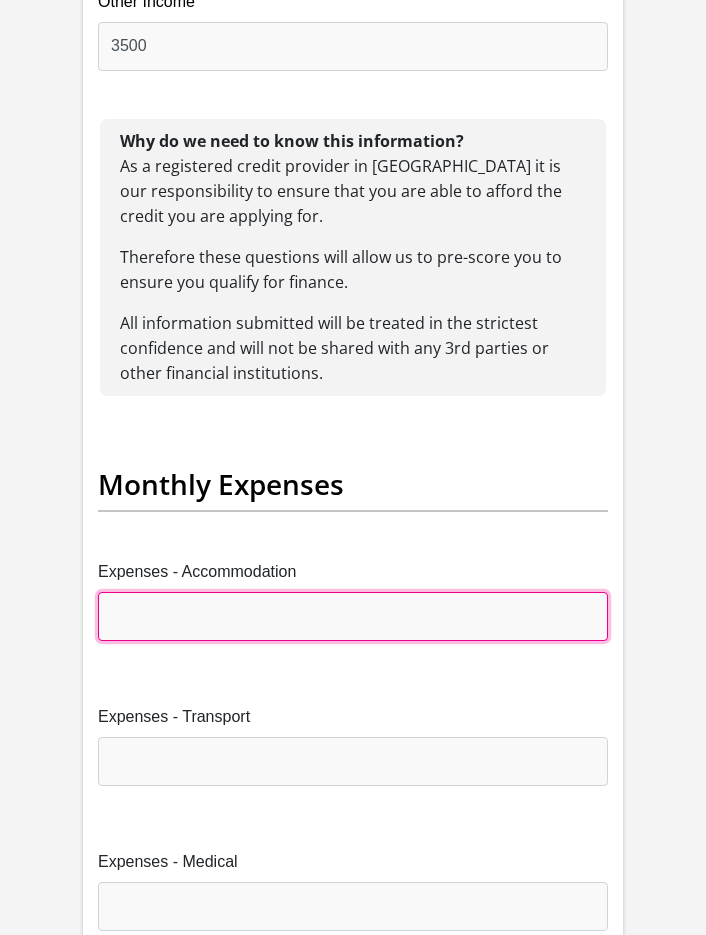 drag, startPoint x: 192, startPoint y: 565, endPoint x: 206, endPoint y: 569, distance: 14.56022 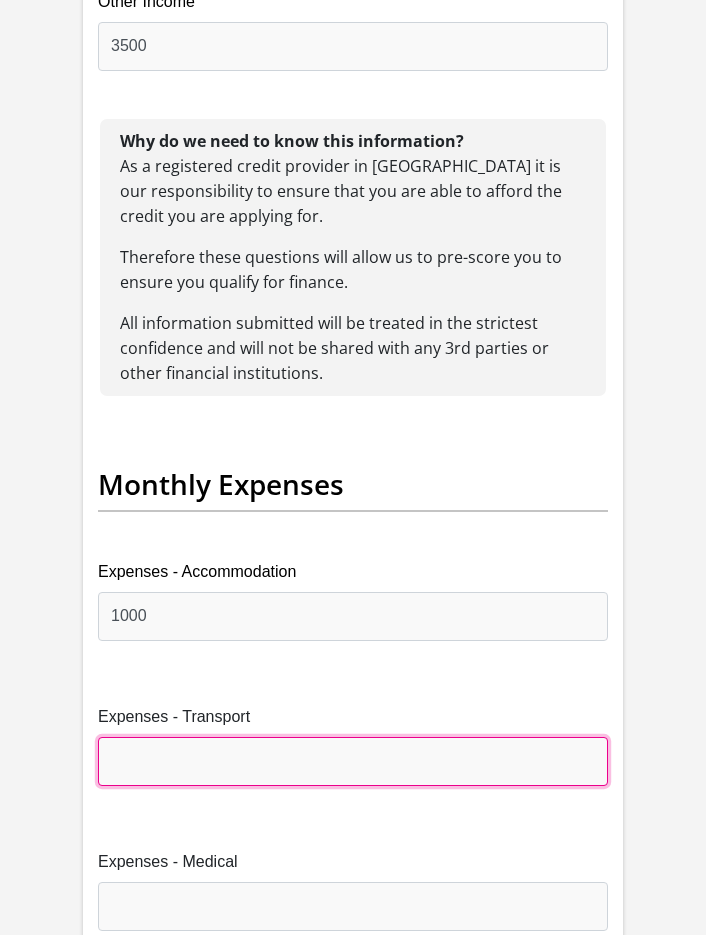 click on "Expenses - Transport" at bounding box center (353, 761) 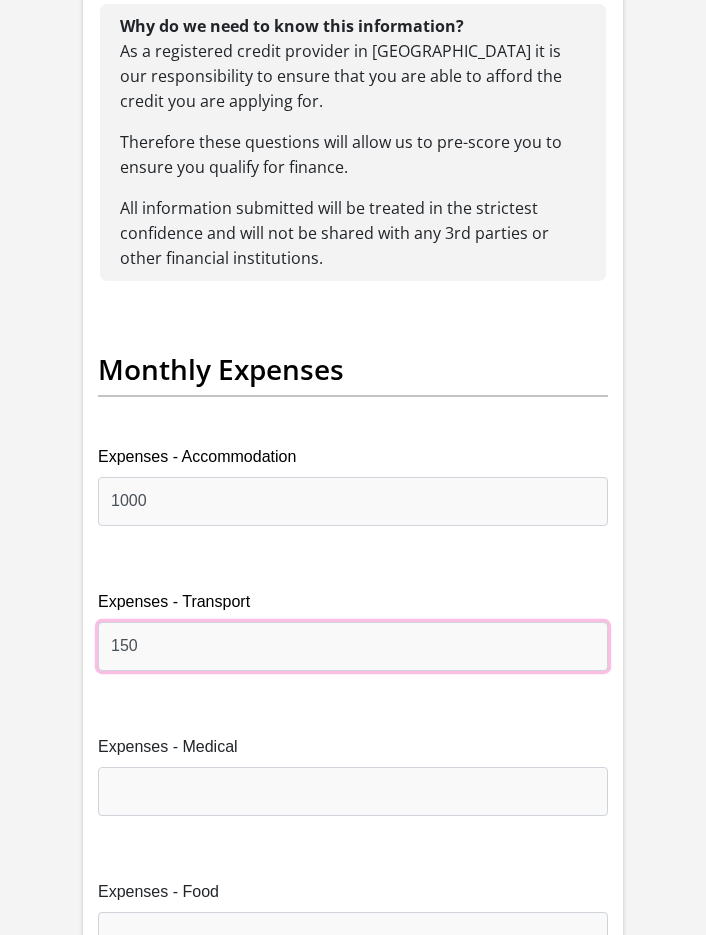 scroll, scrollTop: 4800, scrollLeft: 0, axis: vertical 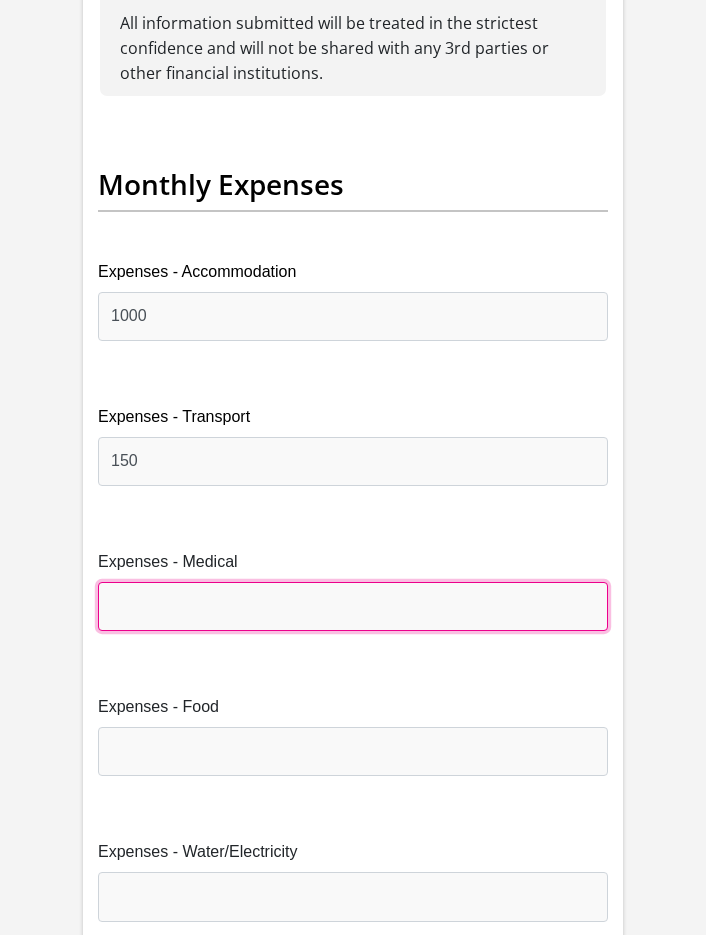 click on "Expenses - Medical" at bounding box center [353, 606] 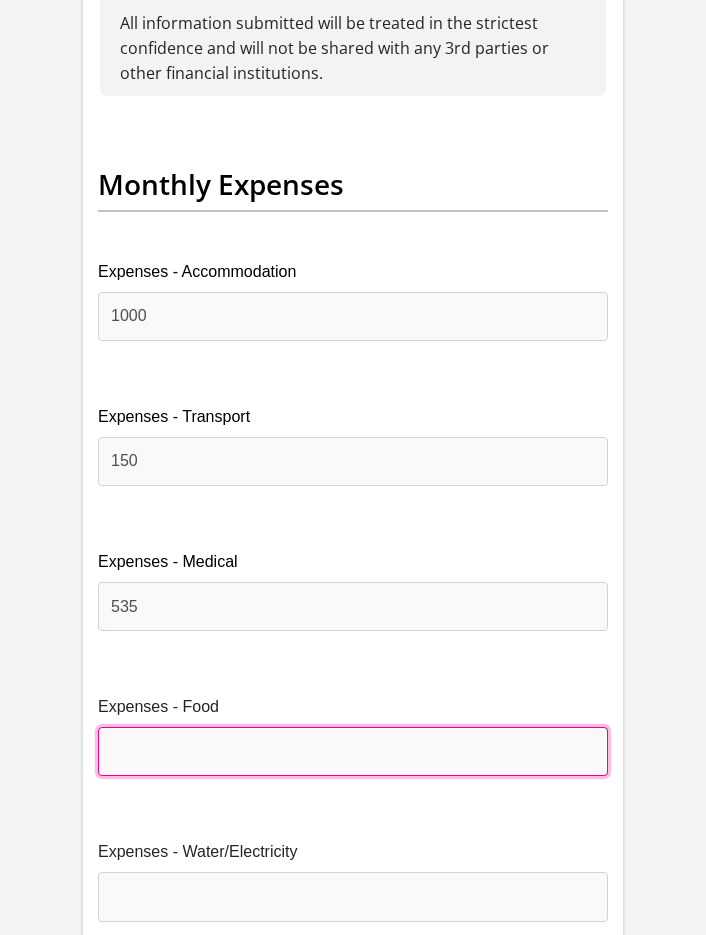 click on "Expenses - Food" at bounding box center [353, 751] 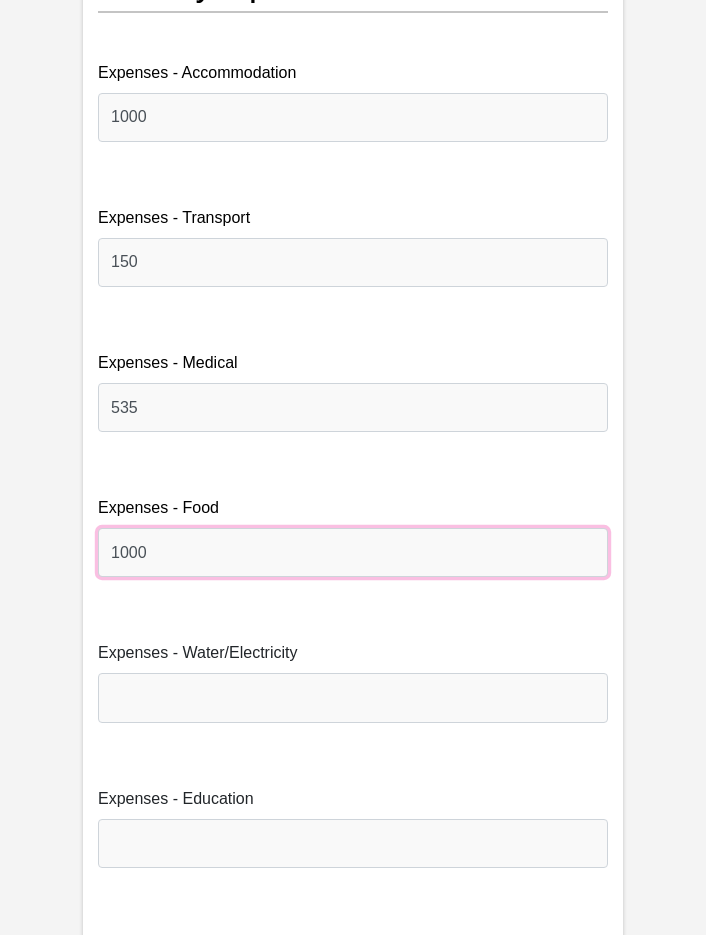 scroll, scrollTop: 5000, scrollLeft: 0, axis: vertical 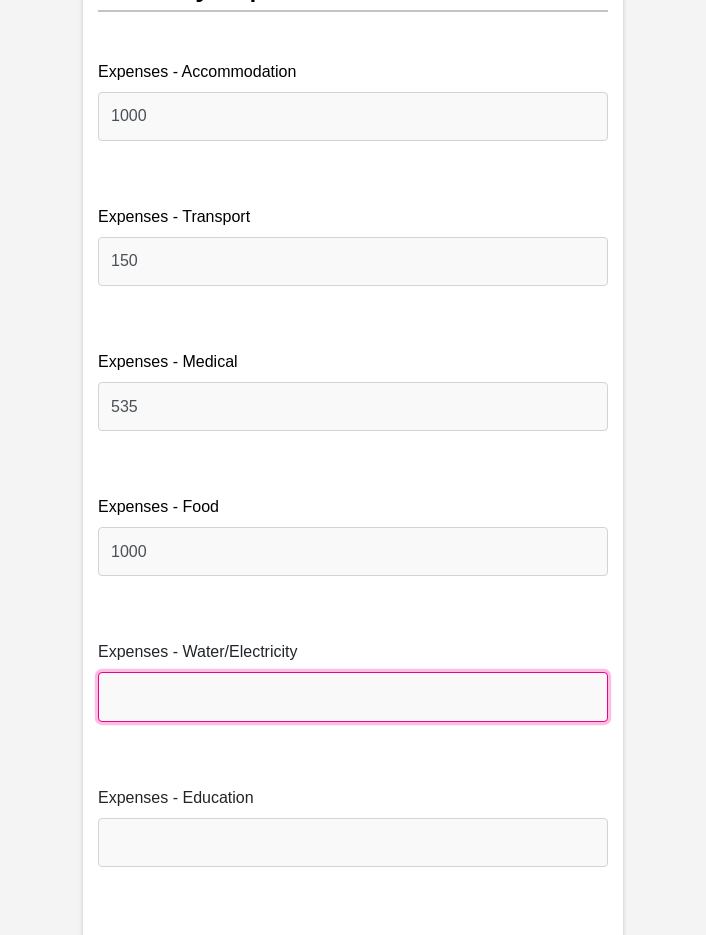 drag, startPoint x: 247, startPoint y: 674, endPoint x: 249, endPoint y: 685, distance: 11.18034 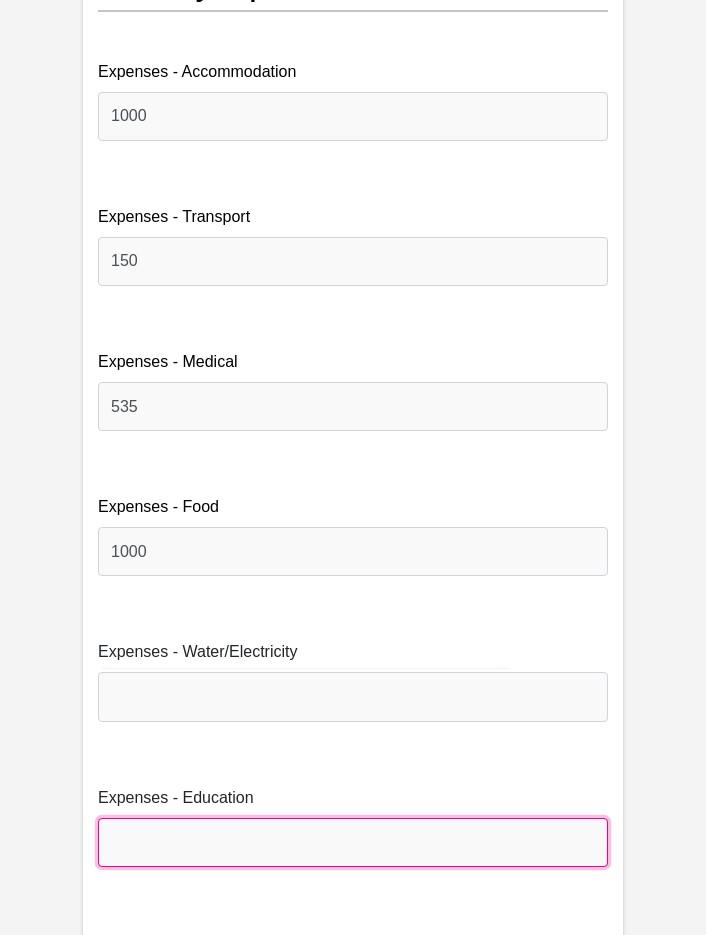 click on "Expenses - Education" at bounding box center [353, 842] 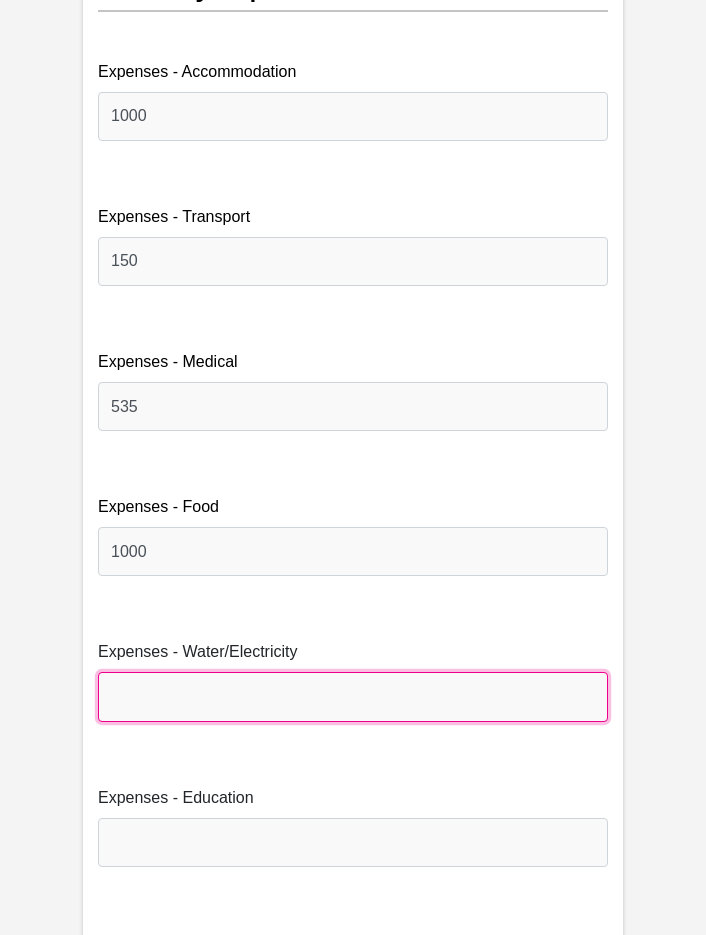 click on "Expenses - Water/Electricity" at bounding box center (353, 696) 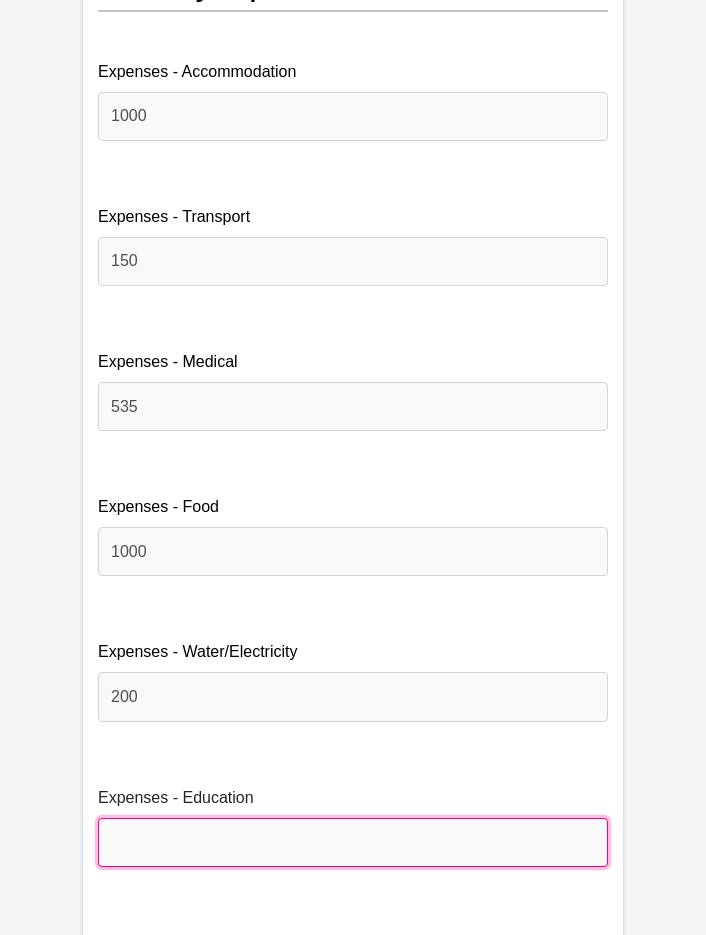 click on "Expenses - Education" at bounding box center [353, 842] 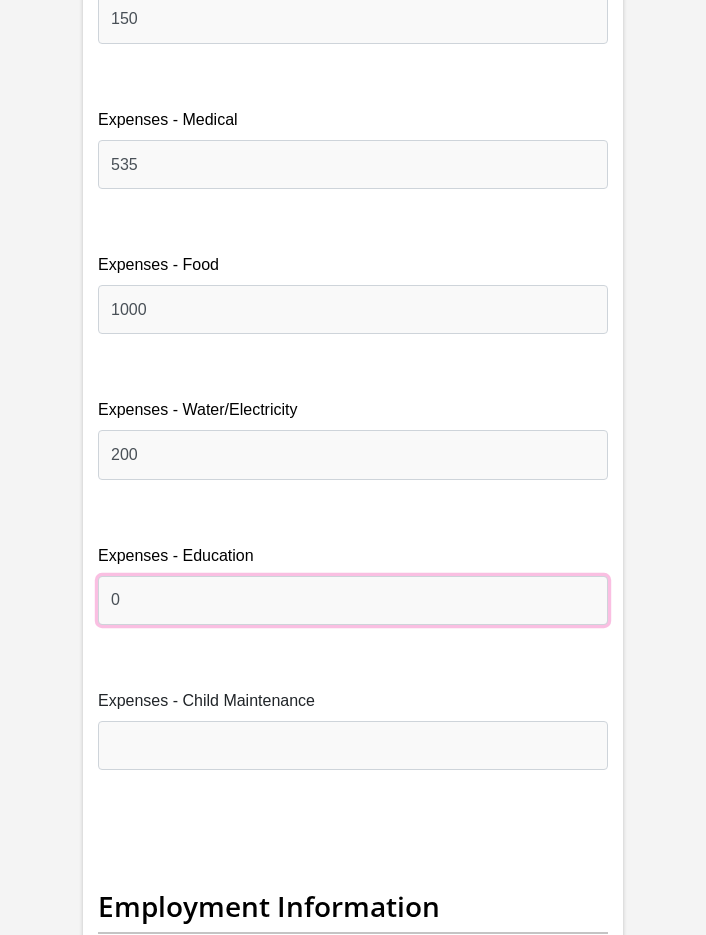 scroll, scrollTop: 5300, scrollLeft: 0, axis: vertical 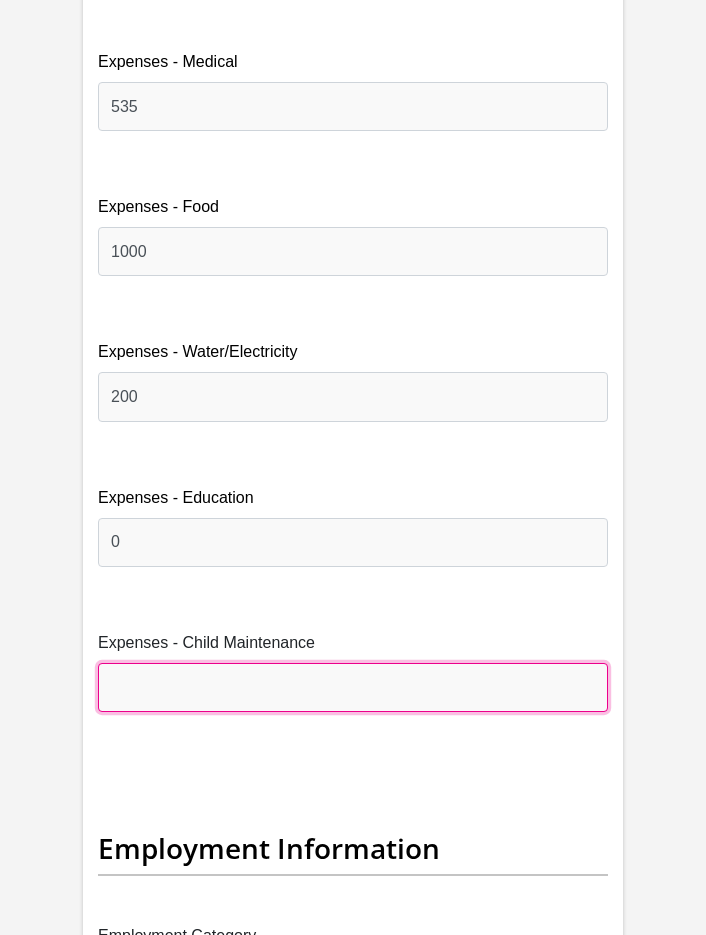 click on "Expenses - Child Maintenance" at bounding box center [353, 687] 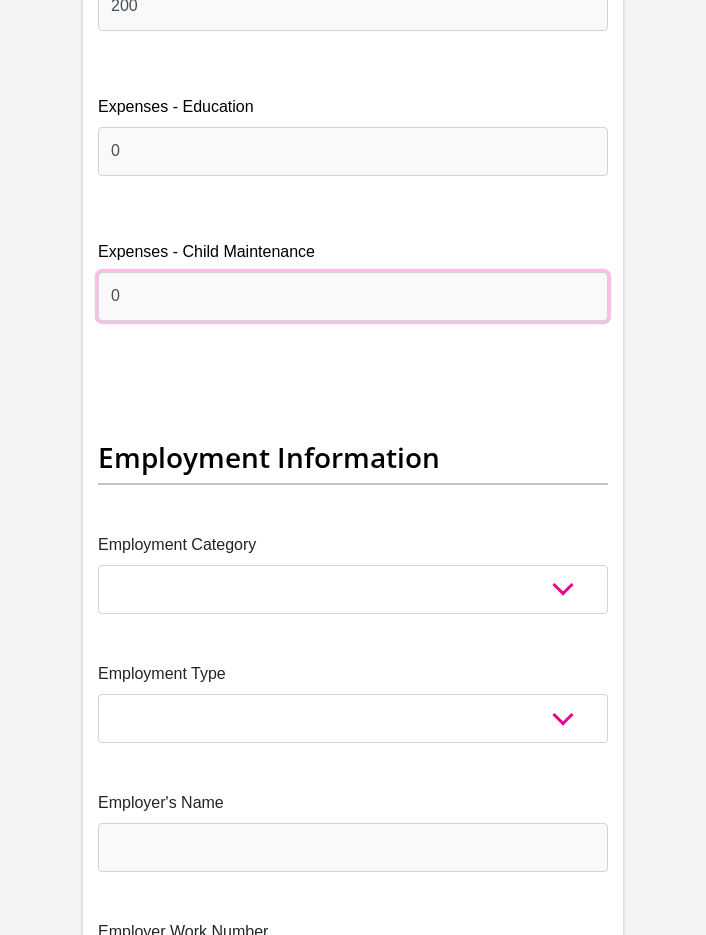 scroll, scrollTop: 5700, scrollLeft: 0, axis: vertical 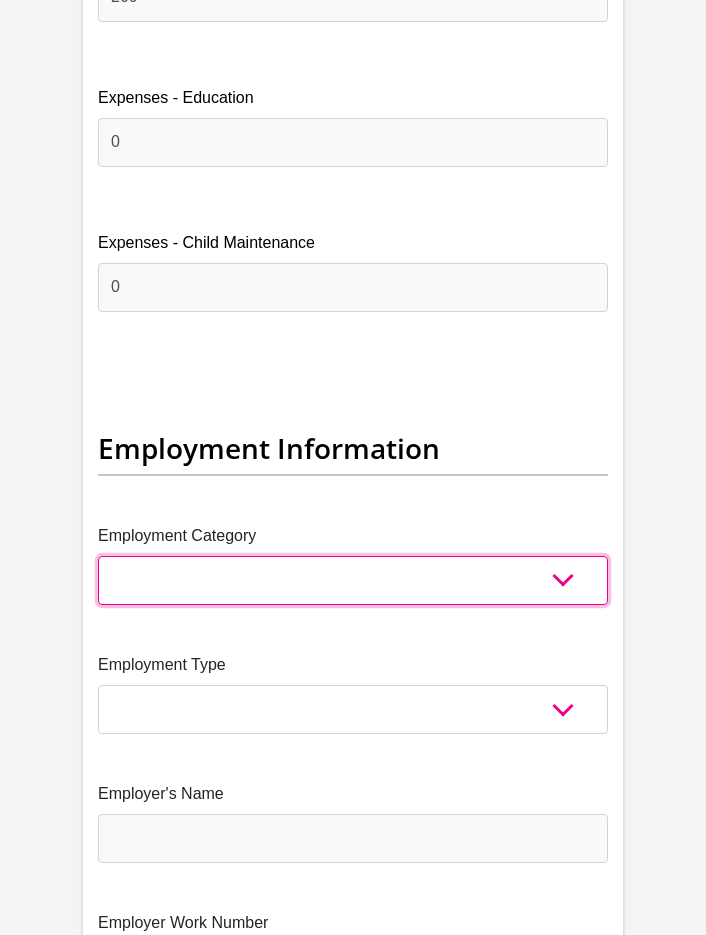 click on "AGRICULTURE
ALCOHOL & TOBACCO
CONSTRUCTION MATERIALS
METALLURGY
EQUIPMENT FOR RENEWABLE ENERGY
SPECIALIZED CONTRACTORS
CAR
GAMING (INCL. INTERNET
OTHER WHOLESALE
UNLICENSED PHARMACEUTICALS
CURRENCY EXCHANGE HOUSES
OTHER FINANCIAL INSTITUTIONS & INSURANCE
REAL ESTATE AGENTS
OIL & GAS
OTHER MATERIALS (E.G. IRON ORE)
PRECIOUS STONES & PRECIOUS METALS
POLITICAL ORGANIZATIONS
RELIGIOUS ORGANIZATIONS(NOT SECTS)
ACTI. HAVING BUSINESS DEAL WITH PUBLIC ADMINISTRATION
LAUNDROMATS" at bounding box center [353, 580] 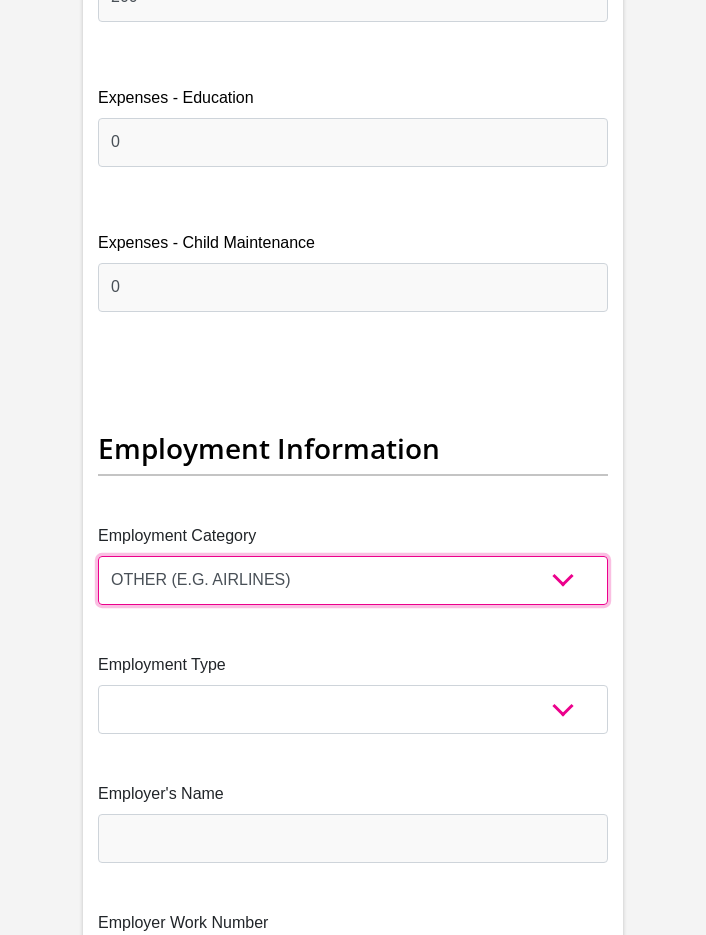 click on "AGRICULTURE
ALCOHOL & TOBACCO
CONSTRUCTION MATERIALS
METALLURGY
EQUIPMENT FOR RENEWABLE ENERGY
SPECIALIZED CONTRACTORS
CAR
GAMING (INCL. INTERNET
OTHER WHOLESALE
UNLICENSED PHARMACEUTICALS
CURRENCY EXCHANGE HOUSES
OTHER FINANCIAL INSTITUTIONS & INSURANCE
REAL ESTATE AGENTS
OIL & GAS
OTHER MATERIALS (E.G. IRON ORE)
PRECIOUS STONES & PRECIOUS METALS
POLITICAL ORGANIZATIONS
RELIGIOUS ORGANIZATIONS(NOT SECTS)
ACTI. HAVING BUSINESS DEAL WITH PUBLIC ADMINISTRATION
LAUNDROMATS" at bounding box center (353, 580) 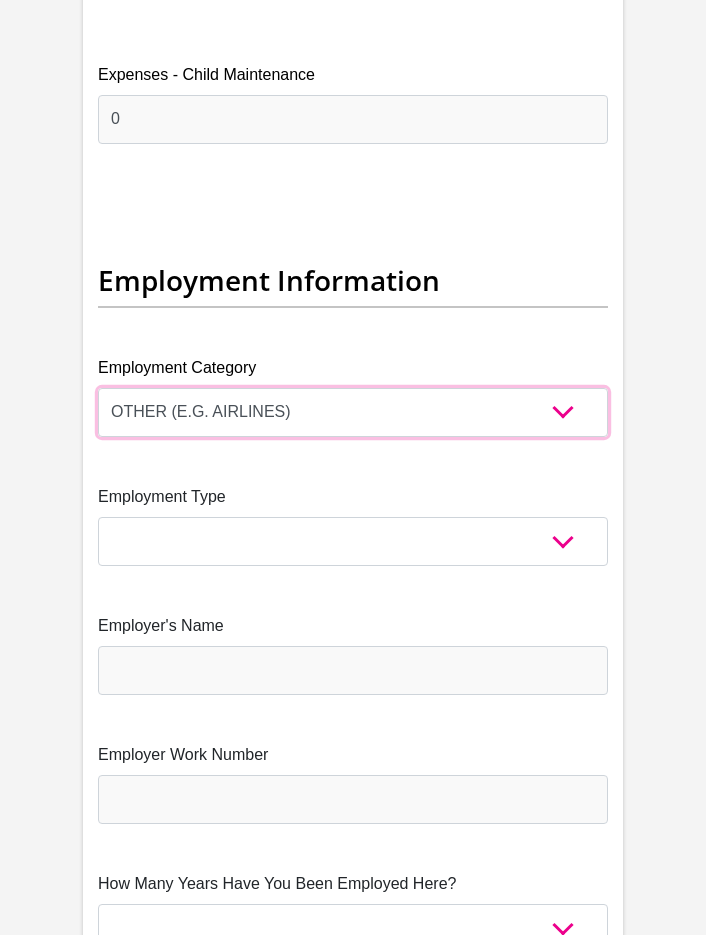 scroll, scrollTop: 6100, scrollLeft: 0, axis: vertical 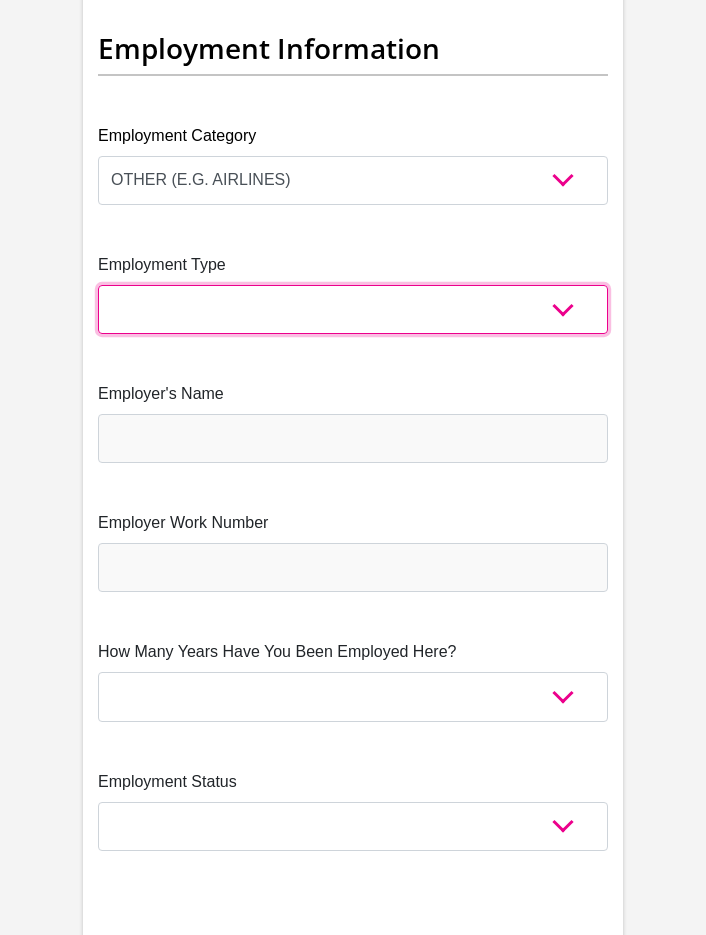 click on "College/Lecturer
Craft Seller
Creative
Driver
Executive
Farmer
Forces - Non Commissioned
Forces - Officer
Hawker
Housewife
Labourer
Licenced Professional
Manager
Miner
Non Licenced Professional
Office Staff/Clerk
Outside Worker
Pensioner
Permanent Teacher
Production/Manufacturing
Sales
Self-Employed
Semi-Professional Worker
Service Industry  Social Worker  Student" at bounding box center [353, 309] 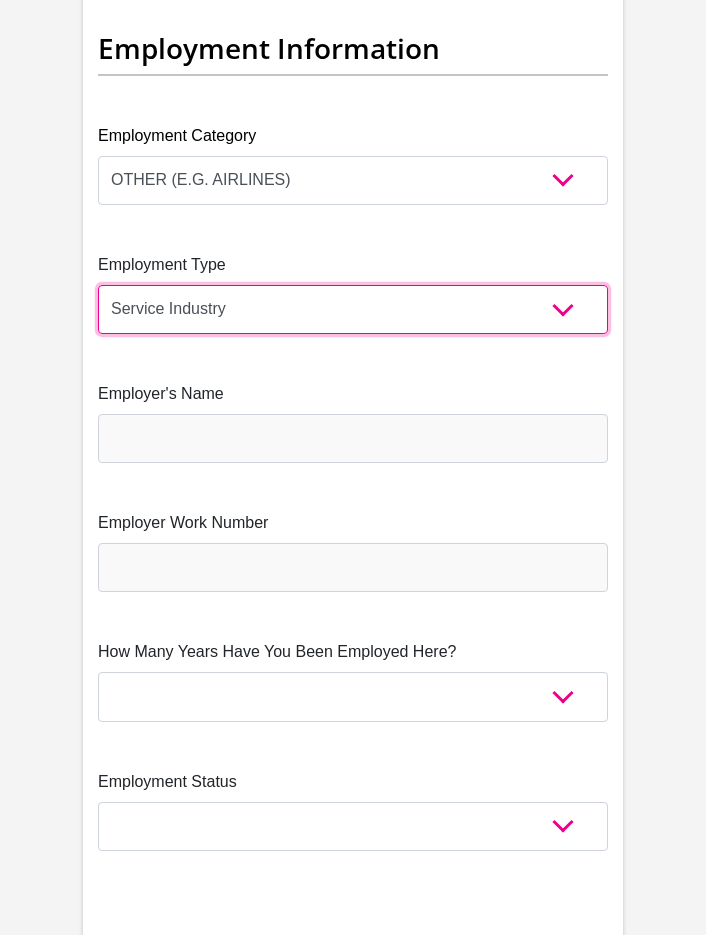 click on "College/Lecturer
Craft Seller
Creative
Driver
Executive
Farmer
Forces - Non Commissioned
Forces - Officer
Hawker
Housewife
Labourer
Licenced Professional
Manager
Miner
Non Licenced Professional
Office Staff/Clerk
Outside Worker
Pensioner
Permanent Teacher
Production/Manufacturing
Sales
Self-Employed
Semi-Professional Worker
Service Industry  Social Worker  Student" at bounding box center [353, 309] 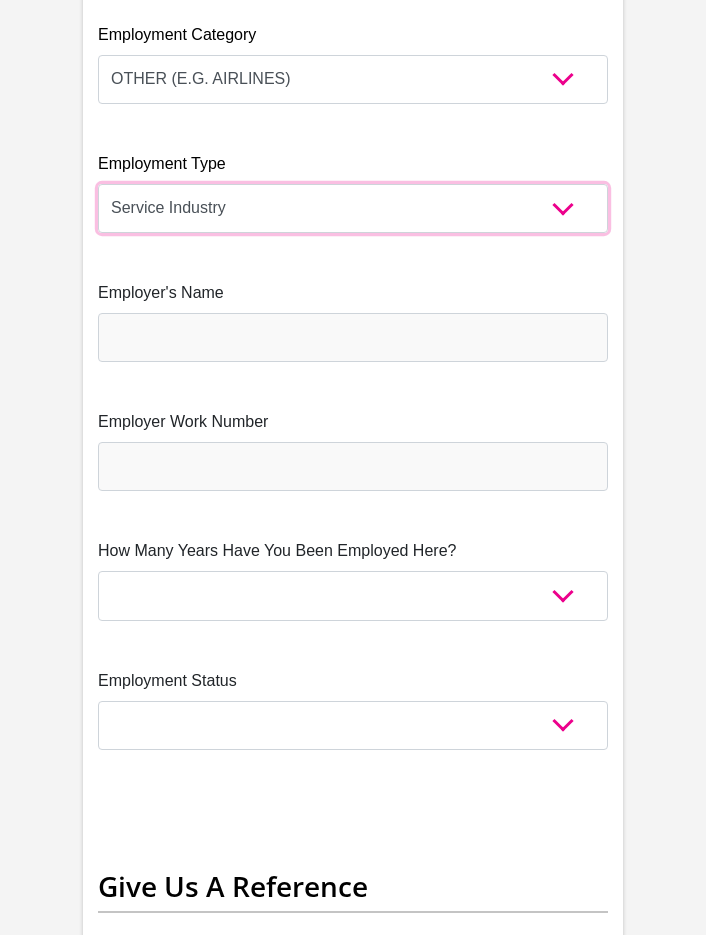 scroll, scrollTop: 6200, scrollLeft: 0, axis: vertical 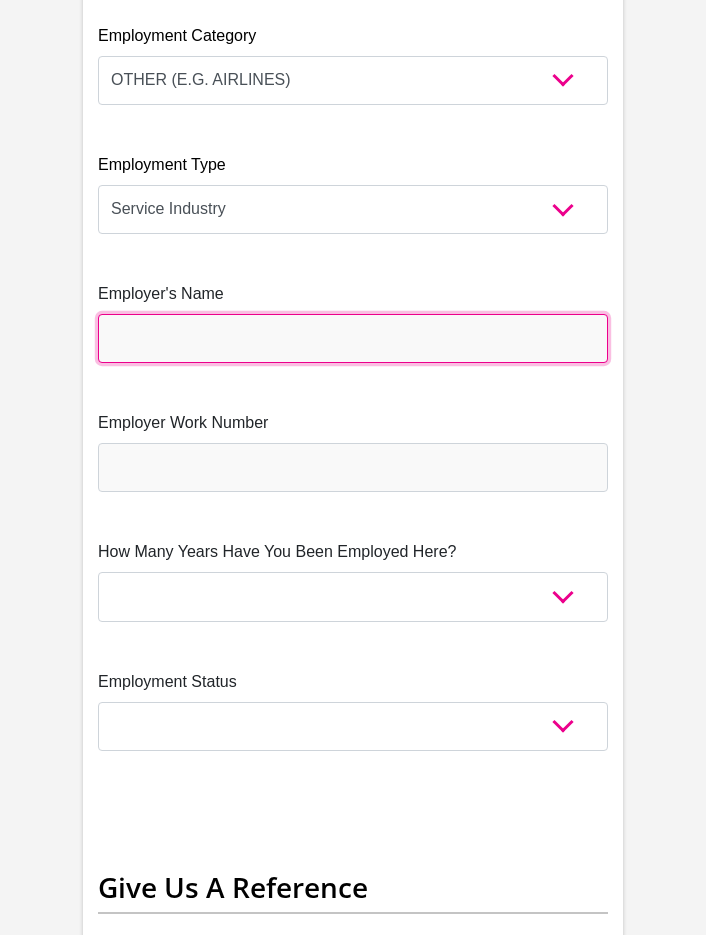 click on "Employer's Name" at bounding box center [353, 338] 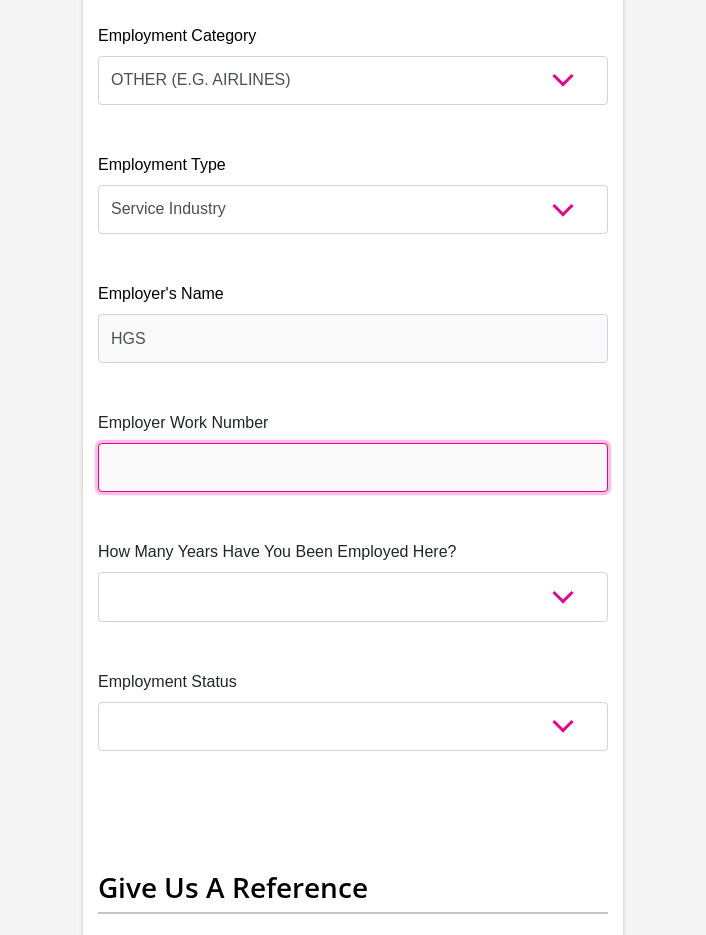 click on "Employer Work Number" at bounding box center (353, 467) 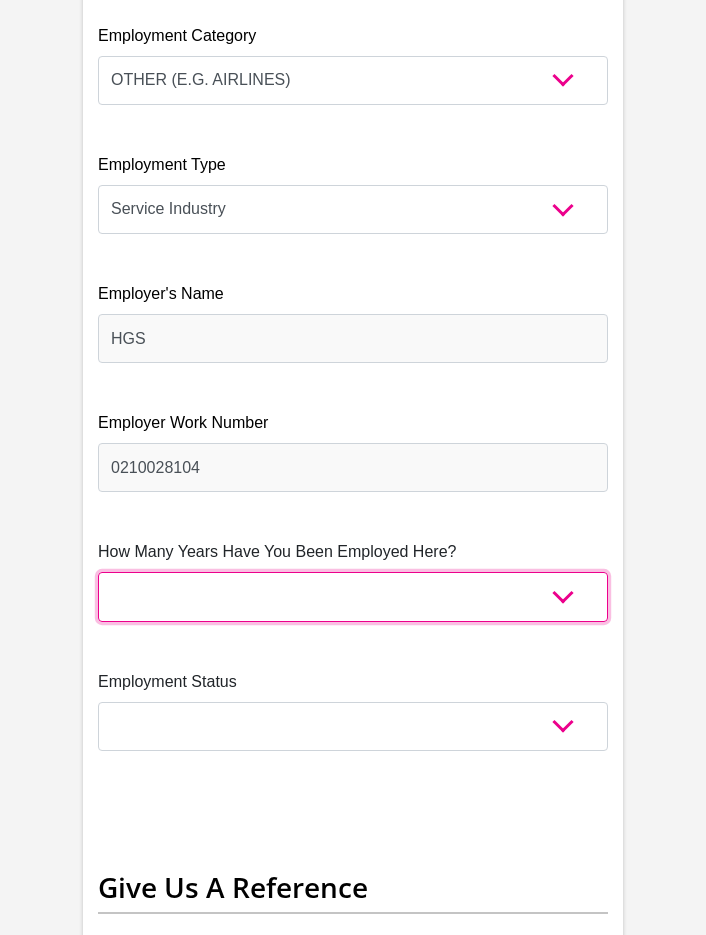 click on "less than 1 year
1-3 years
3-5 years
5+ years" at bounding box center [353, 596] 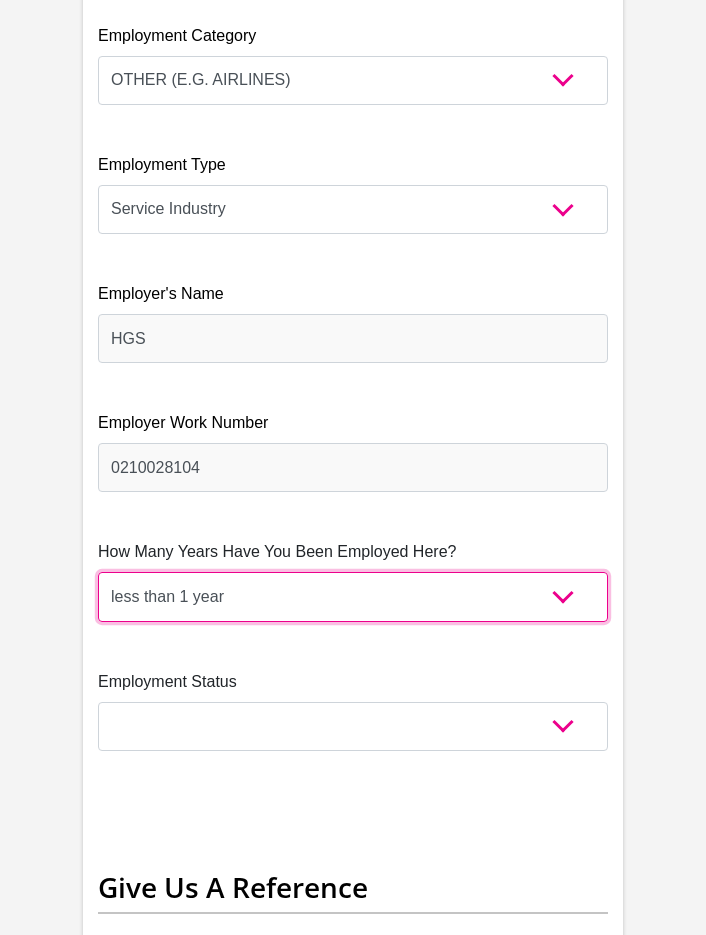 click on "less than 1 year
1-3 years
3-5 years
5+ years" at bounding box center [353, 596] 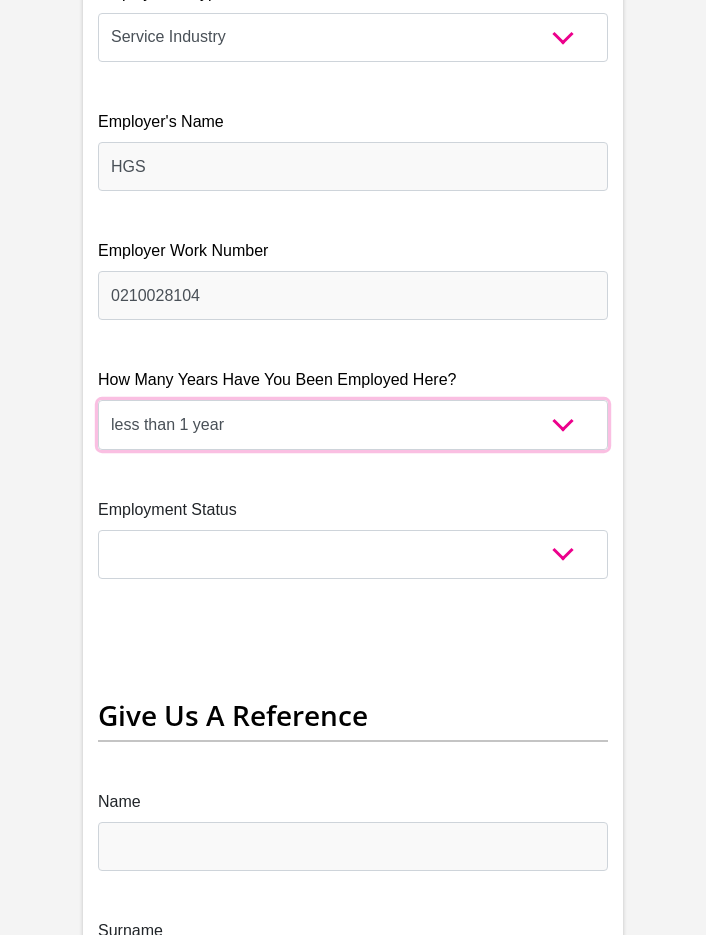 scroll, scrollTop: 6400, scrollLeft: 0, axis: vertical 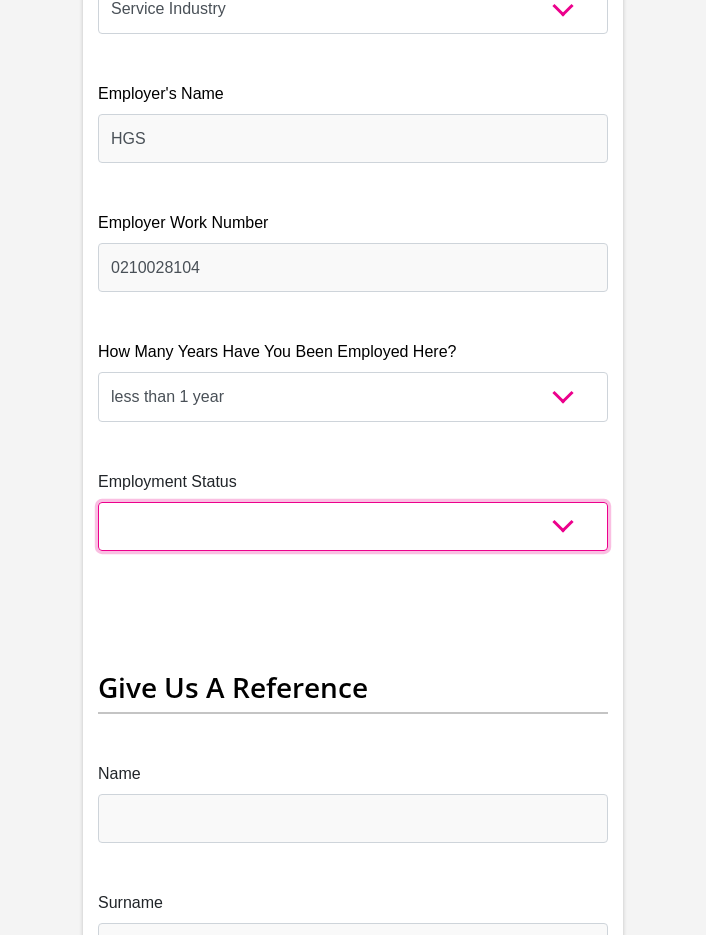 click on "Permanent/Full-time
Part-time/Casual
[DEMOGRAPHIC_DATA] Worker
Self-Employed
Housewife
Retired
Student
Medically Boarded
Disability
Unemployed" at bounding box center [353, 526] 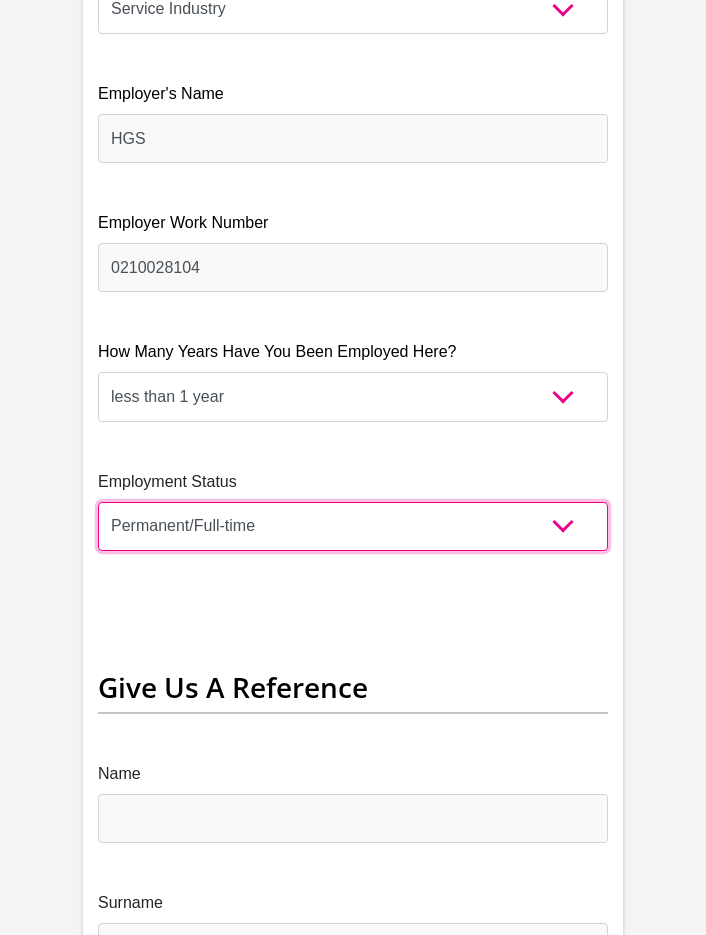 click on "Permanent/Full-time
Part-time/Casual
[DEMOGRAPHIC_DATA] Worker
Self-Employed
Housewife
Retired
Student
Medically Boarded
Disability
Unemployed" at bounding box center [353, 526] 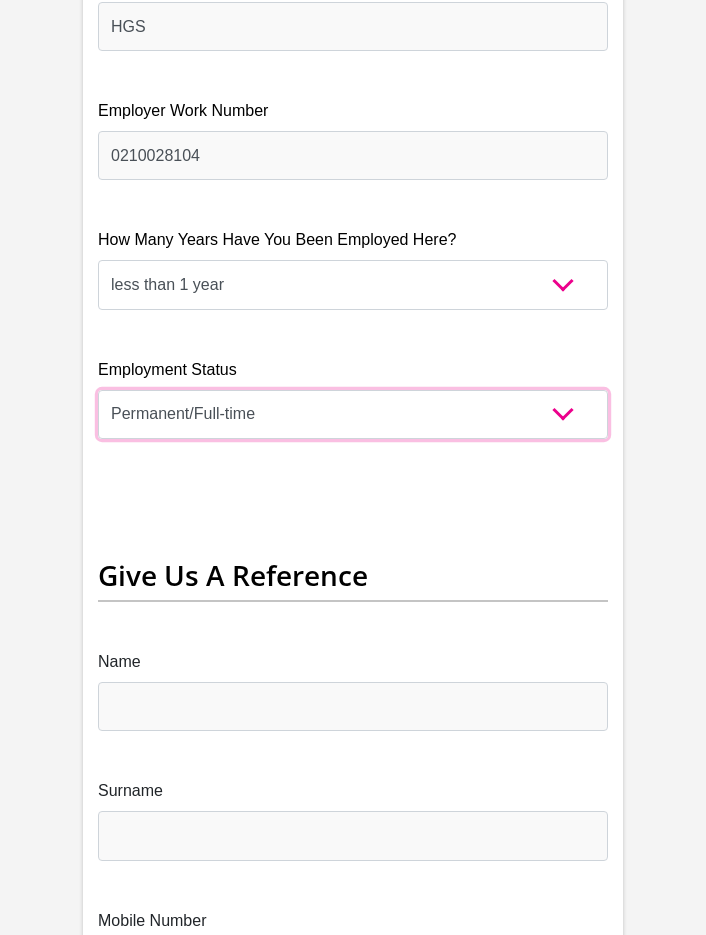scroll, scrollTop: 6600, scrollLeft: 0, axis: vertical 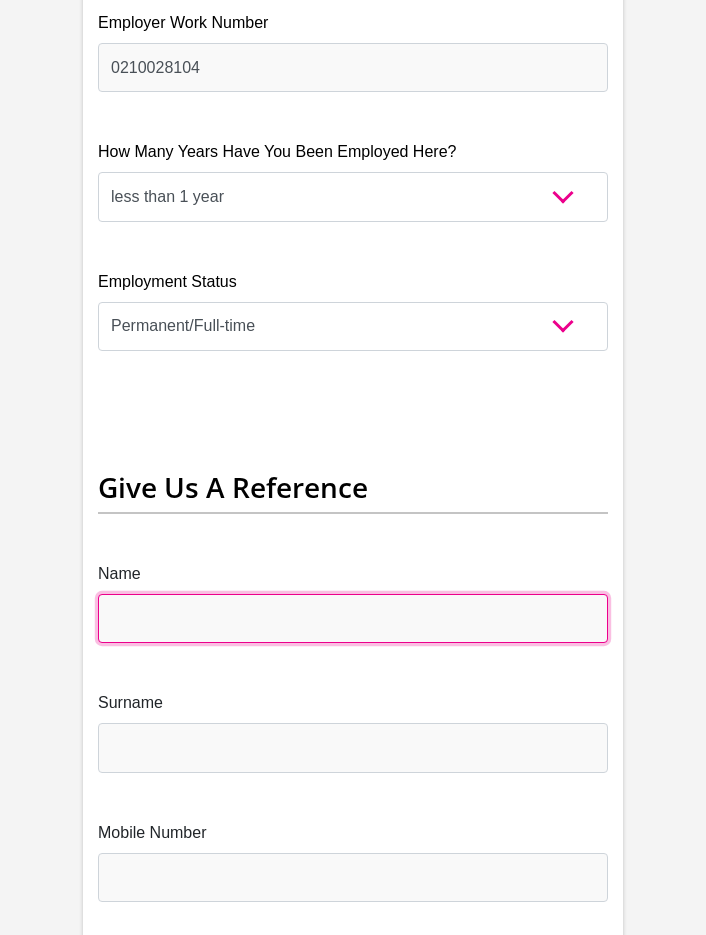 click on "Name" at bounding box center [353, 618] 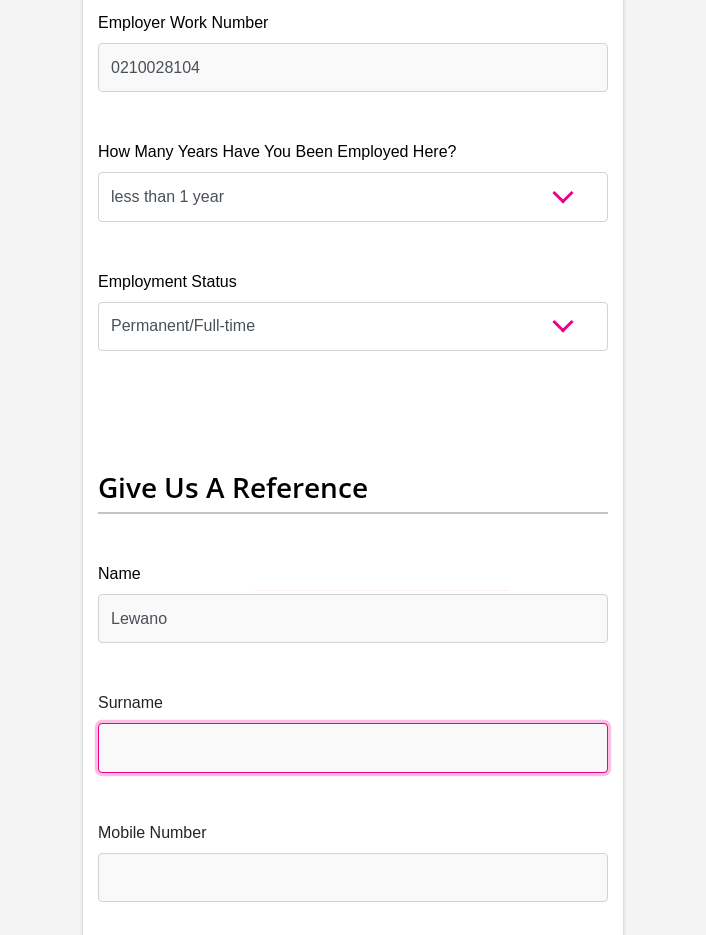 click on "Surname" at bounding box center [353, 747] 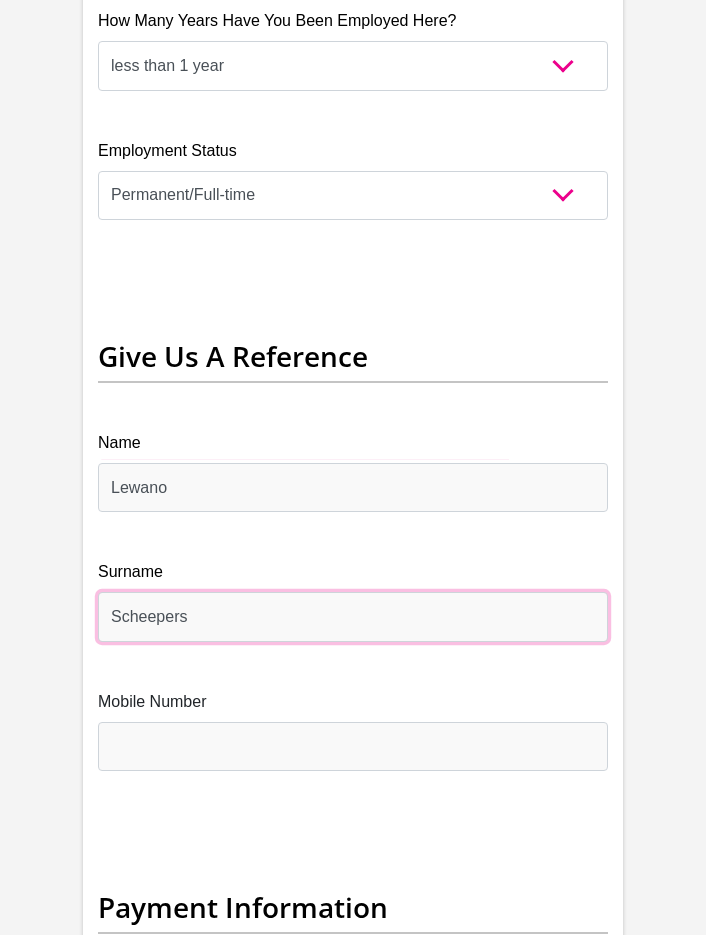 scroll, scrollTop: 6900, scrollLeft: 0, axis: vertical 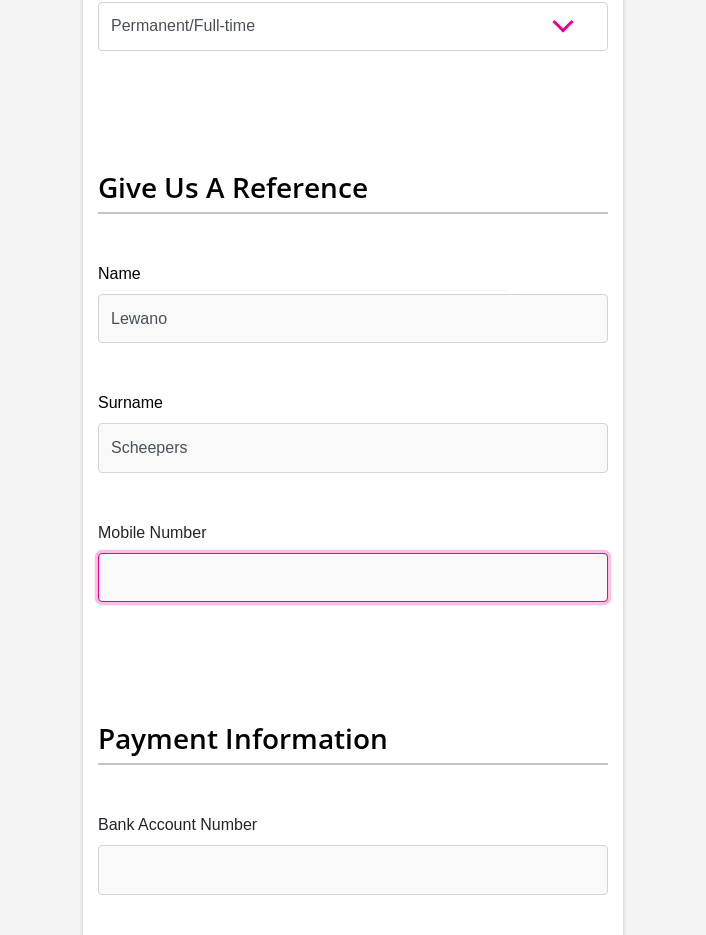 click on "Mobile Number" at bounding box center (353, 577) 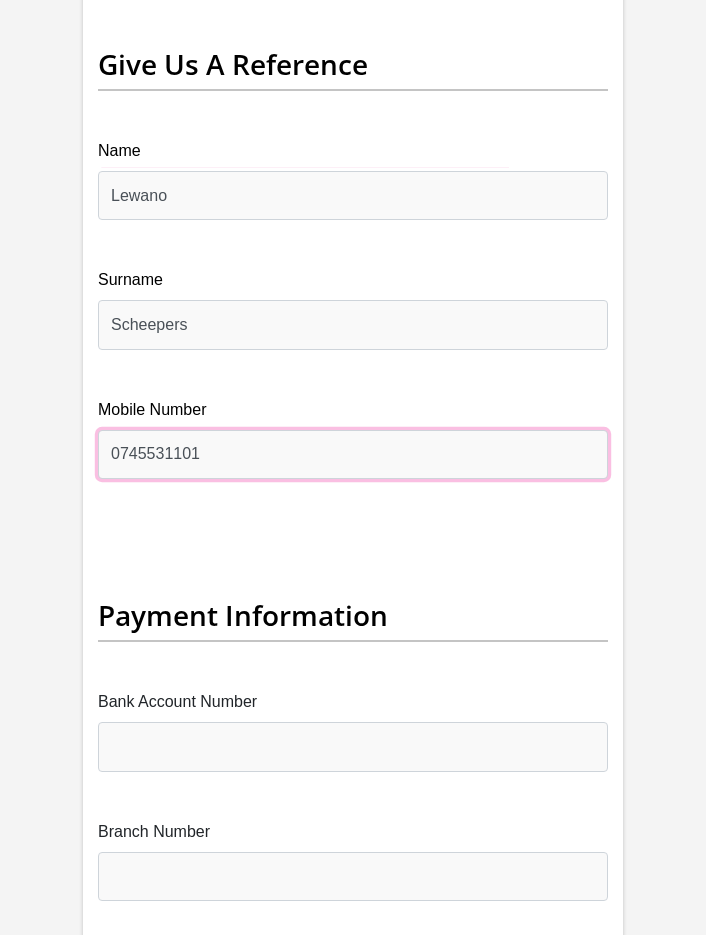 scroll, scrollTop: 7200, scrollLeft: 0, axis: vertical 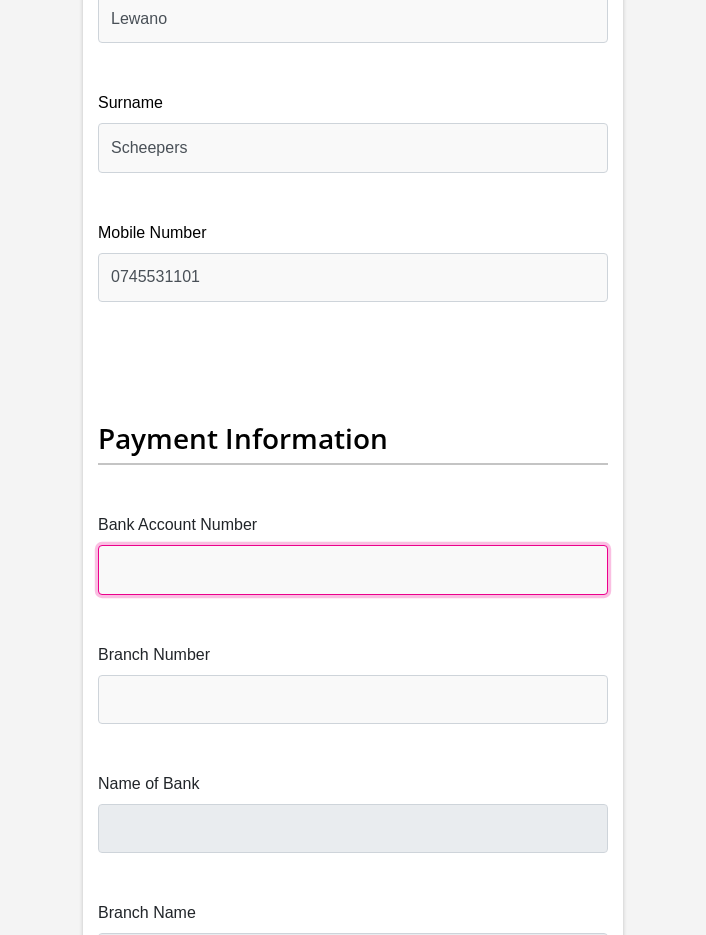 click on "Bank Account Number" at bounding box center [353, 569] 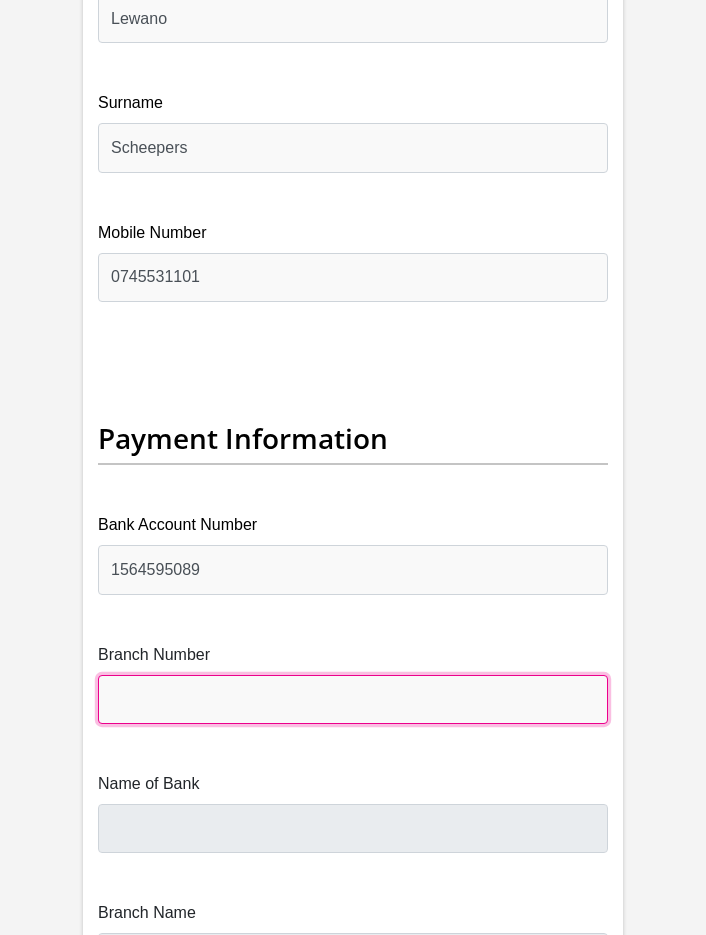 click on "Branch Number" at bounding box center (353, 699) 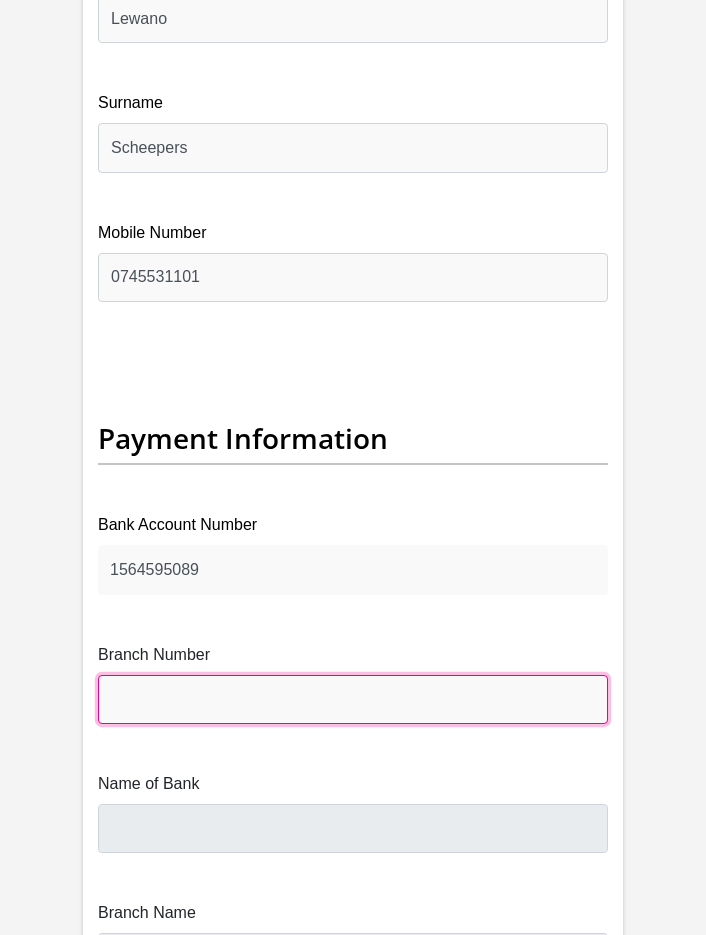 type on "470010" 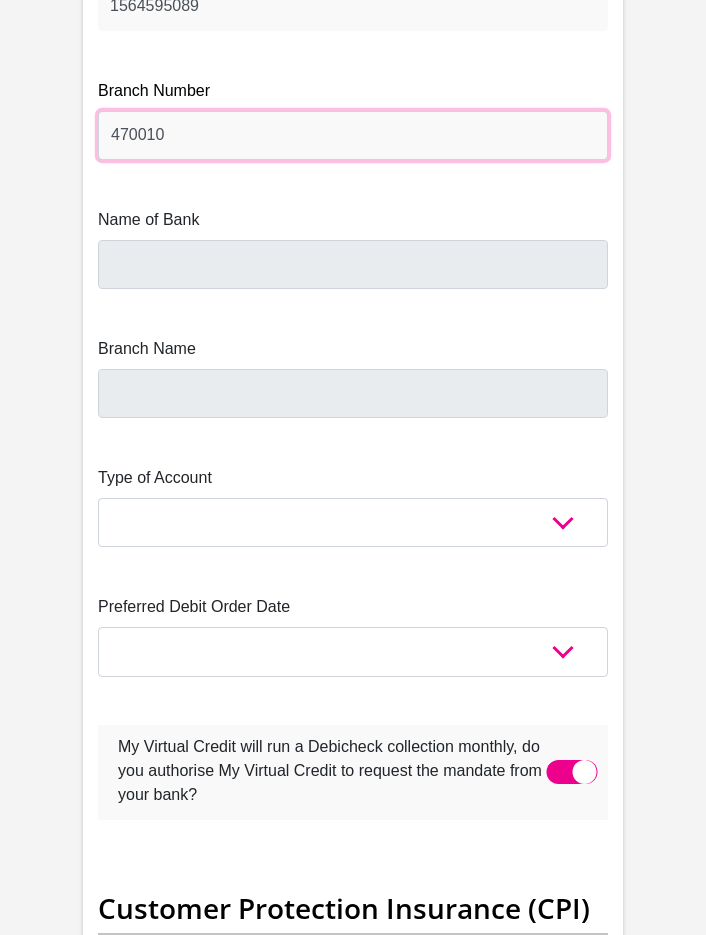 scroll, scrollTop: 7700, scrollLeft: 0, axis: vertical 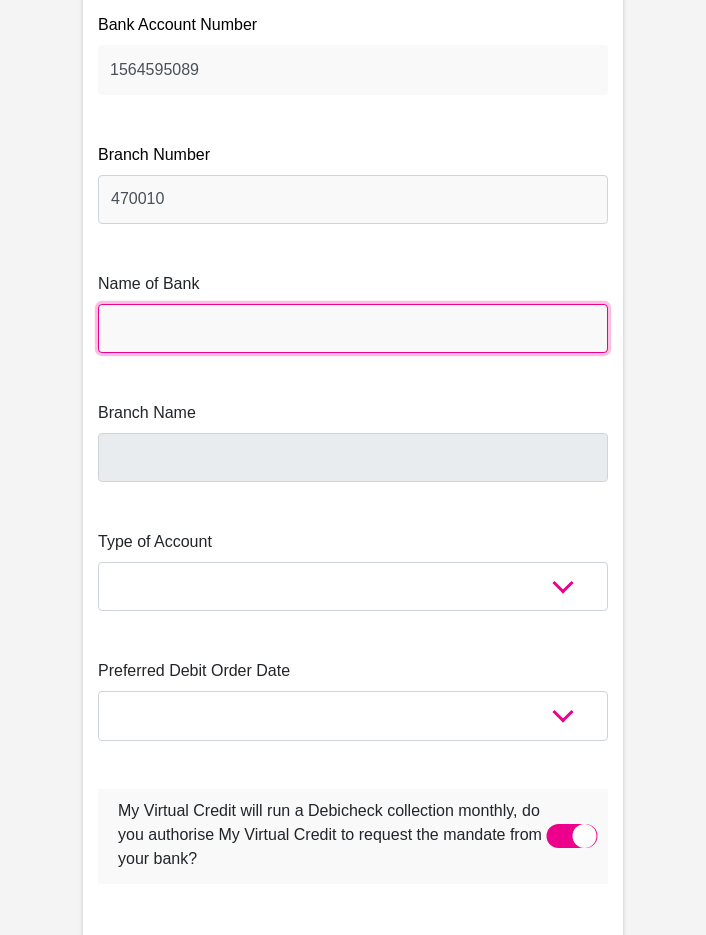 click on "Name of Bank" at bounding box center [353, 328] 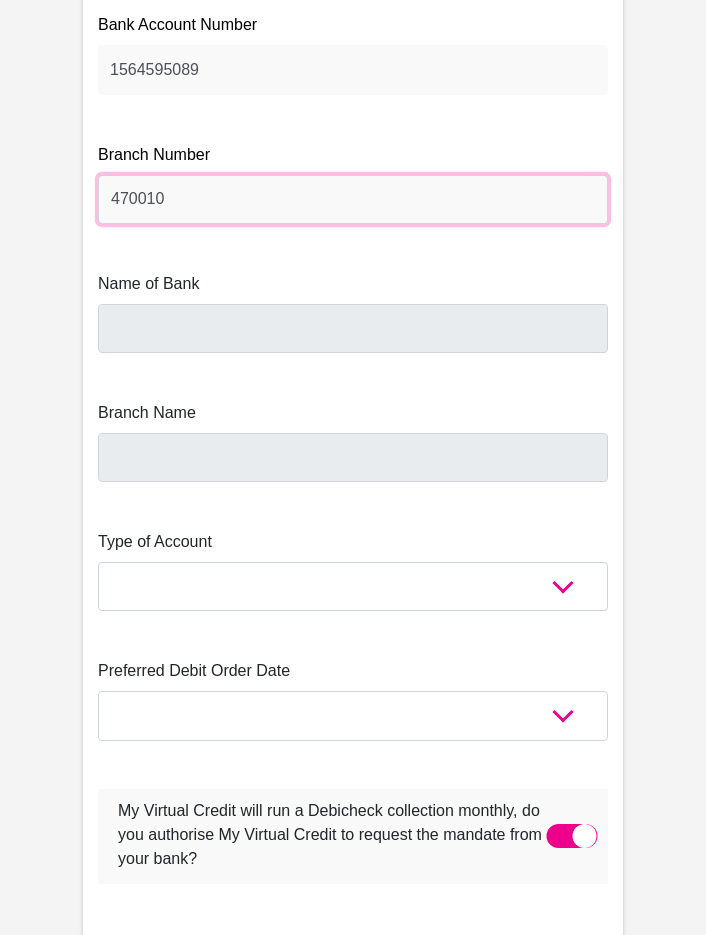 click on "470010" at bounding box center [353, 199] 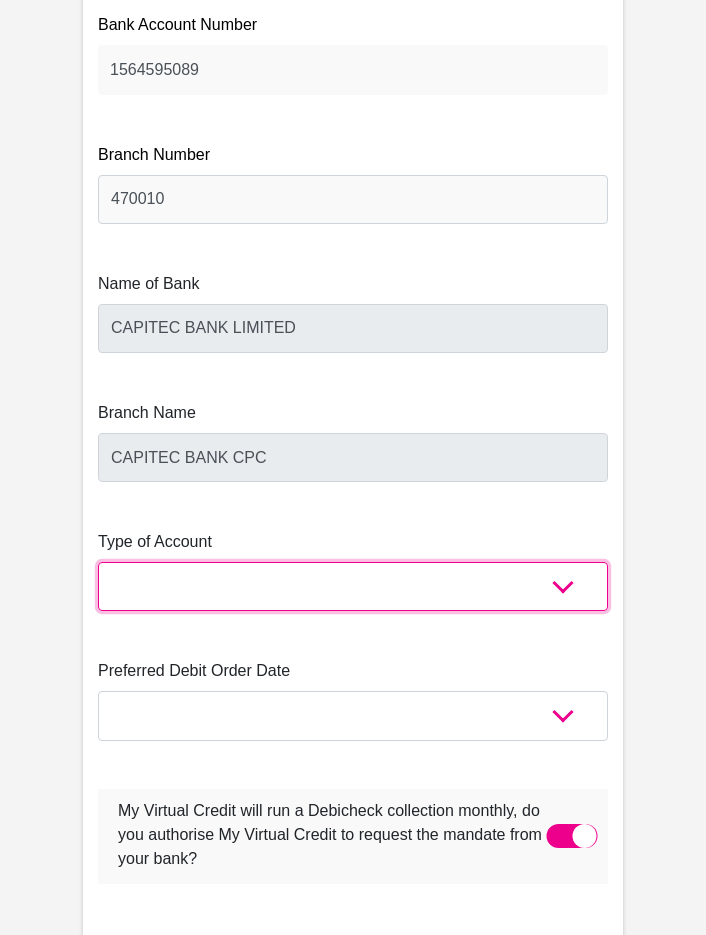 click on "Cheque
Savings" at bounding box center (353, 586) 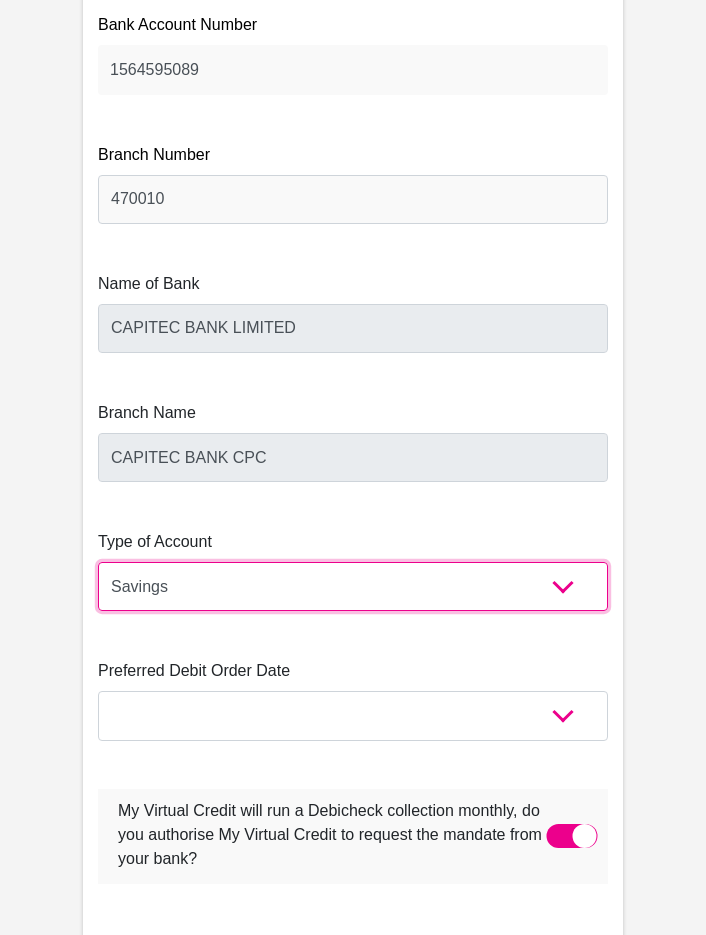 click on "Cheque
Savings" at bounding box center [353, 586] 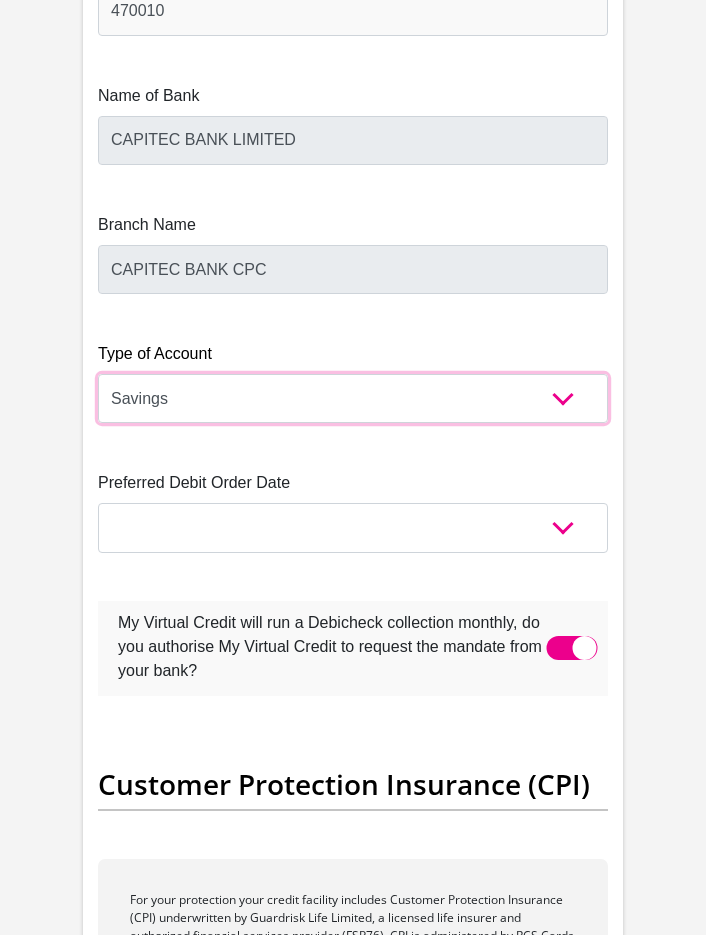 scroll, scrollTop: 7900, scrollLeft: 0, axis: vertical 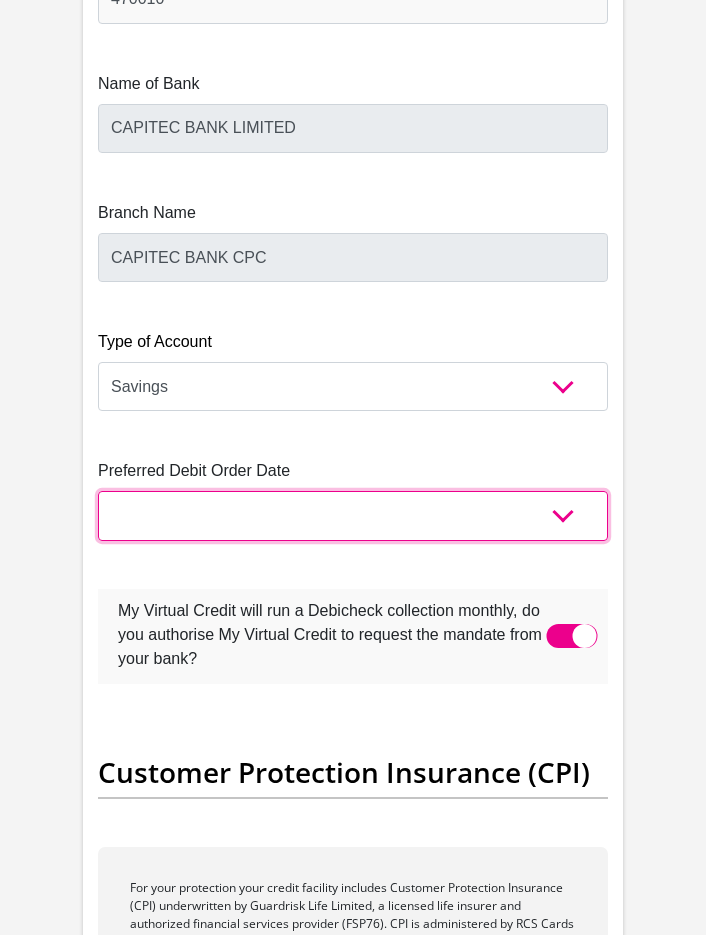 click on "1st
2nd
3rd
4th
5th
7th
18th
19th
20th
21st
22nd
23rd
24th
25th
26th
27th
28th
29th
30th" at bounding box center [353, 515] 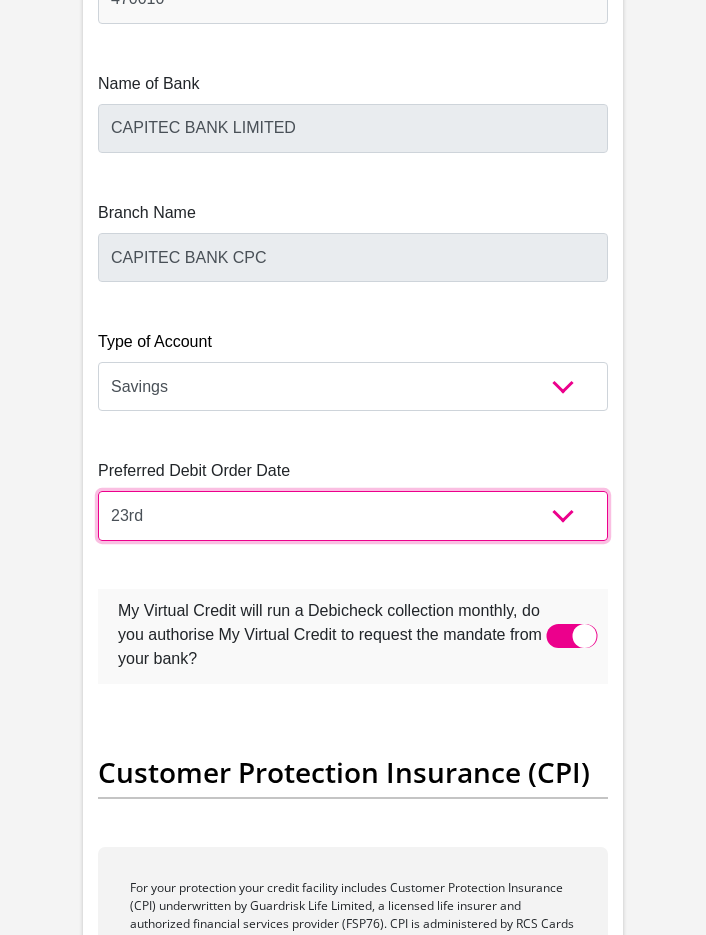 click on "1st
2nd
3rd
4th
5th
7th
18th
19th
20th
21st
22nd
23rd
24th
25th
26th
27th
28th
29th
30th" at bounding box center (353, 515) 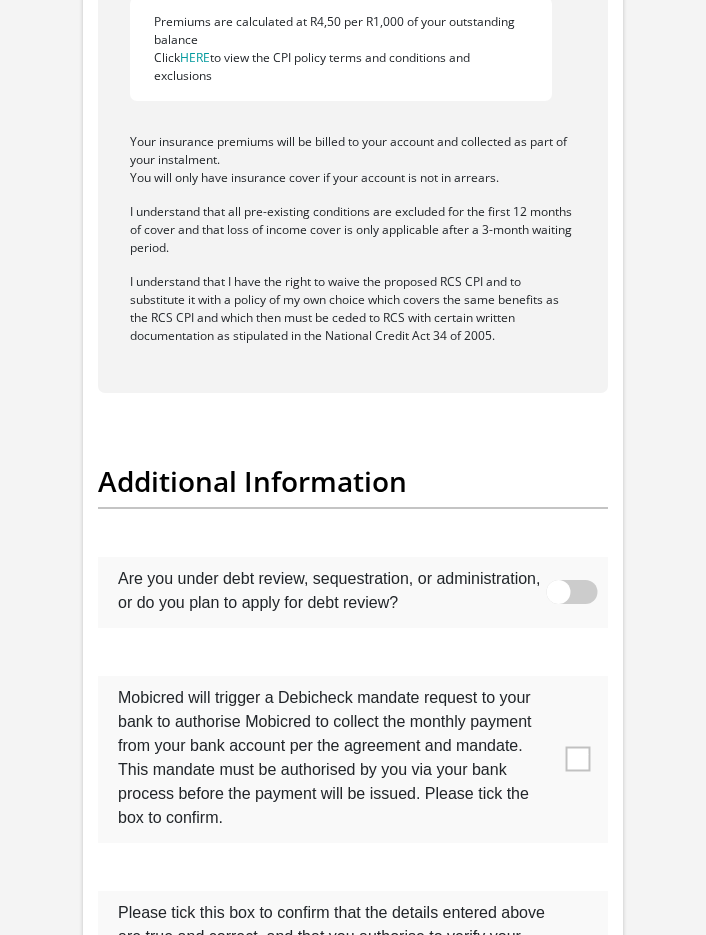 scroll, scrollTop: 9600, scrollLeft: 0, axis: vertical 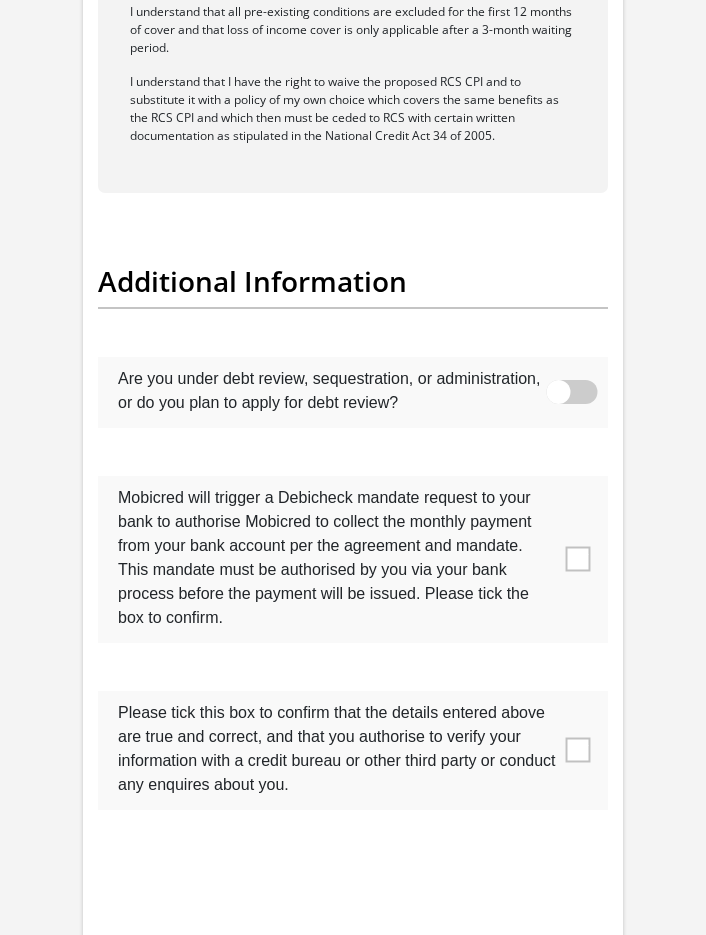 drag, startPoint x: 565, startPoint y: 547, endPoint x: 569, endPoint y: 563, distance: 16.492422 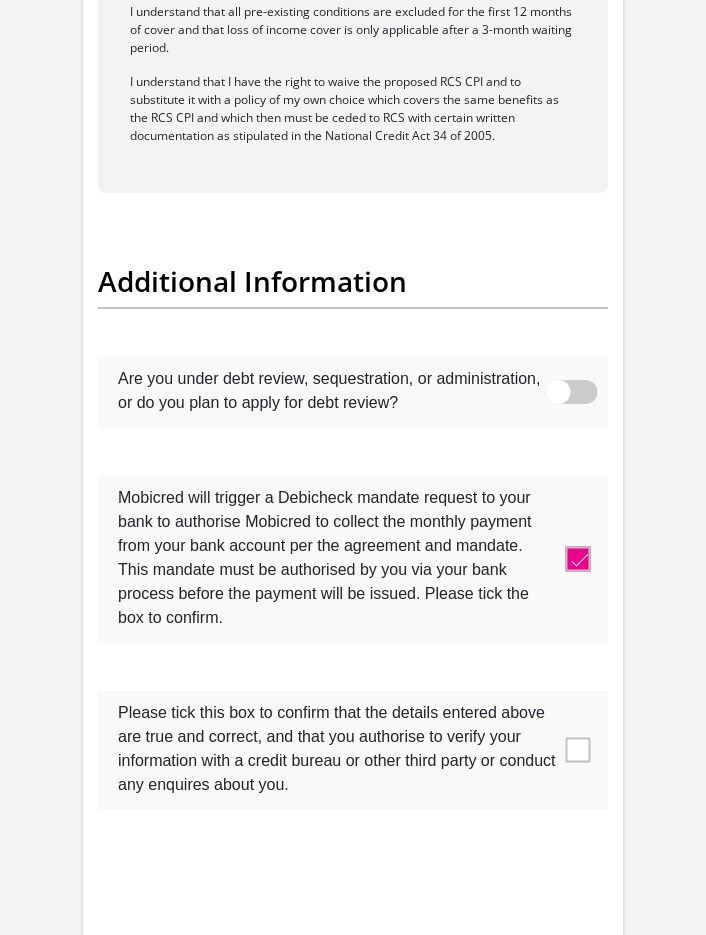 click at bounding box center [353, 750] 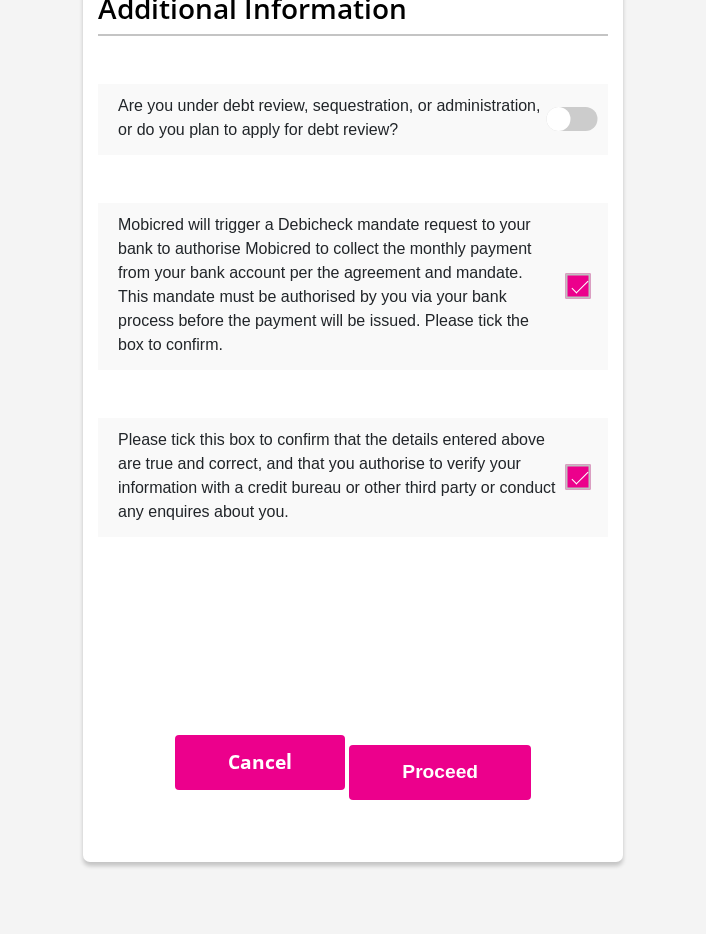 scroll, scrollTop: 9968, scrollLeft: 0, axis: vertical 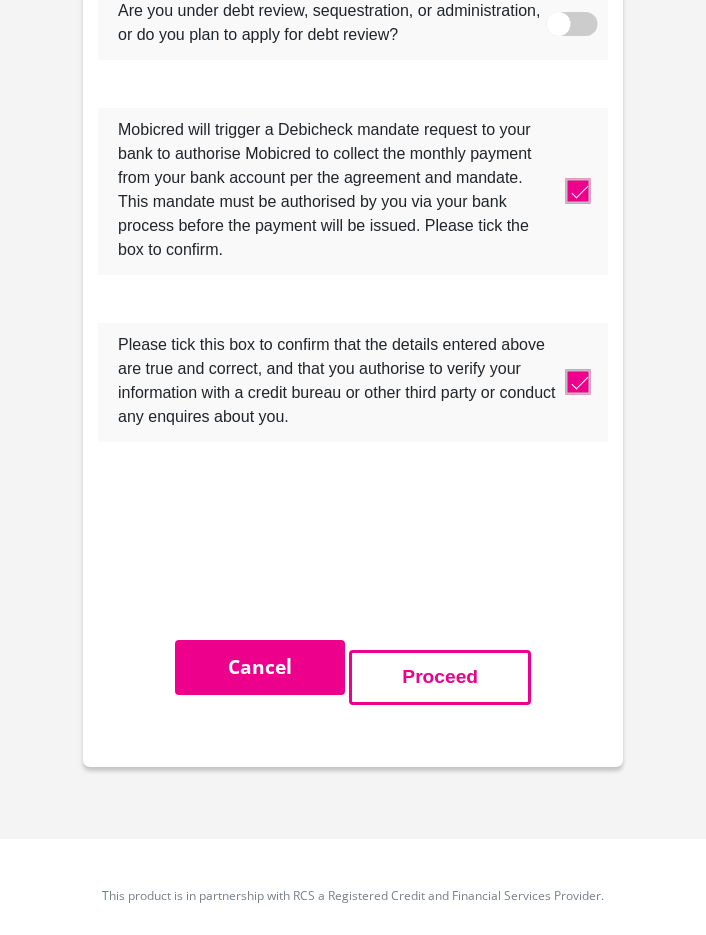 click on "Proceed" at bounding box center (440, 677) 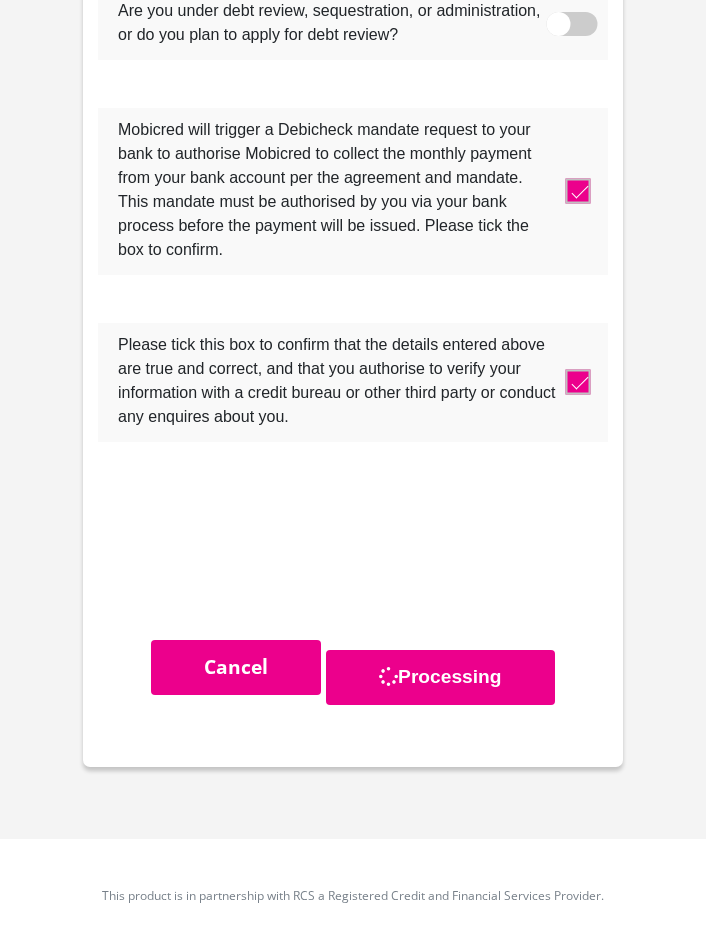 scroll, scrollTop: 0, scrollLeft: 0, axis: both 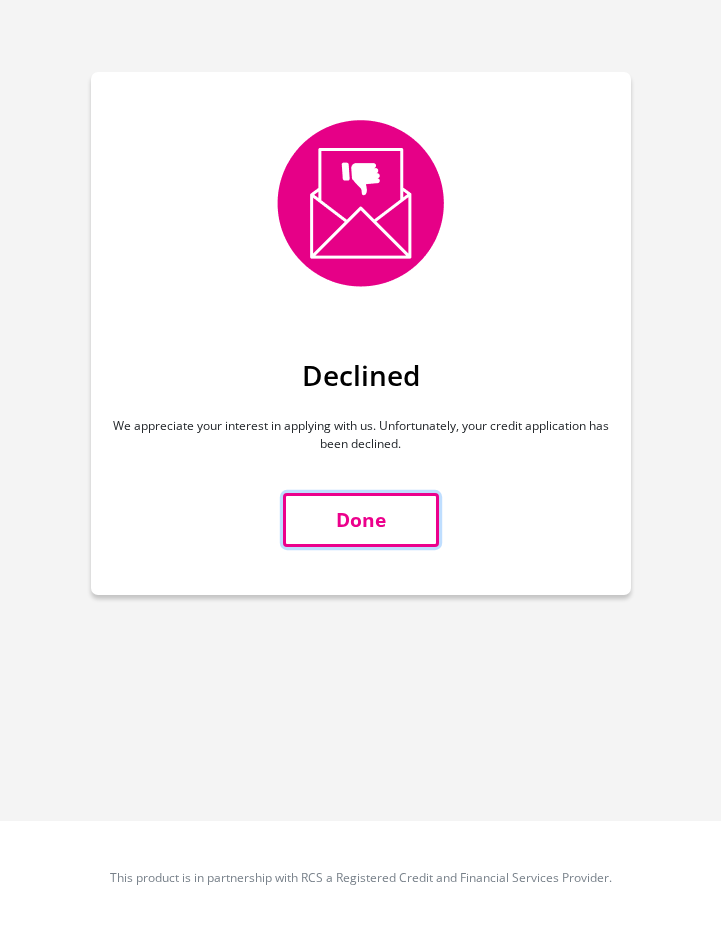 click on "Done" at bounding box center (361, 520) 